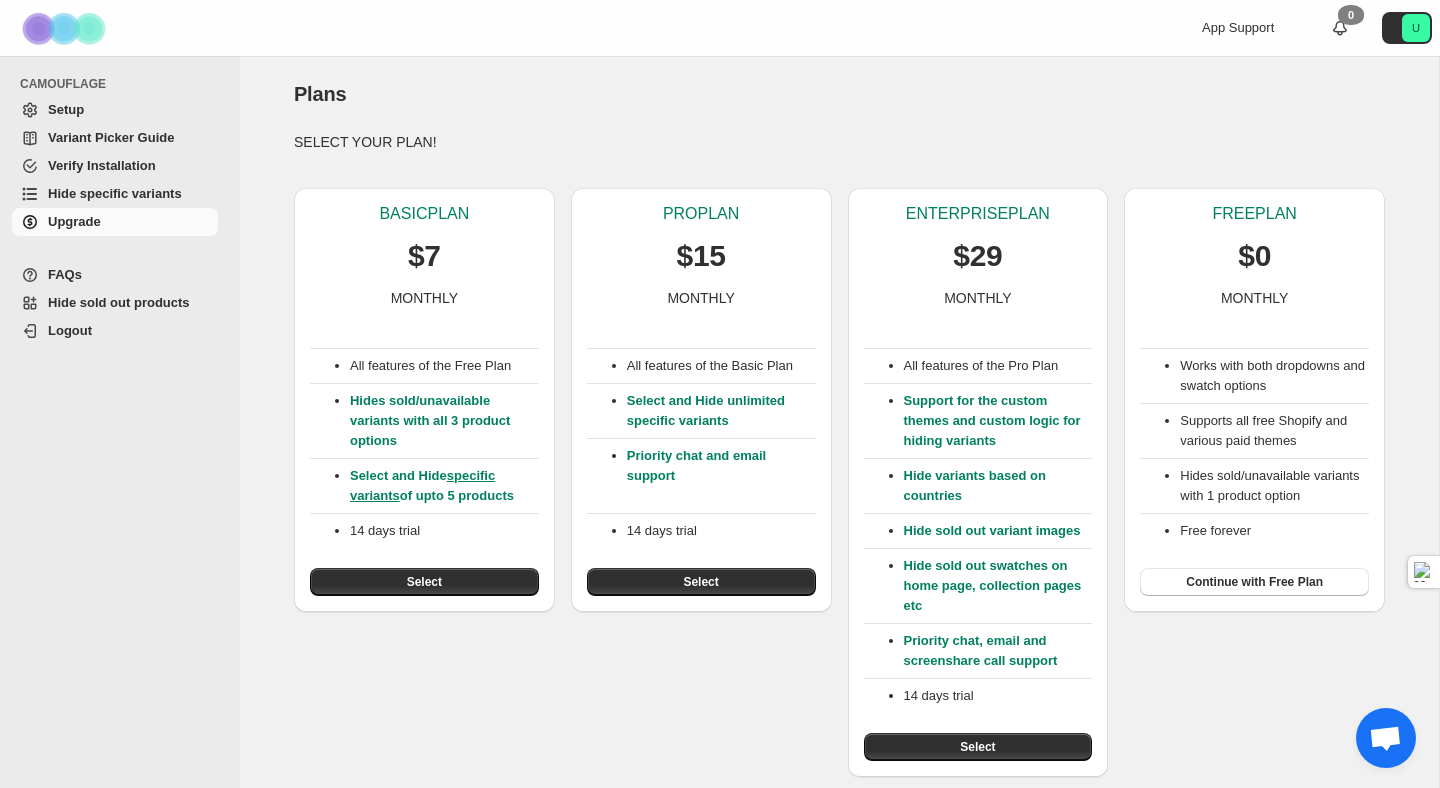 scroll, scrollTop: 0, scrollLeft: 0, axis: both 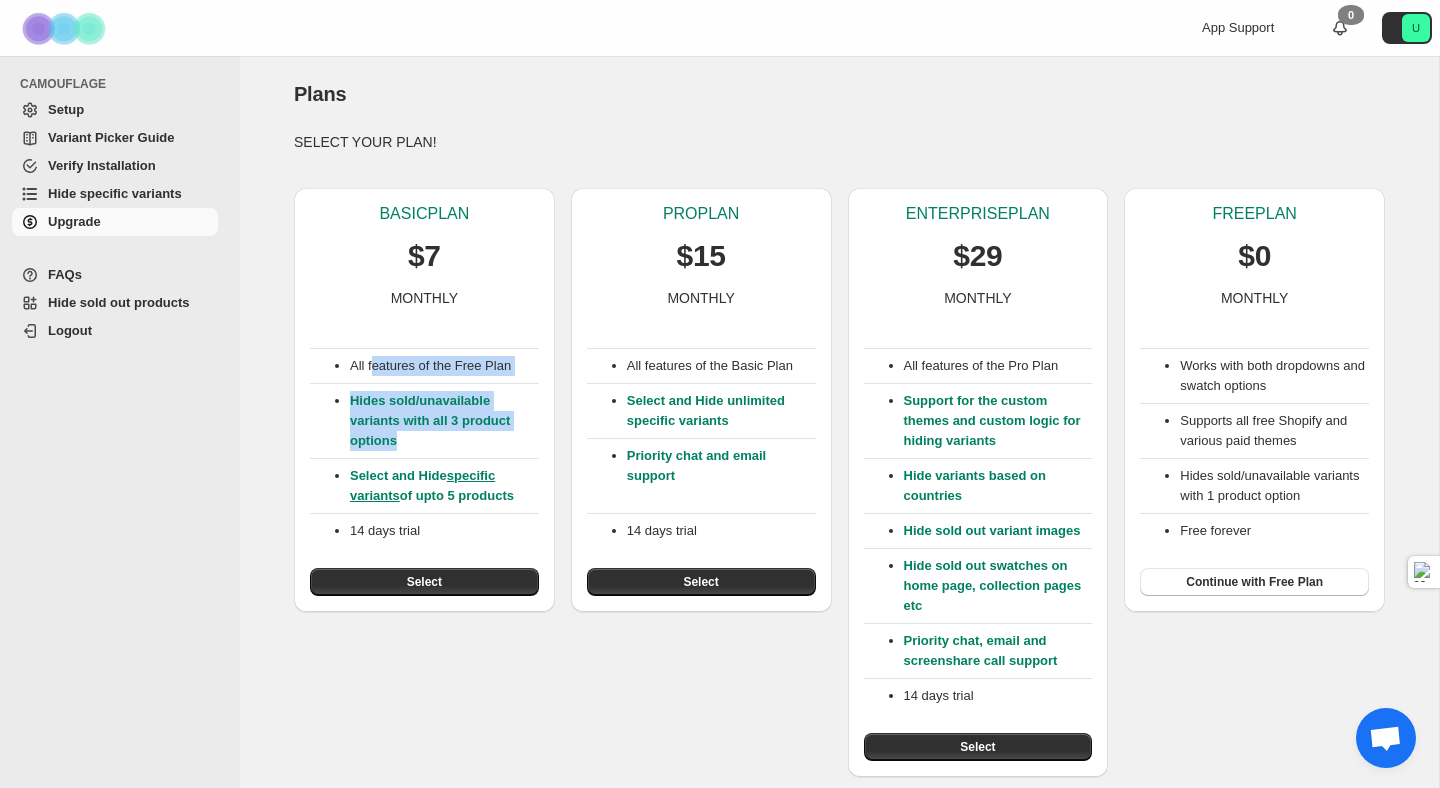 drag, startPoint x: 374, startPoint y: 369, endPoint x: 432, endPoint y: 443, distance: 94.02127 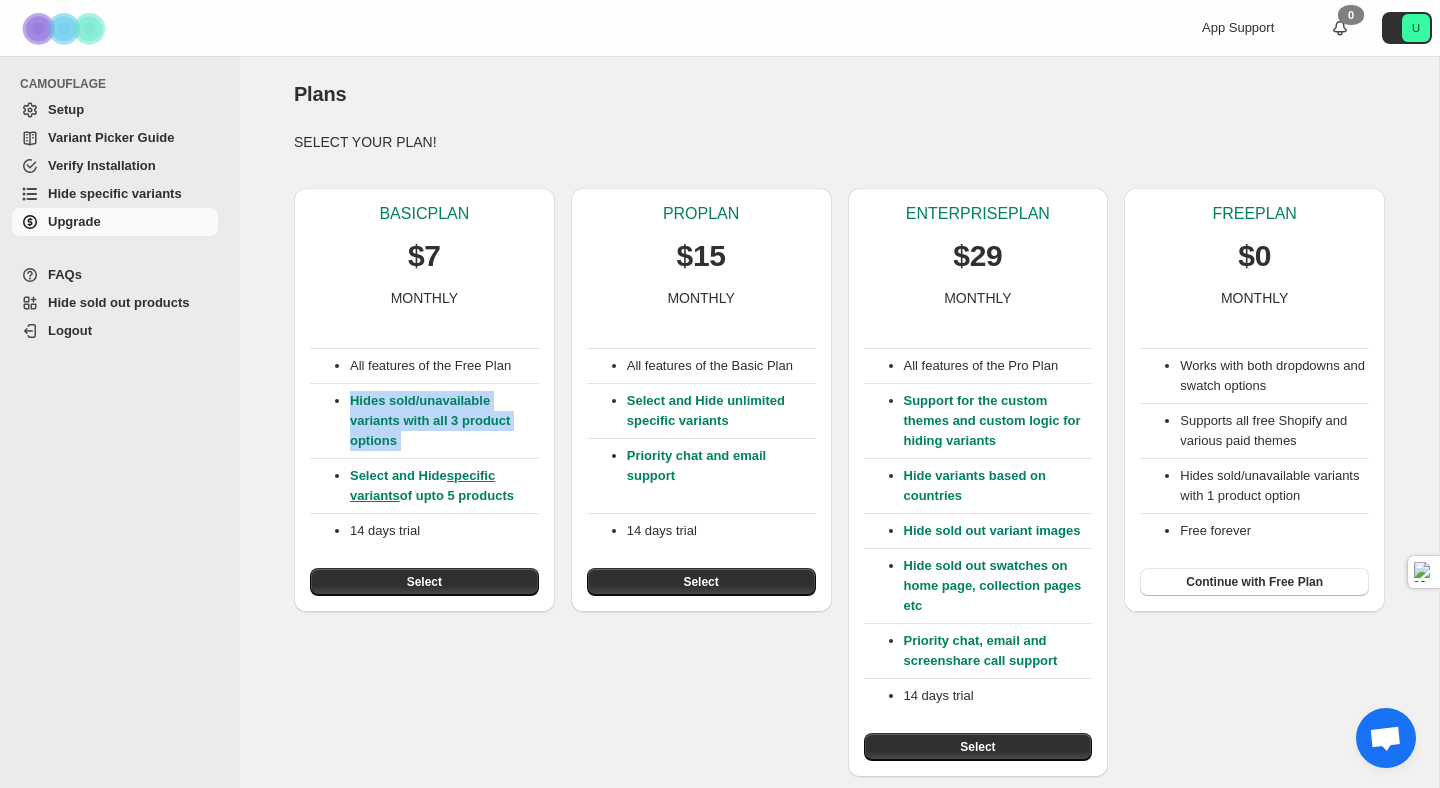 drag, startPoint x: 432, startPoint y: 443, endPoint x: 352, endPoint y: 399, distance: 91.3017 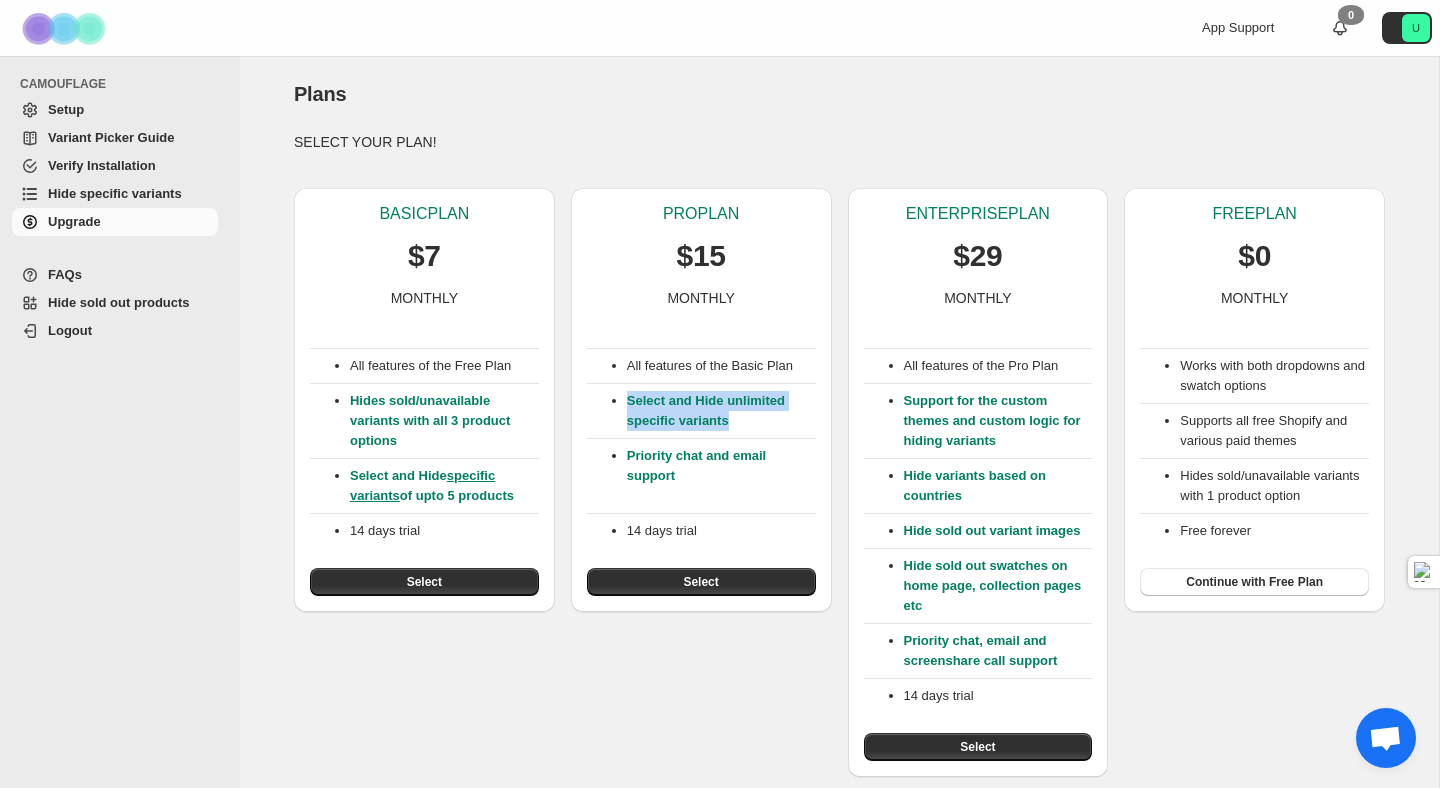drag, startPoint x: 623, startPoint y: 400, endPoint x: 763, endPoint y: 421, distance: 141.56624 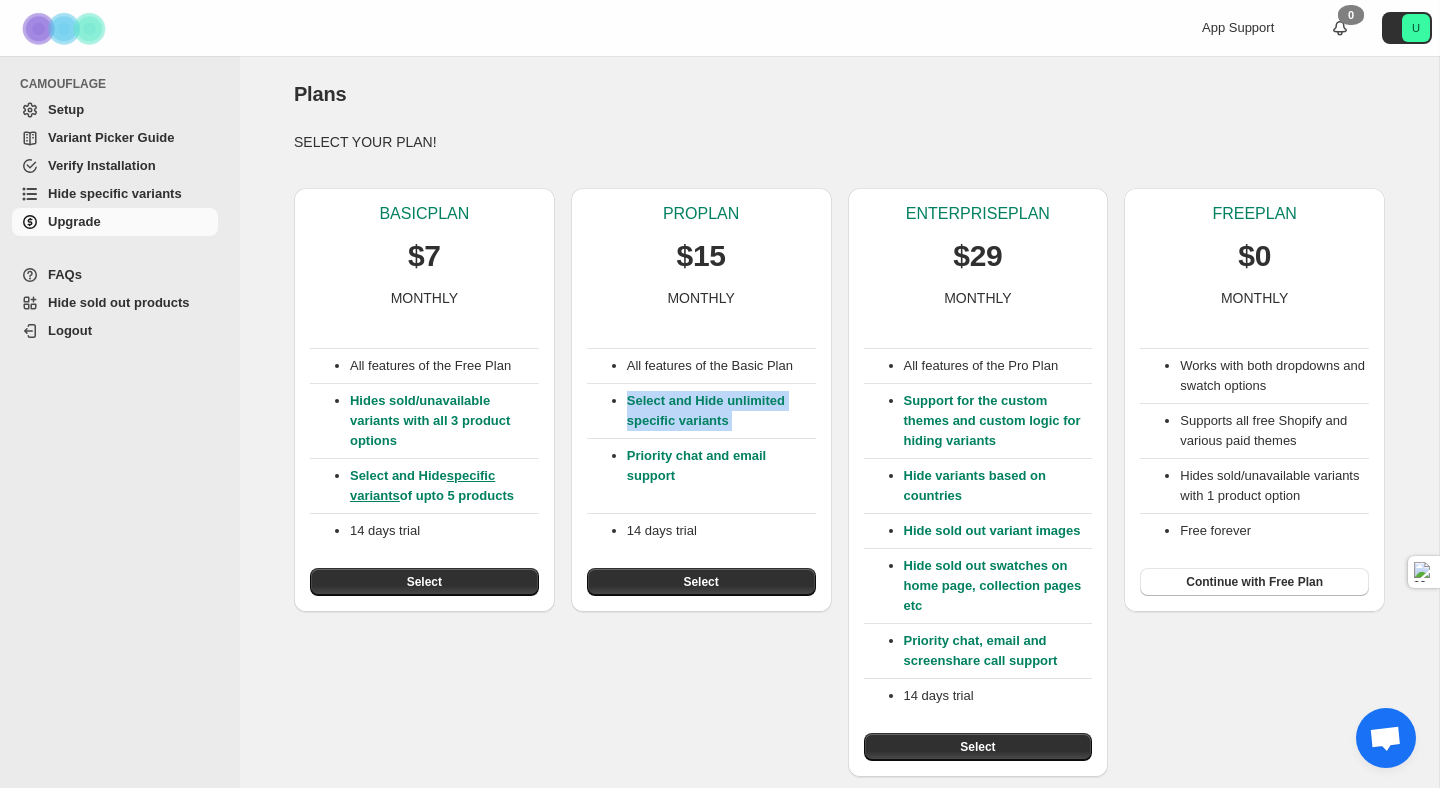 drag, startPoint x: 763, startPoint y: 421, endPoint x: 622, endPoint y: 399, distance: 142.706 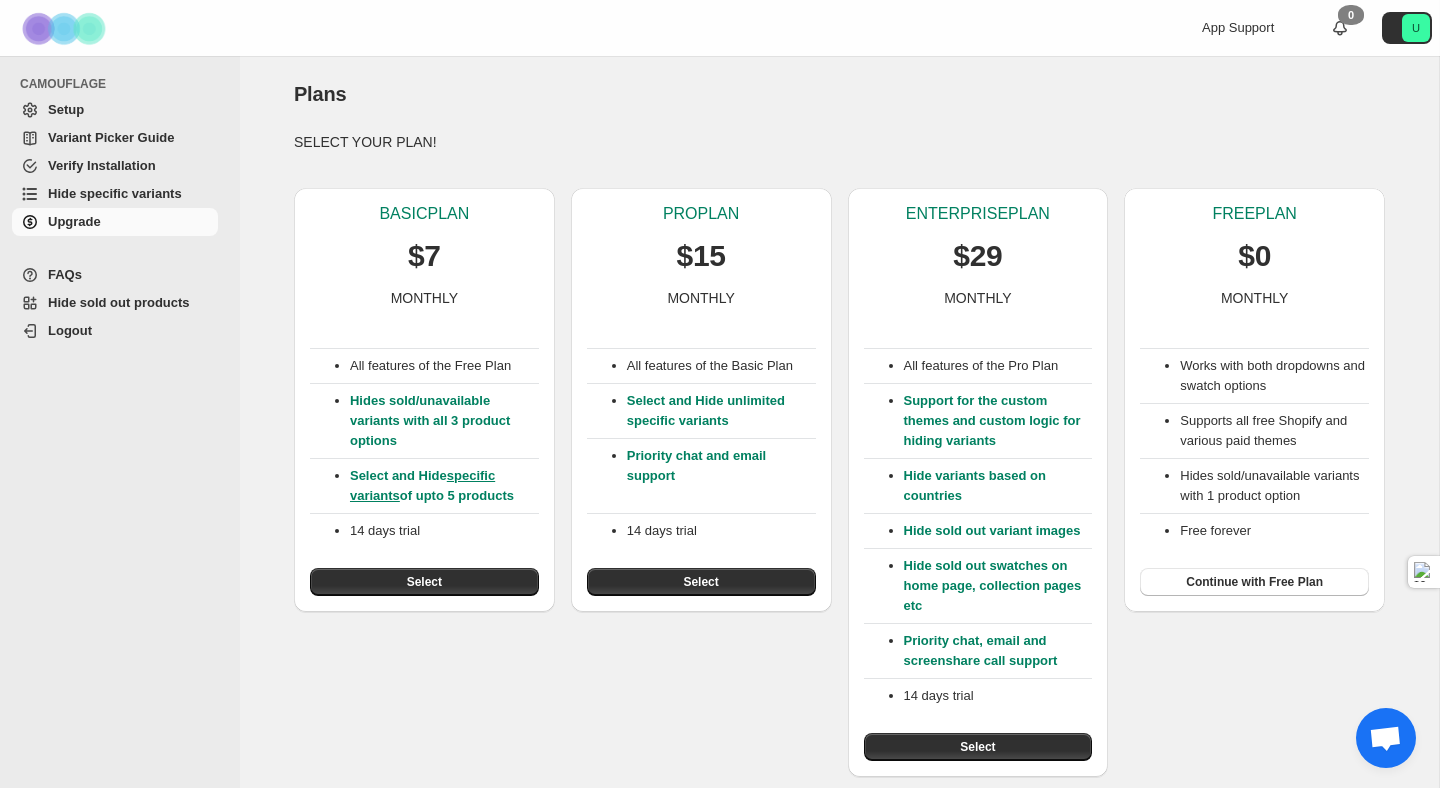 click on "Select and Hide unlimited specific variants" at bounding box center (701, 411) 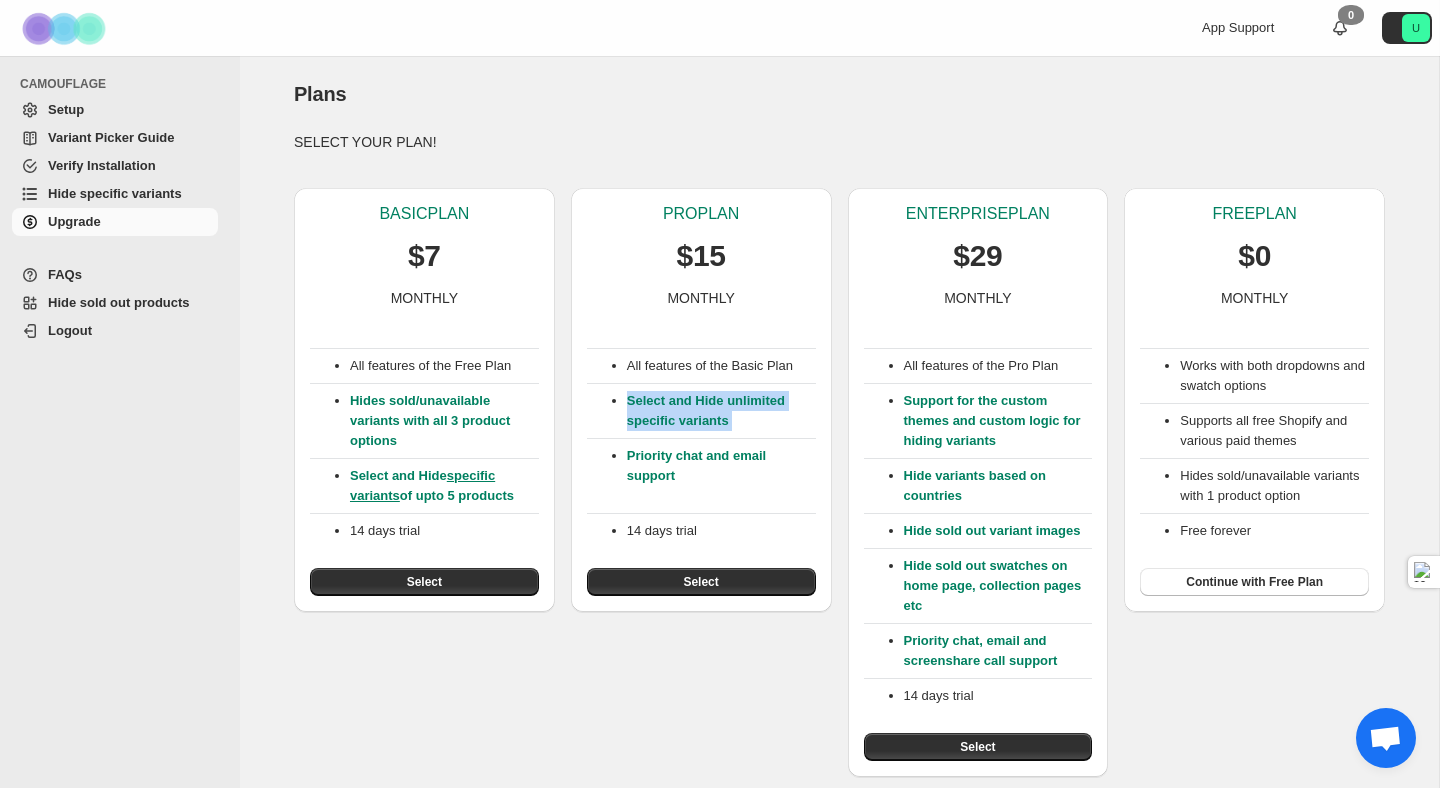 drag, startPoint x: 622, startPoint y: 399, endPoint x: 738, endPoint y: 425, distance: 118.87809 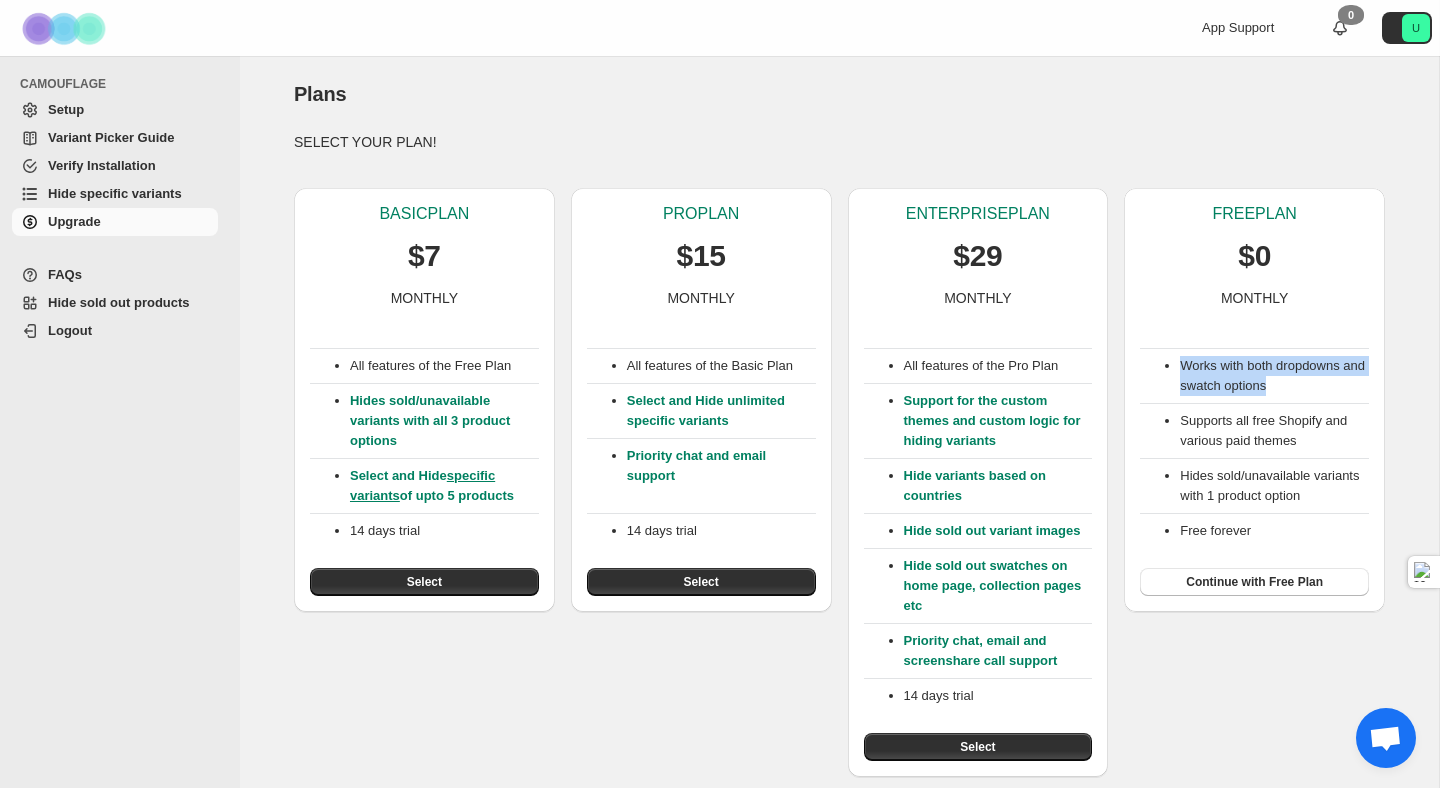drag, startPoint x: 1182, startPoint y: 365, endPoint x: 1301, endPoint y: 383, distance: 120.353645 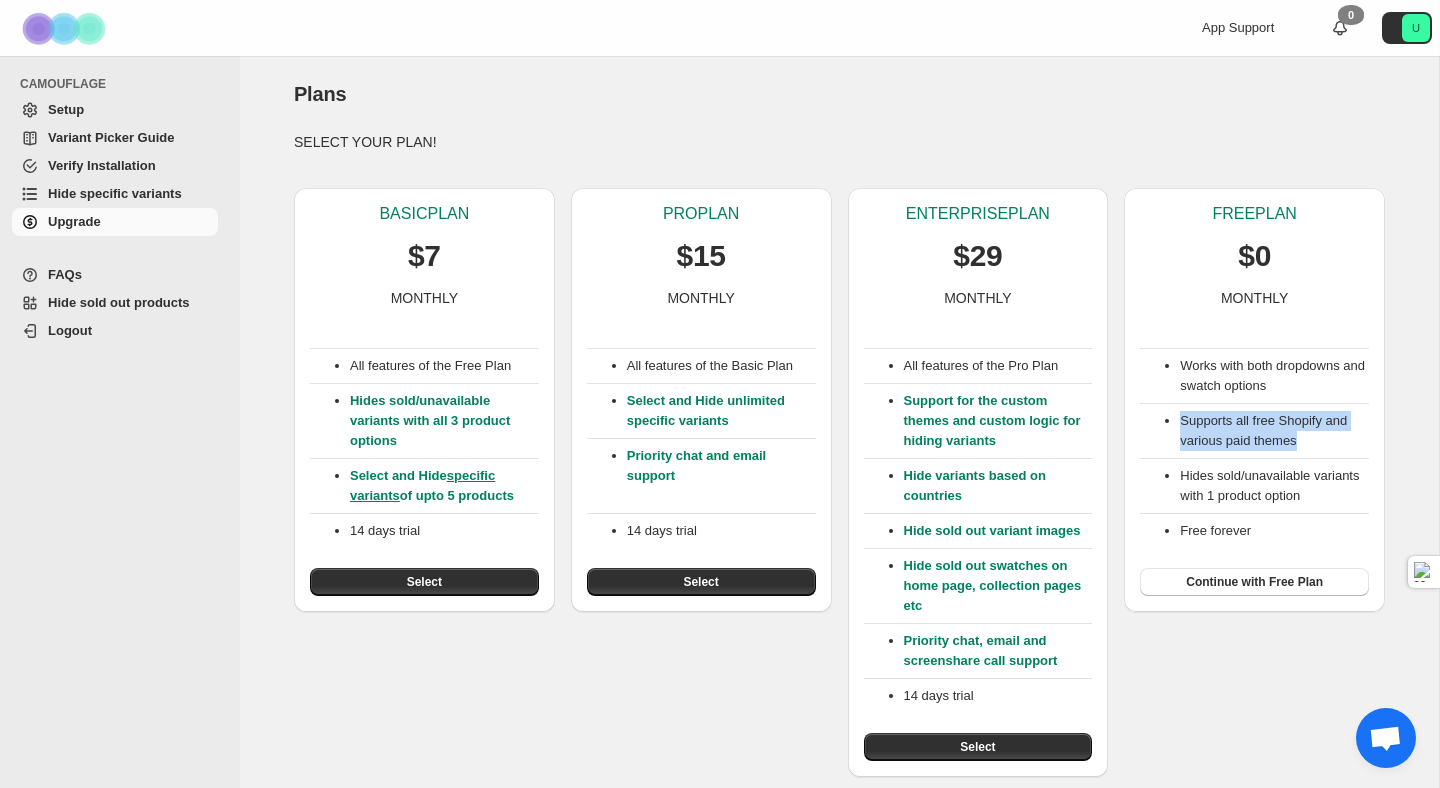 drag, startPoint x: 1303, startPoint y: 390, endPoint x: 1310, endPoint y: 440, distance: 50.48762 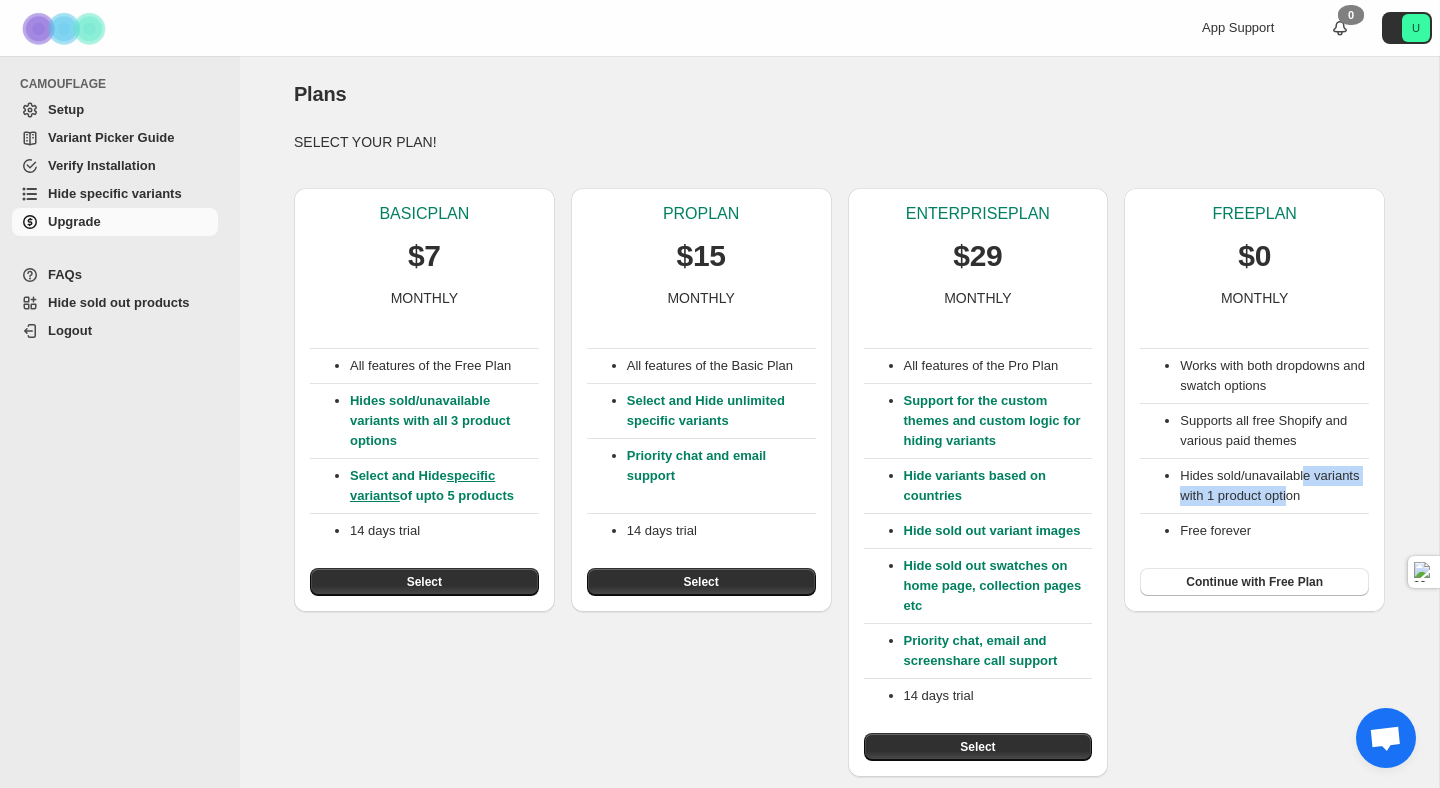 drag, startPoint x: 1311, startPoint y: 468, endPoint x: 1352, endPoint y: 495, distance: 49.09175 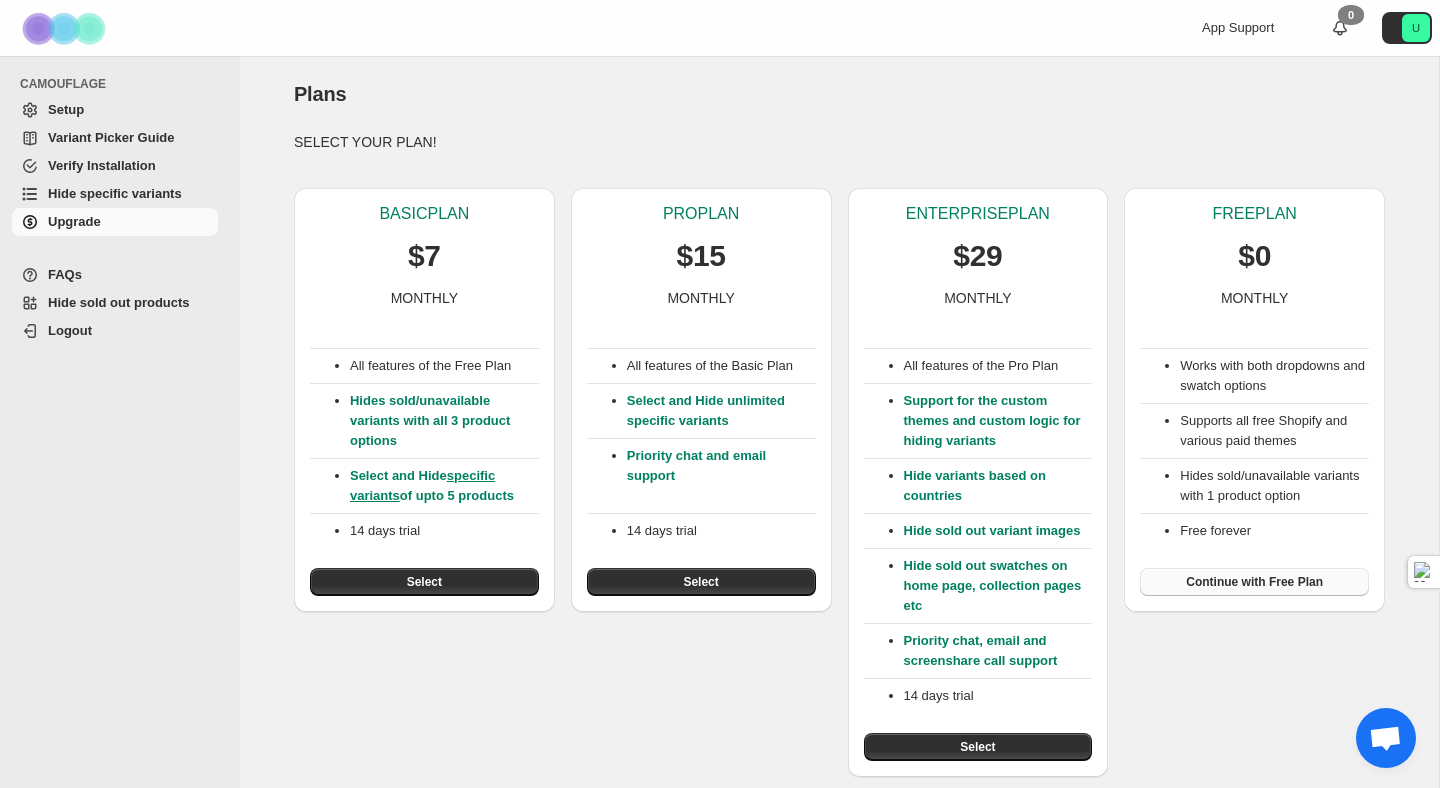 click on "Continue with Free Plan" at bounding box center [1254, 582] 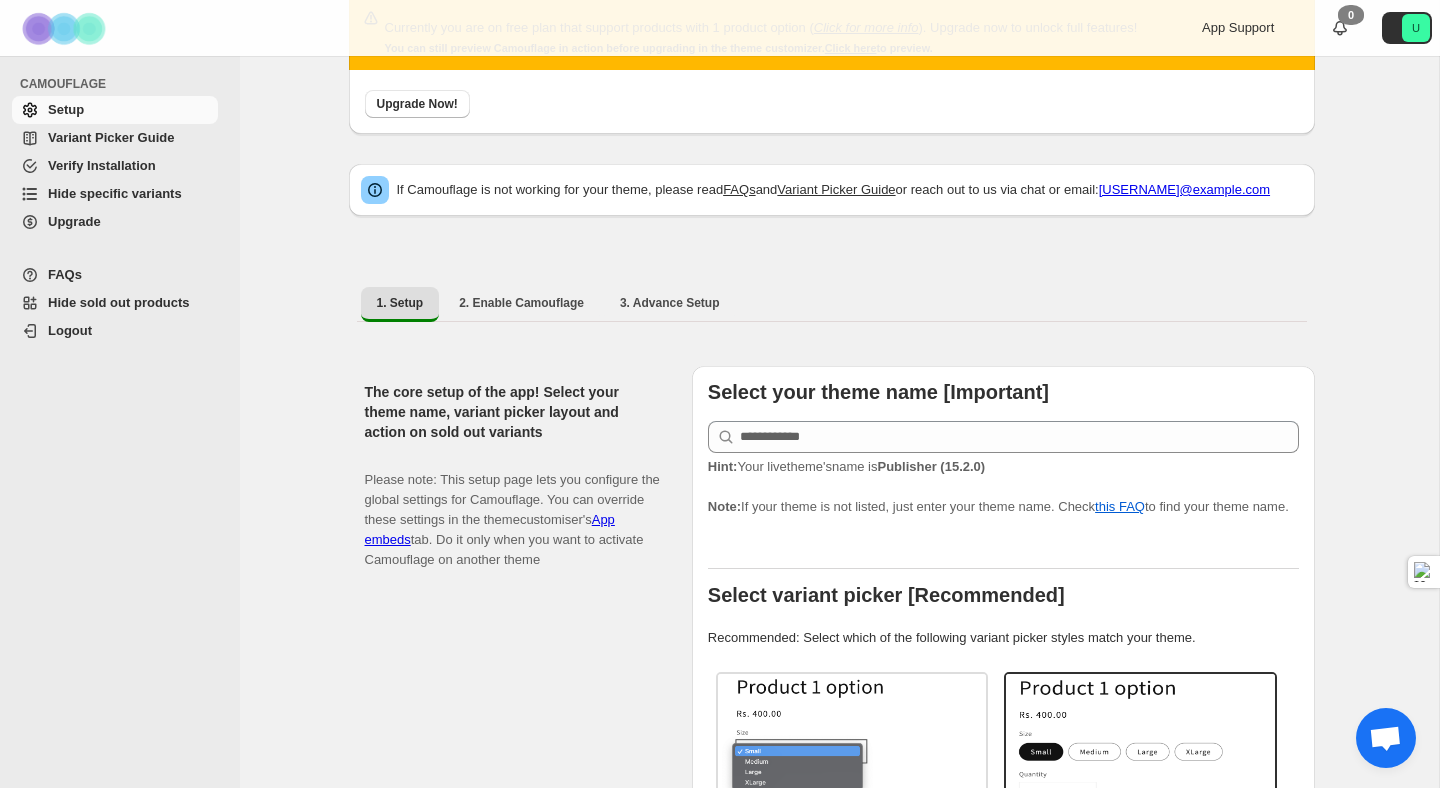 scroll, scrollTop: 144, scrollLeft: 0, axis: vertical 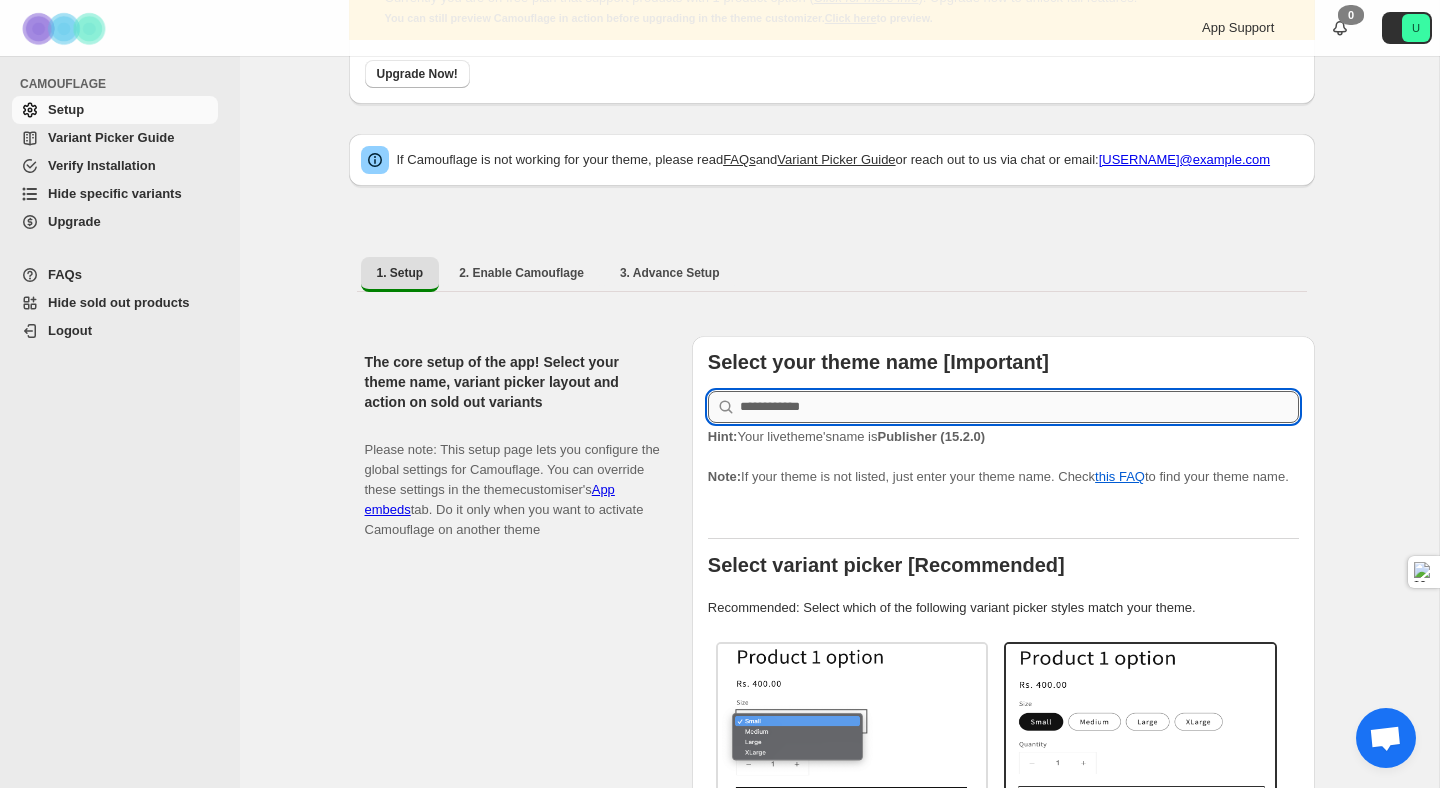 click at bounding box center [1019, 407] 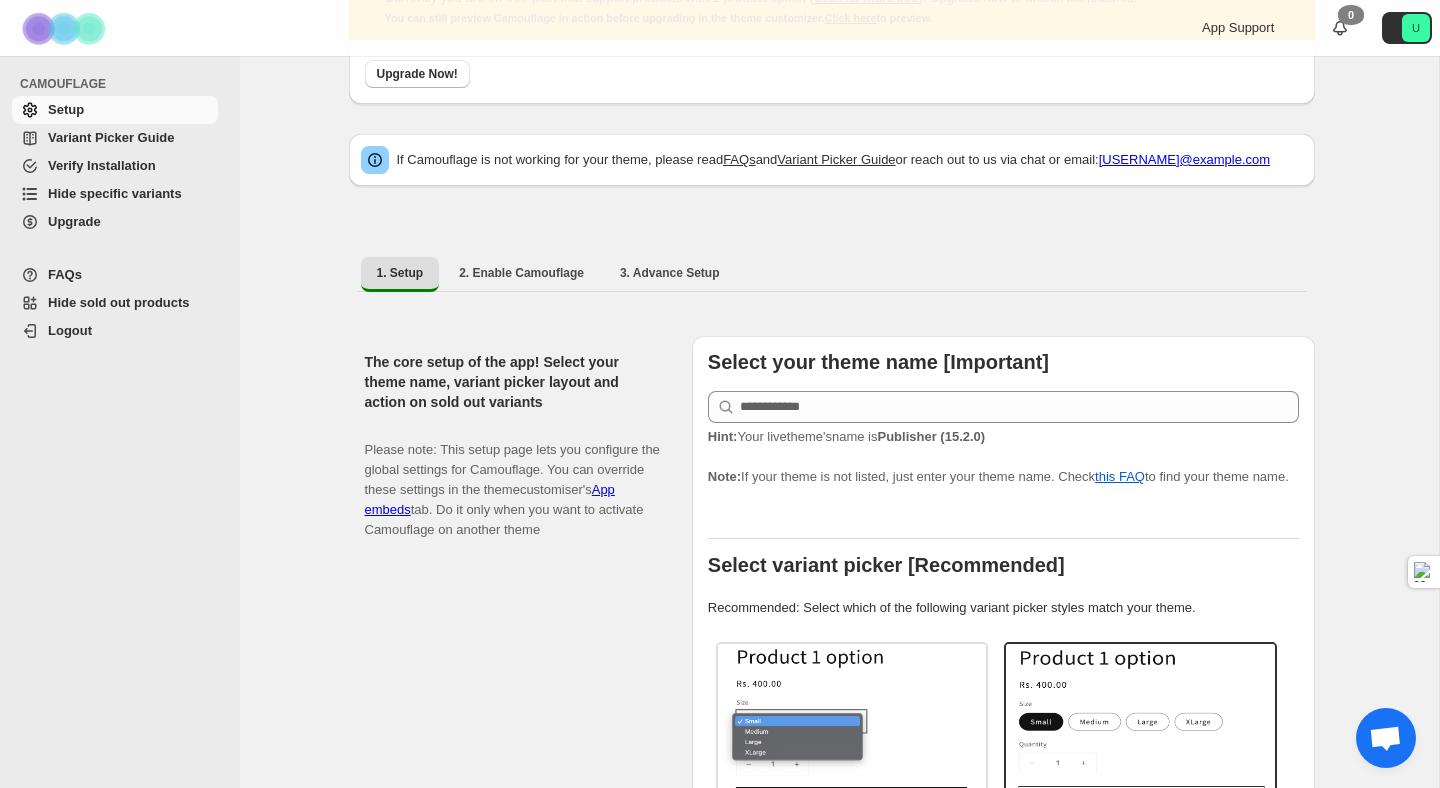click on "Hint:  Your live  theme's  name is  Publisher   (15.2.0)   Note:  If your theme is not listed, just enter your theme name. Check  this FAQ  to find your theme name." at bounding box center (1003, 457) 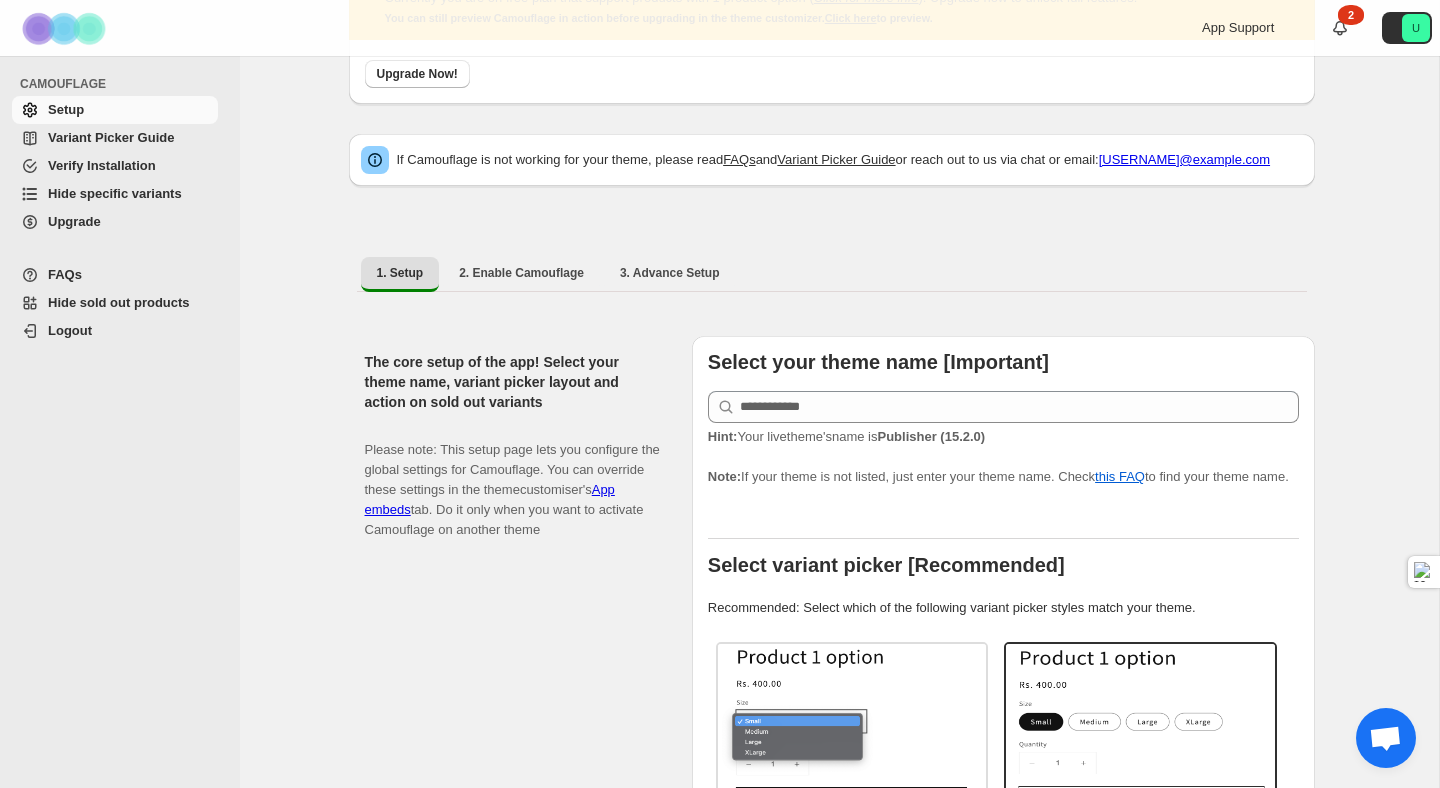 scroll, scrollTop: 0, scrollLeft: 0, axis: both 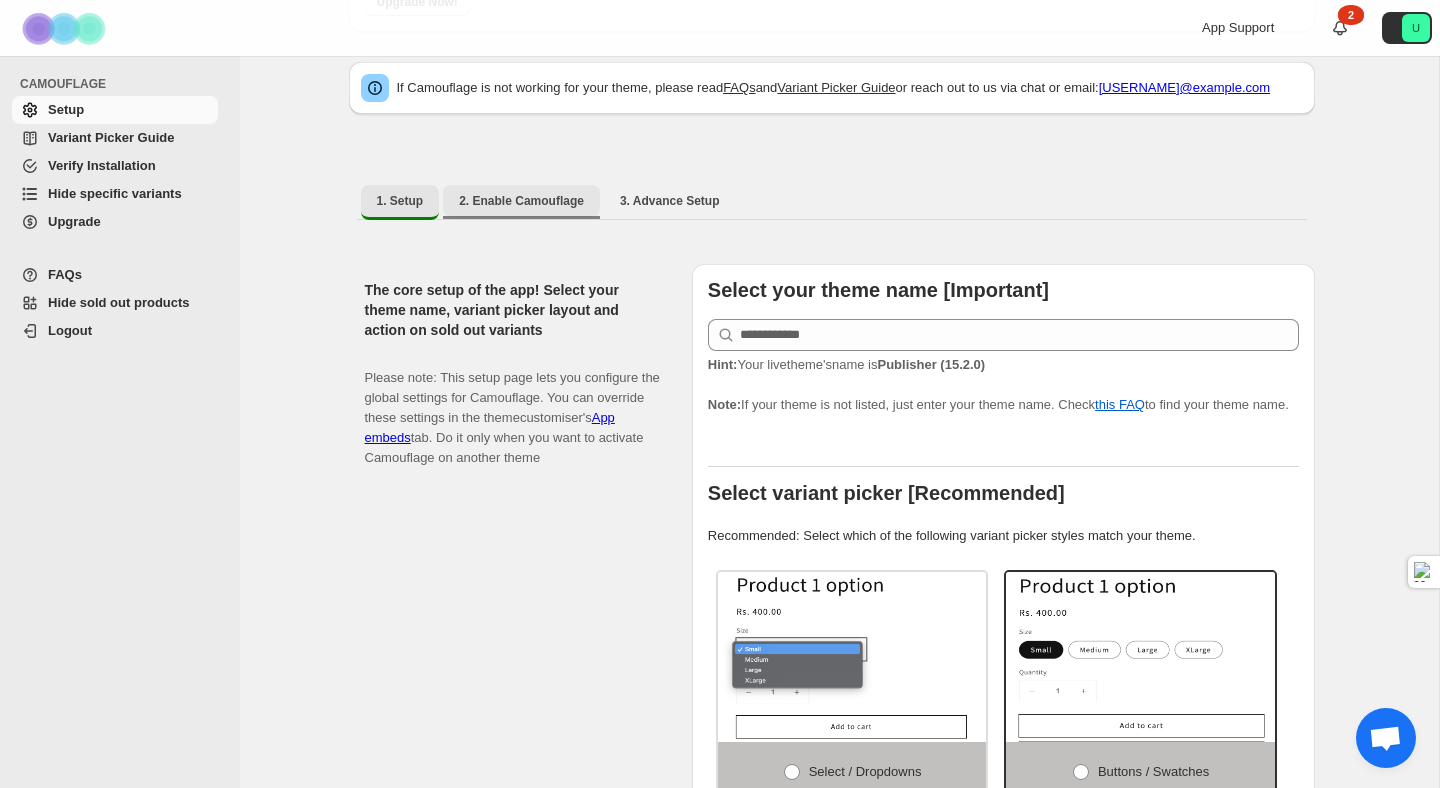 click on "2. Enable Camouflage" at bounding box center [521, 201] 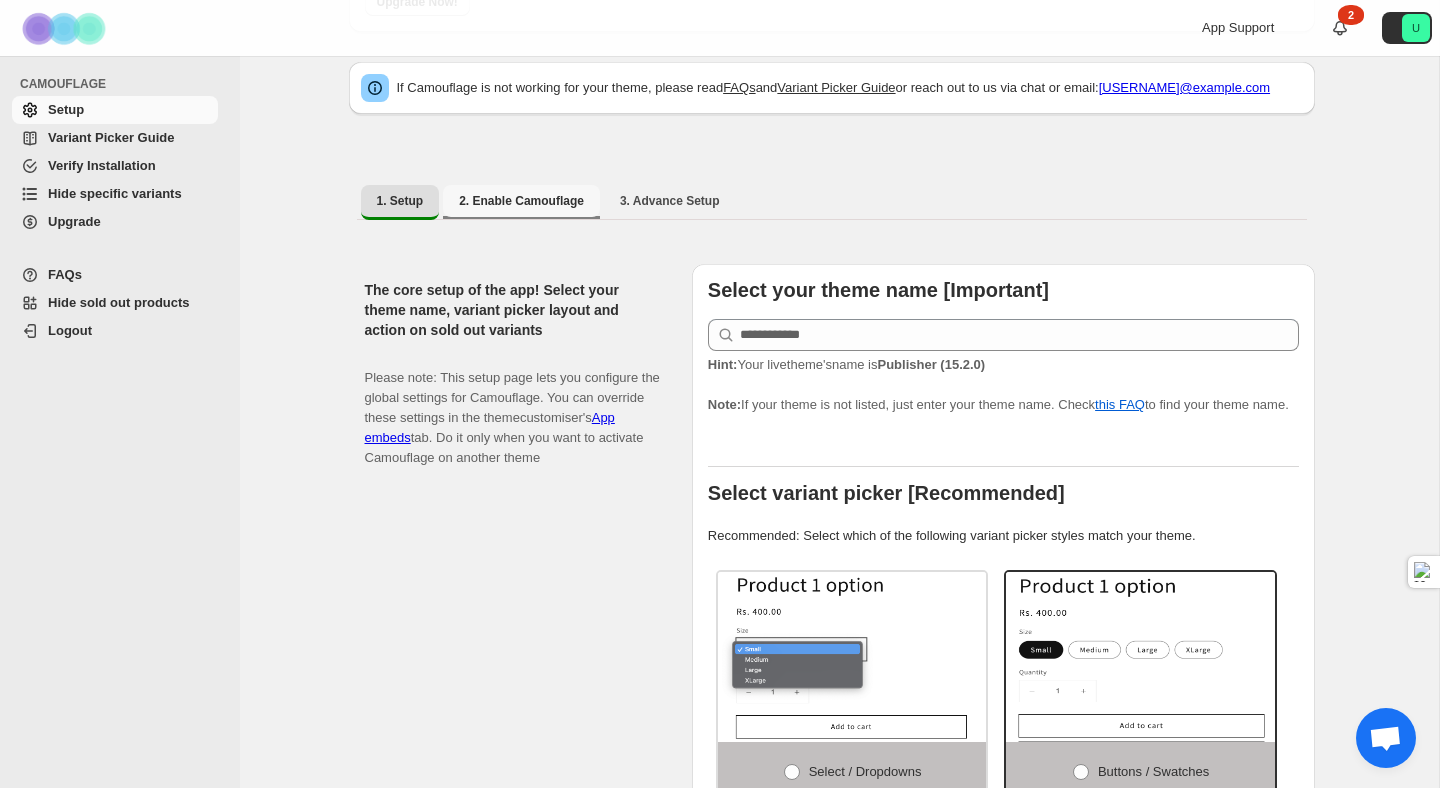 select on "**********" 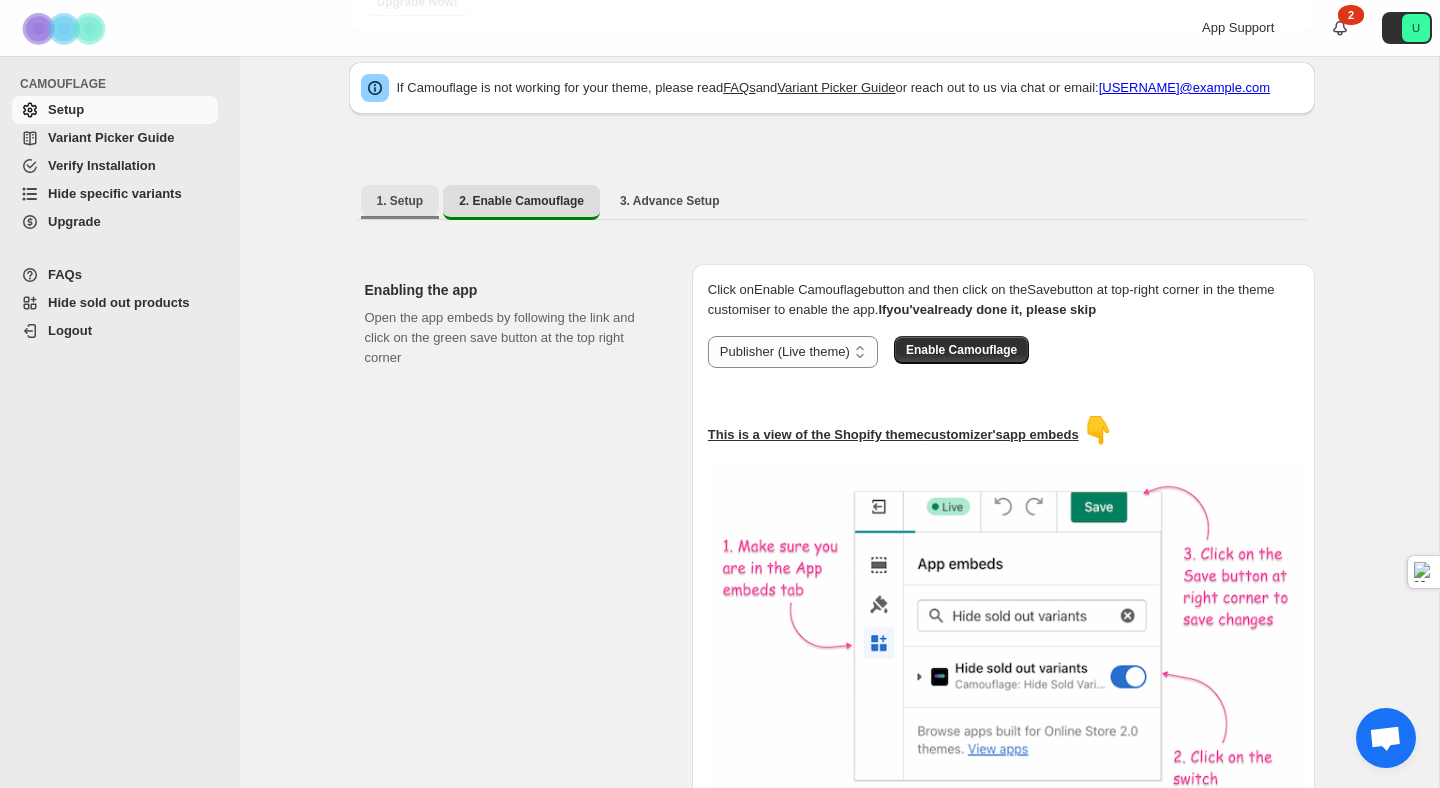 click on "1. Setup" at bounding box center (400, 201) 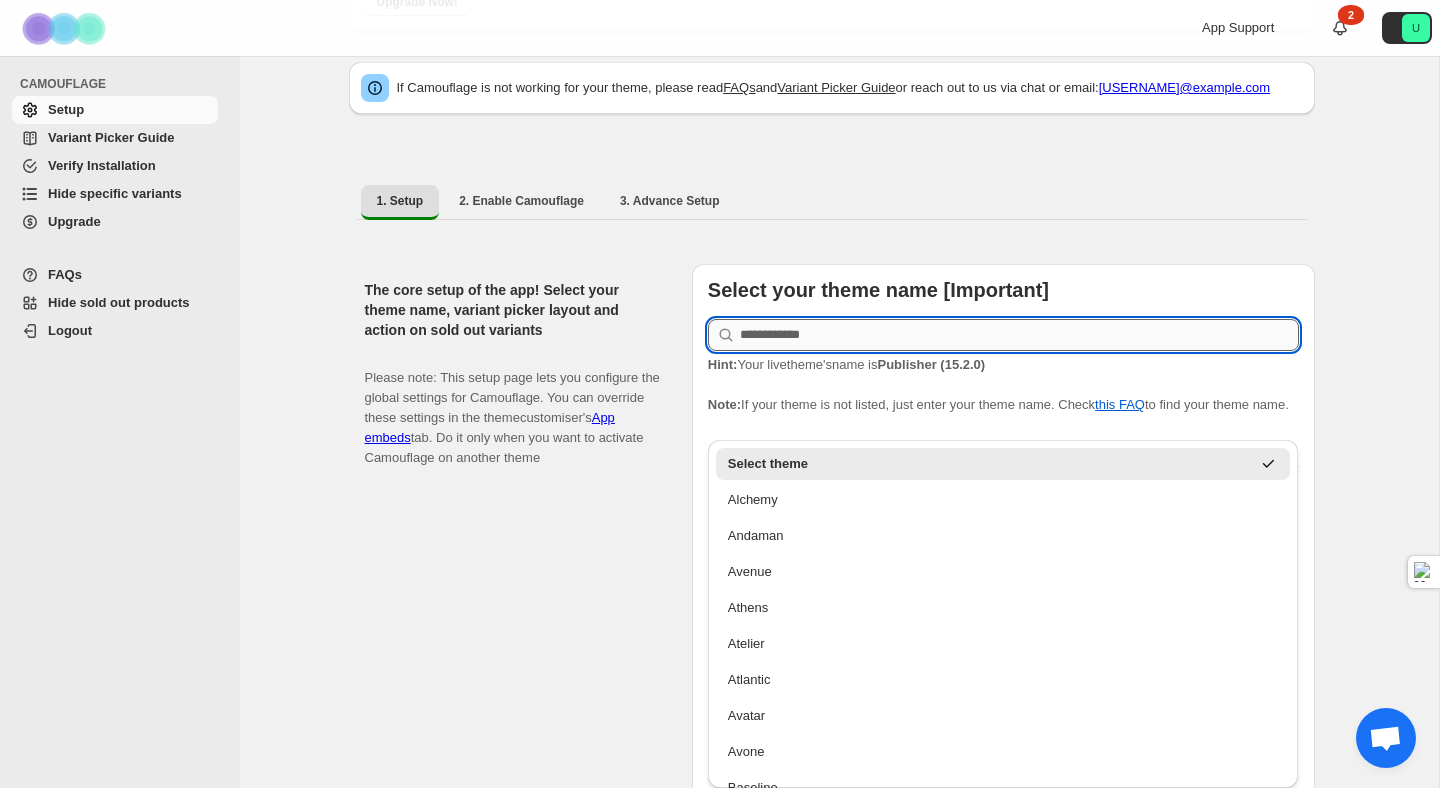 click at bounding box center [1019, 335] 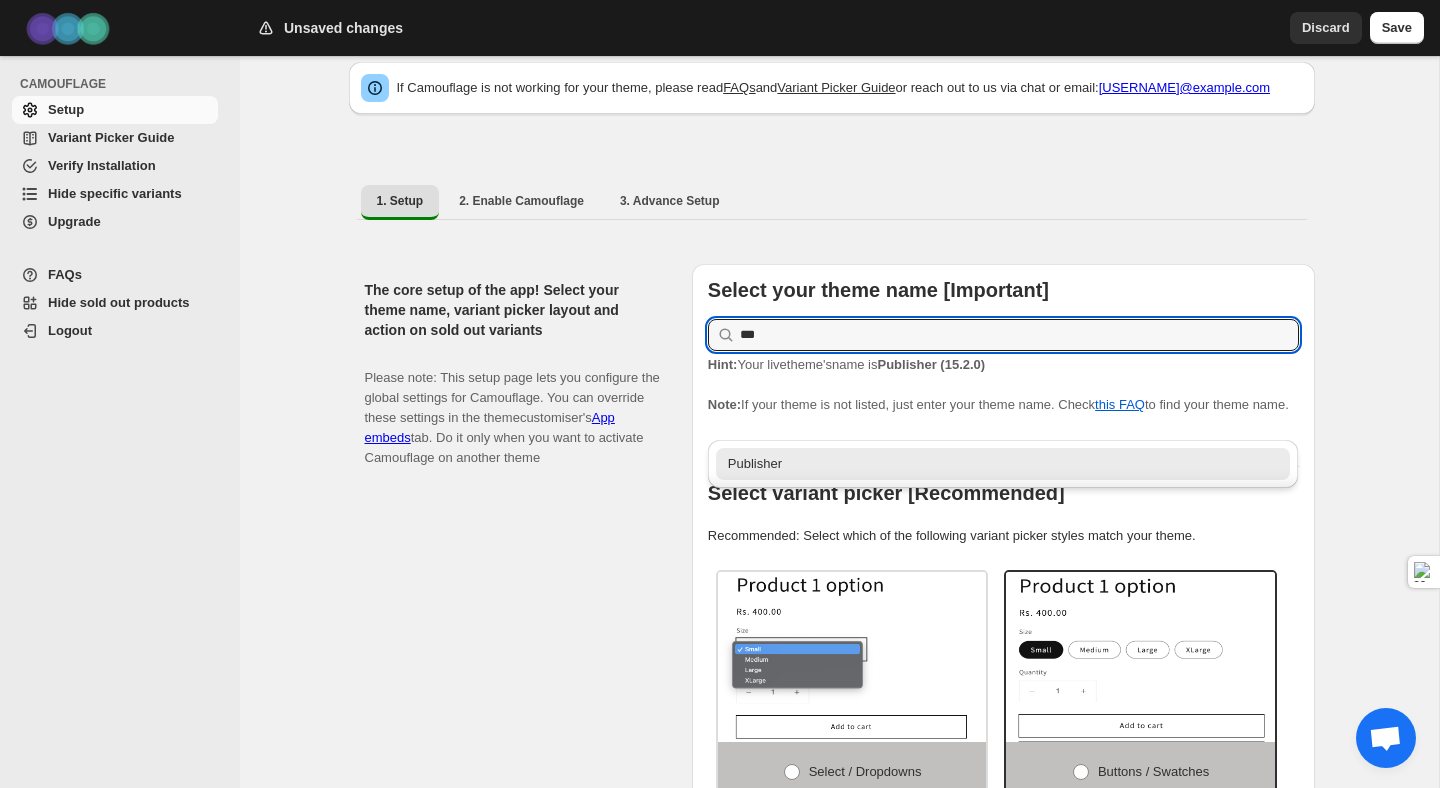 click on "Publisher" at bounding box center (1003, 464) 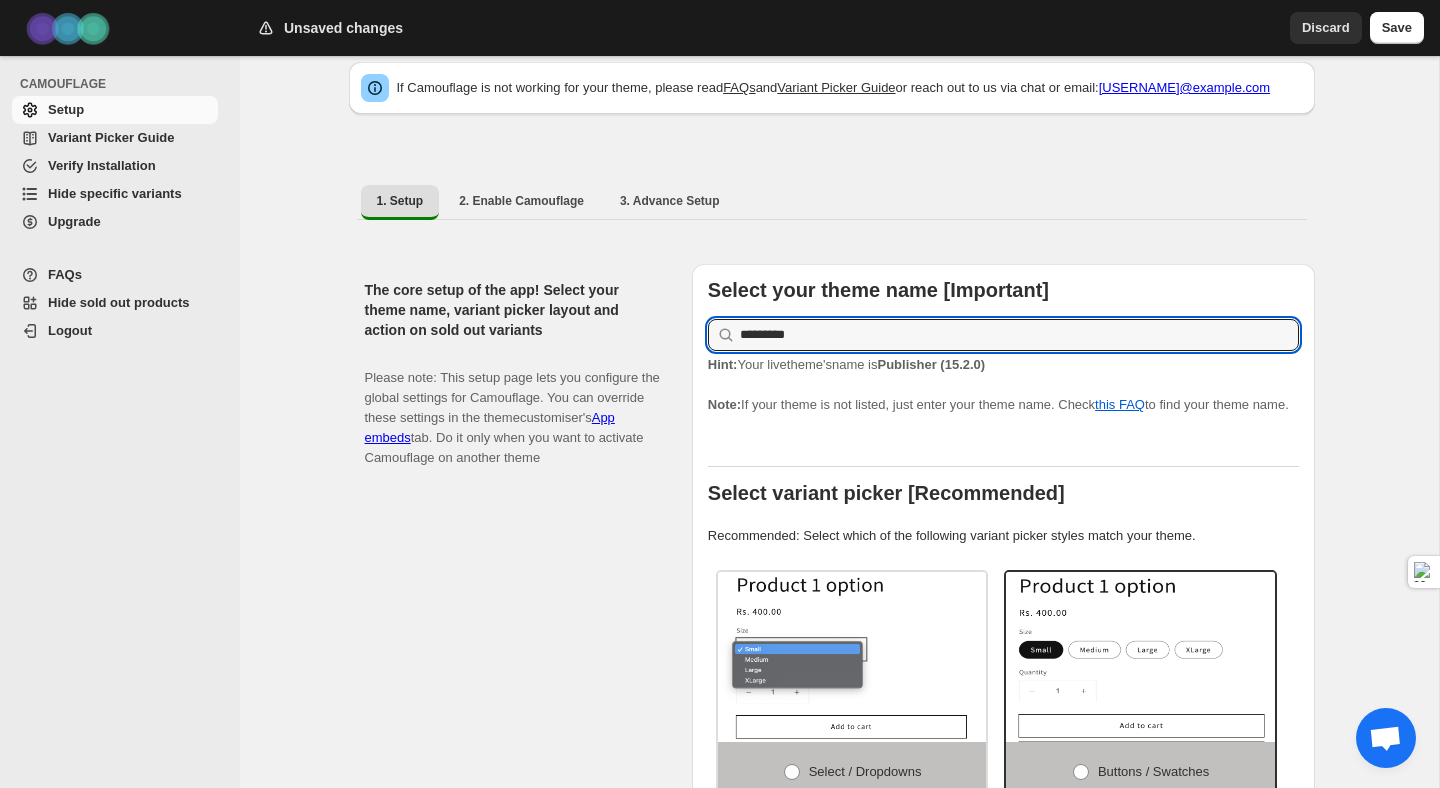type on "*********" 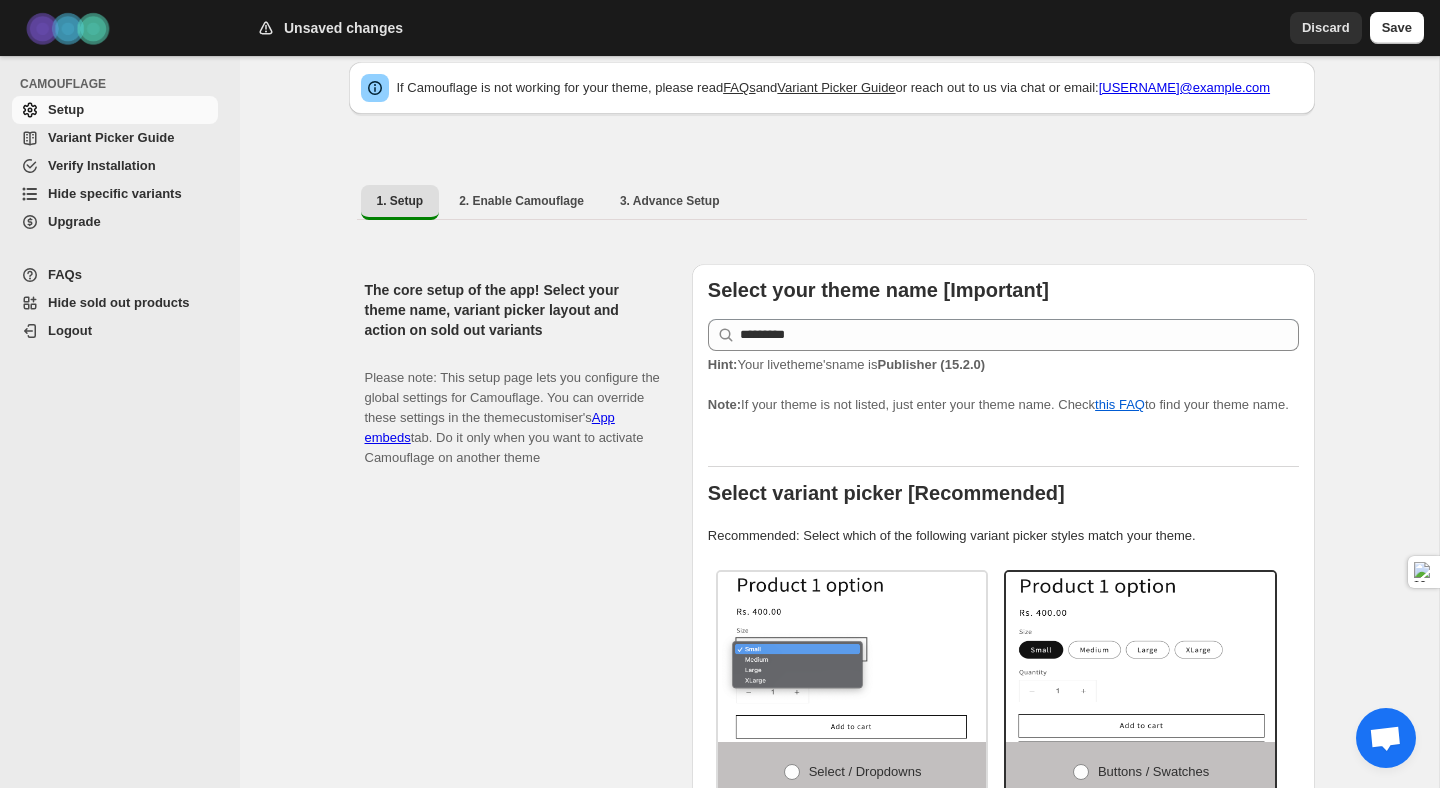 click on "Hint:  Your live  theme's  name is  Publisher   (15.2.0)   Note:  If your theme is not listed, just enter your theme name. Check  this FAQ  to find your theme name." at bounding box center [1003, 385] 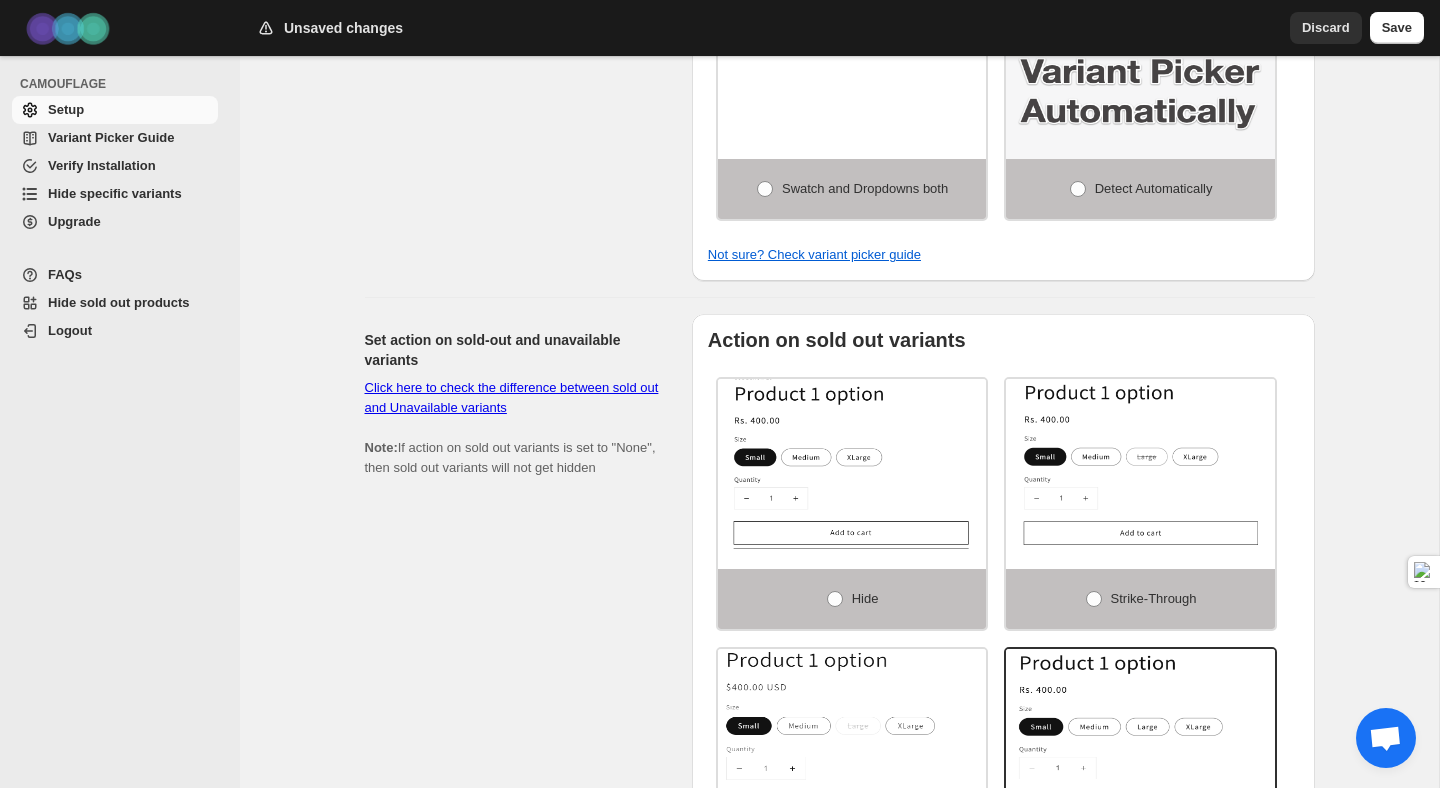 scroll, scrollTop: 1316, scrollLeft: 0, axis: vertical 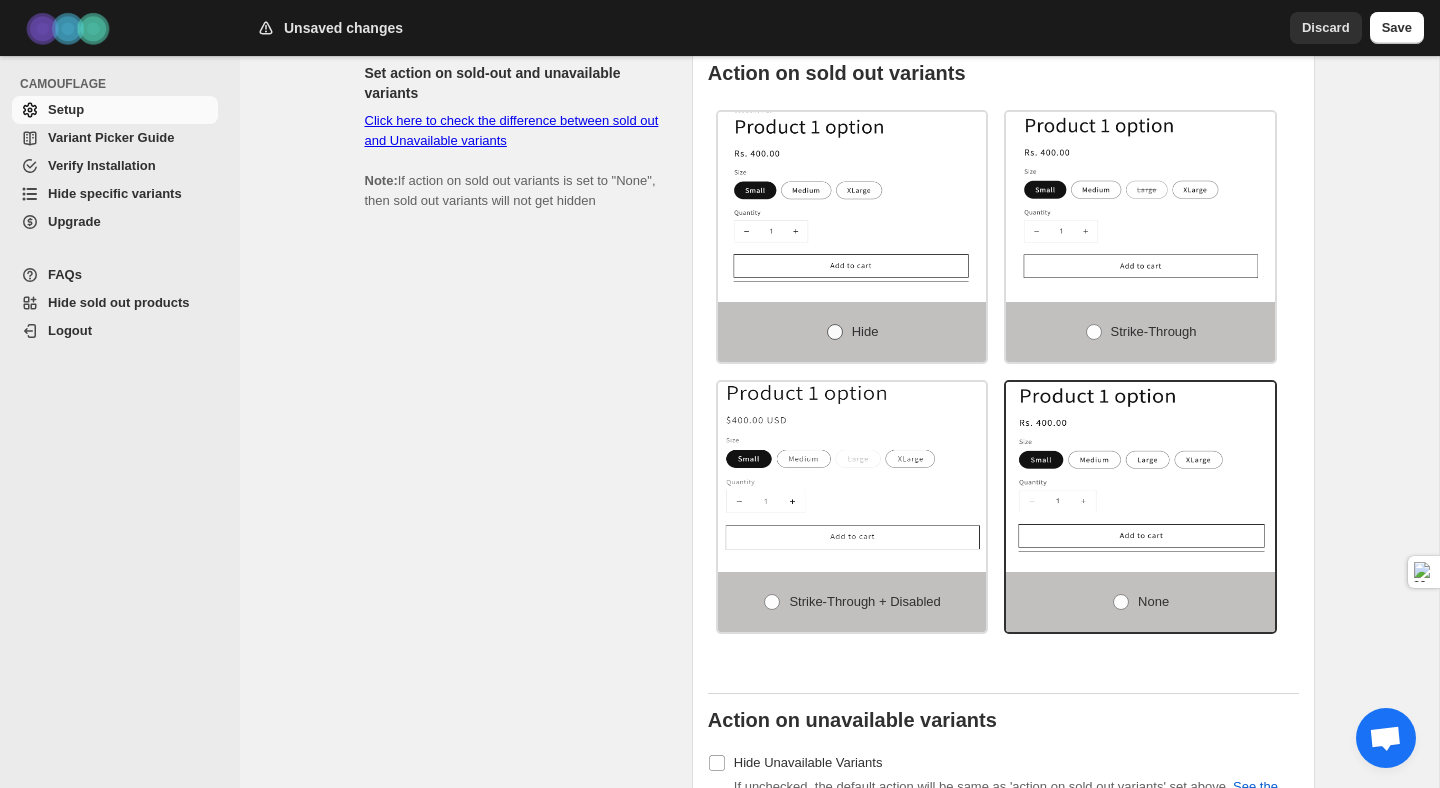 click at bounding box center [835, 332] 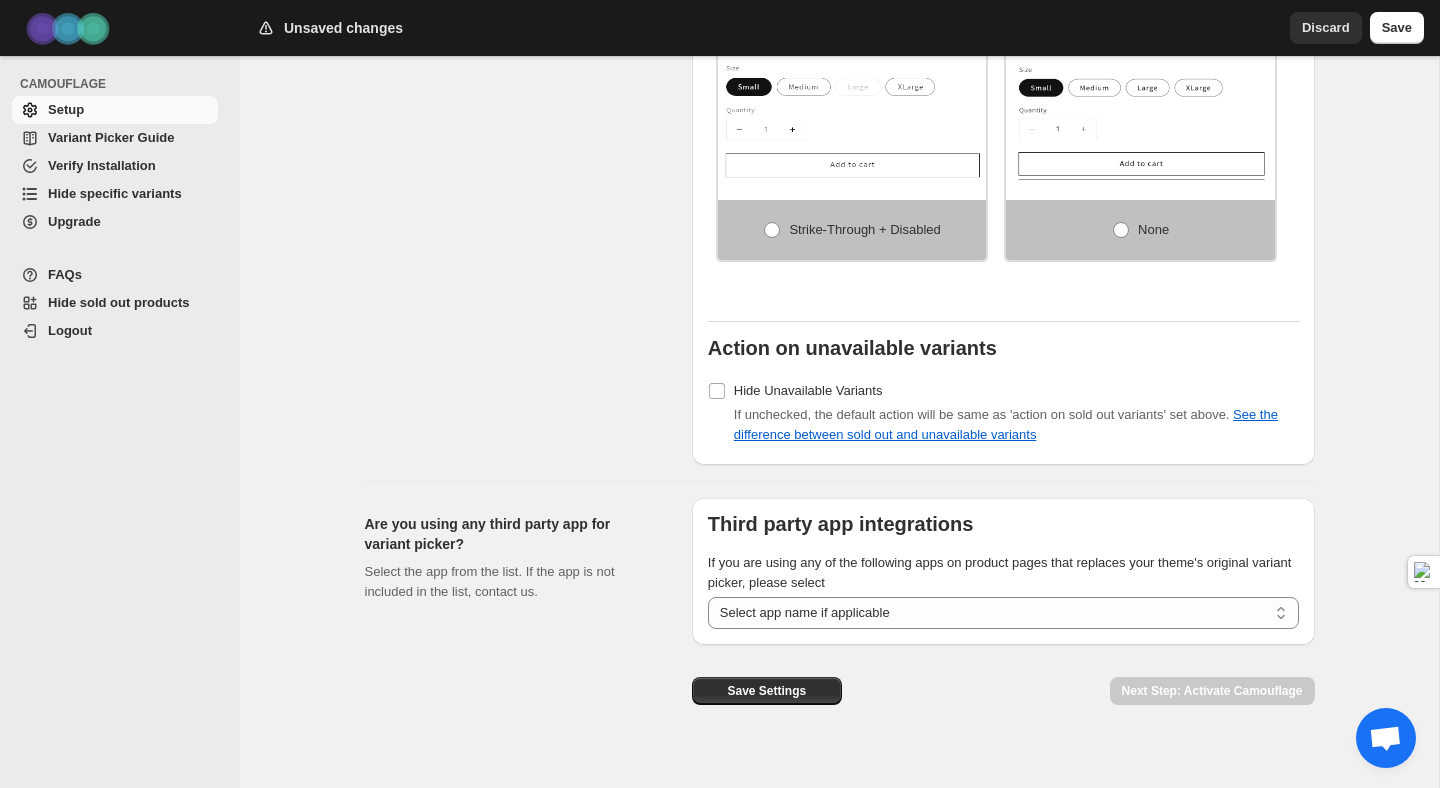 scroll, scrollTop: 1727, scrollLeft: 0, axis: vertical 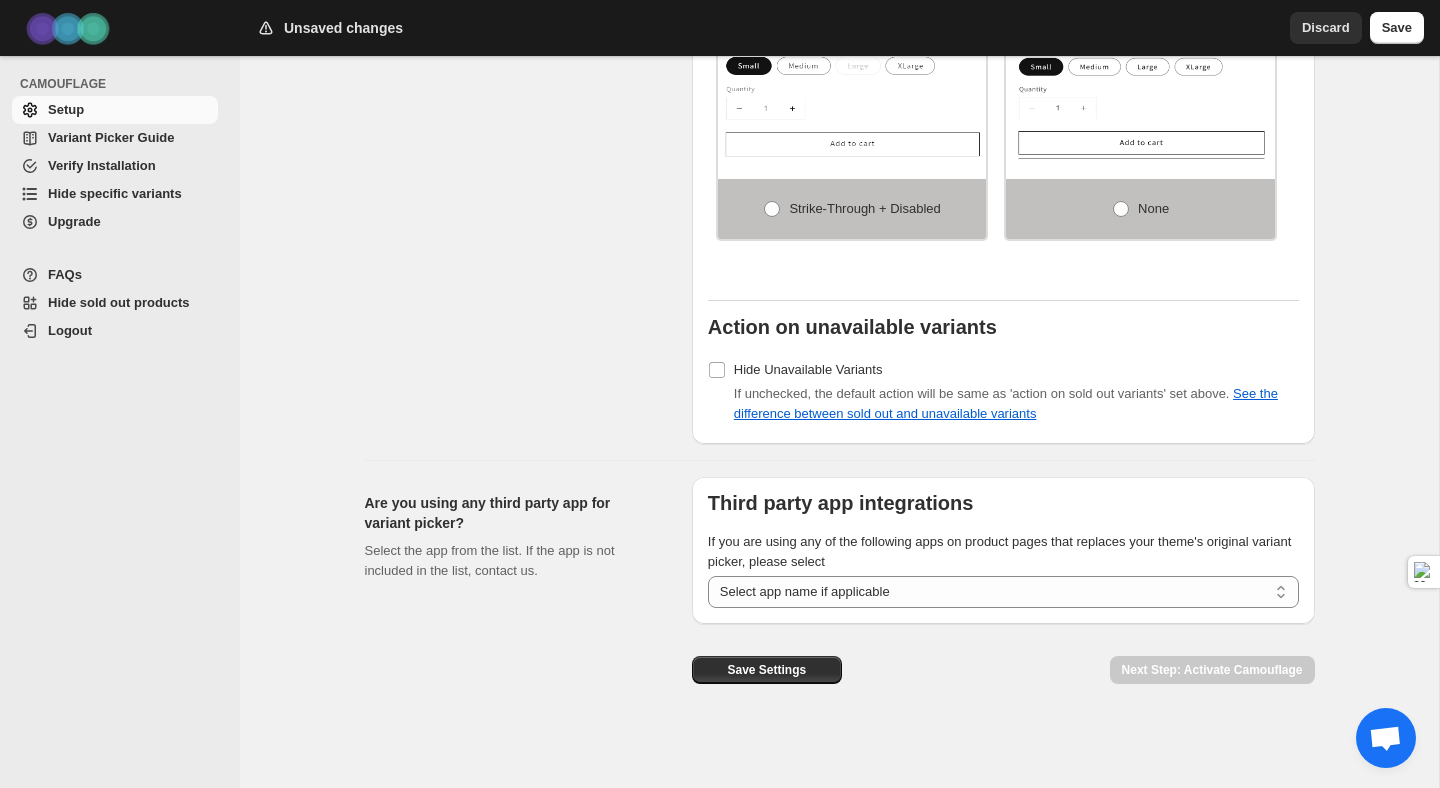 click on "If unchecked, the default action will be same as 'action on sold out variants' set above.    See the difference between sold out and unavailable variants" at bounding box center [1003, 404] 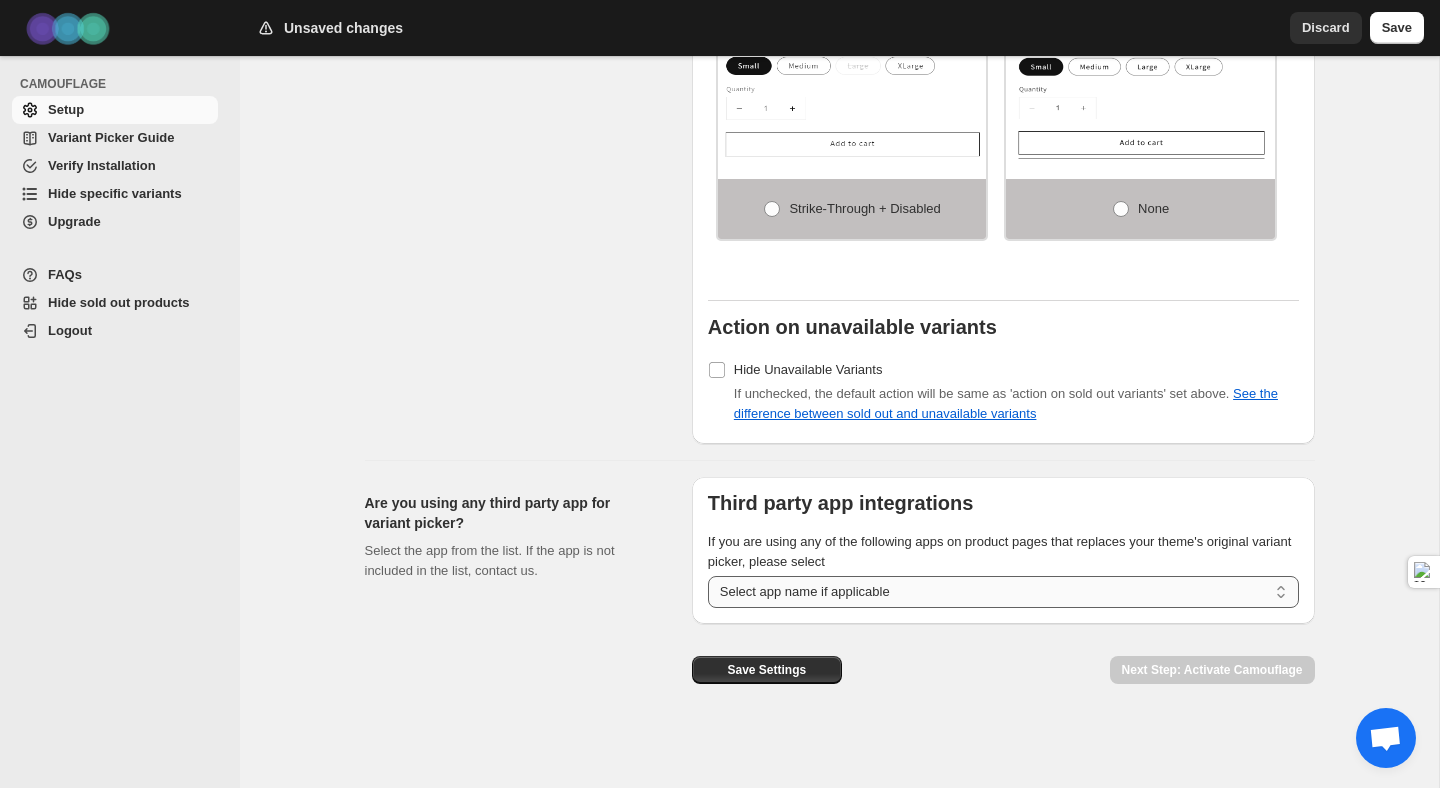 click on "**********" at bounding box center [1003, 592] 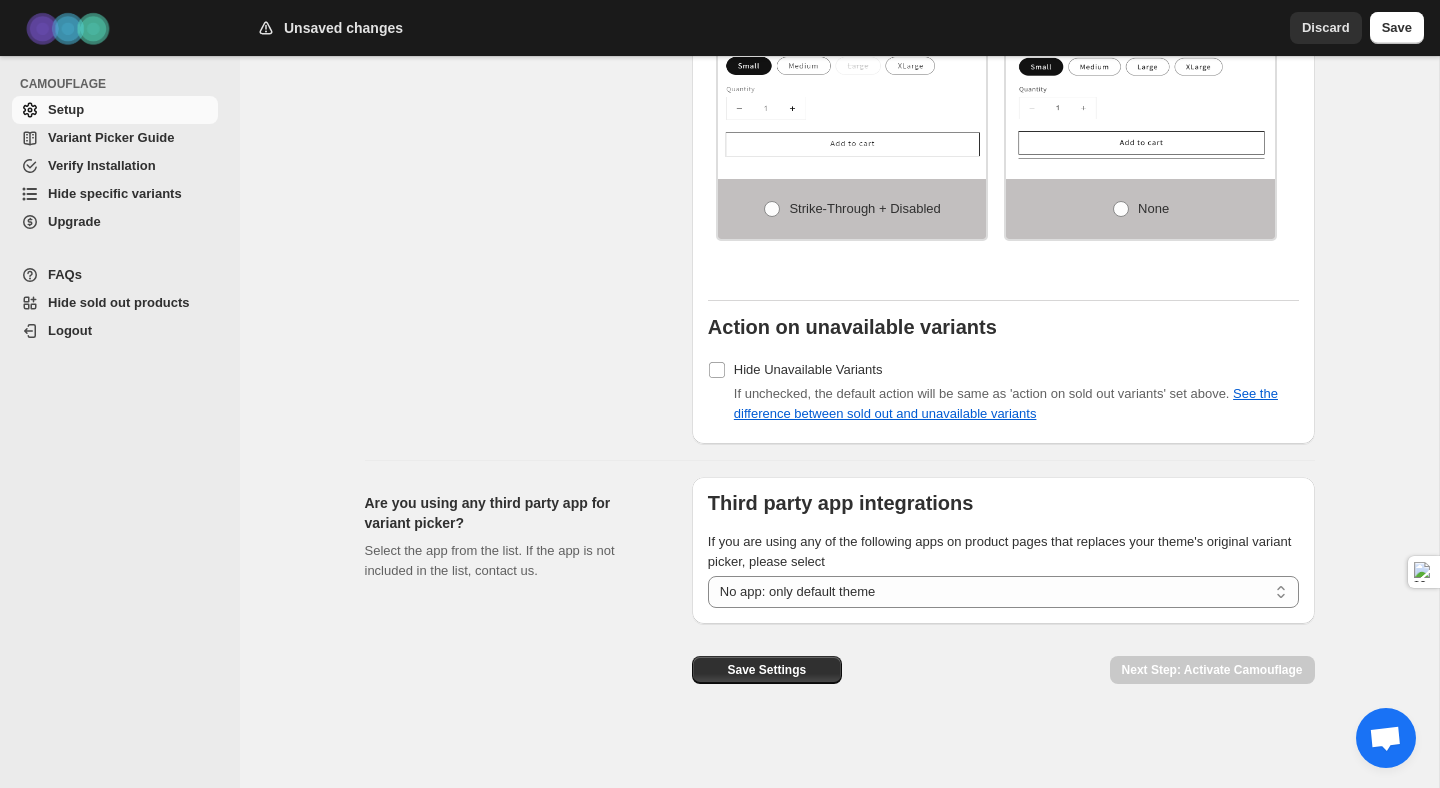 click on "**********" at bounding box center (1003, 550) 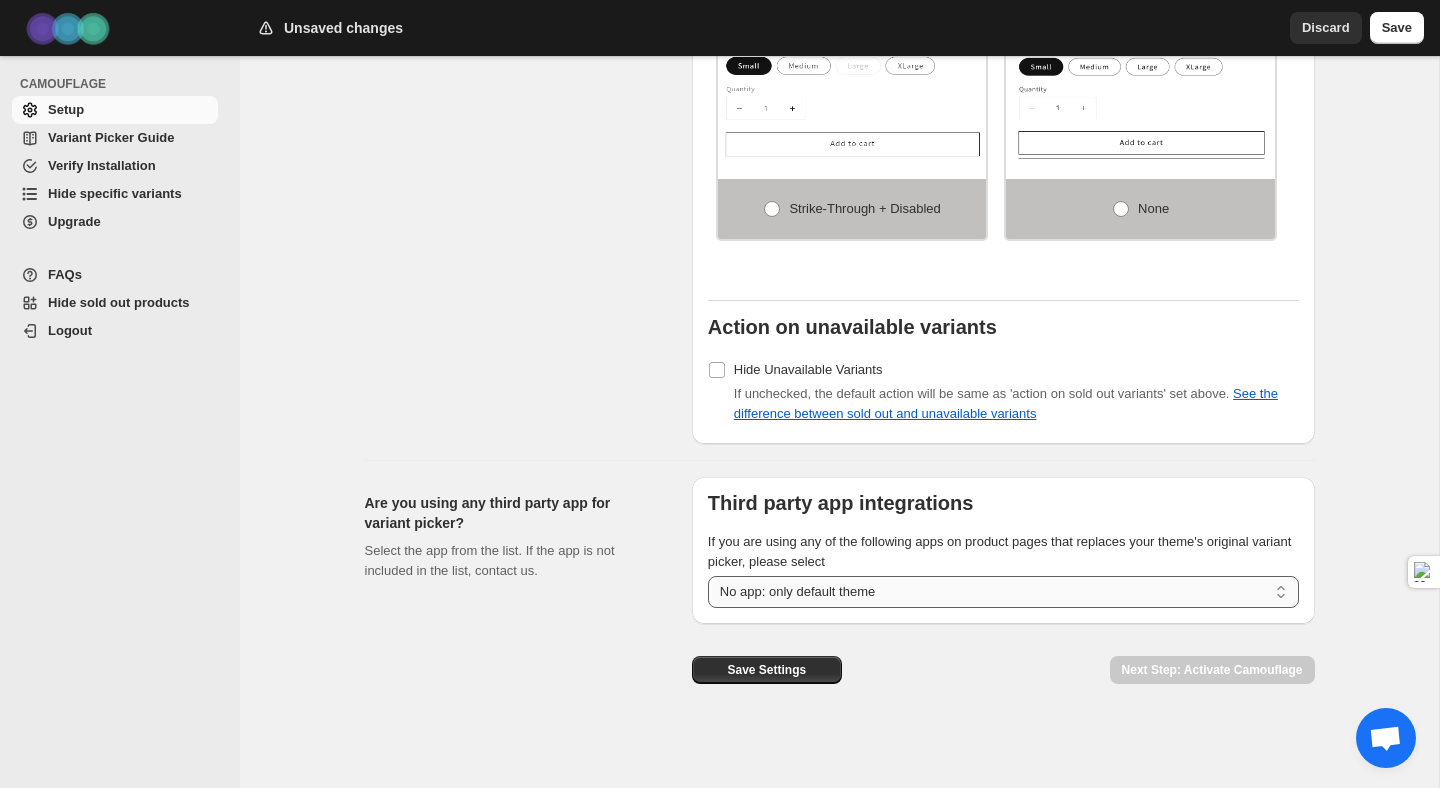 click on "**********" at bounding box center [1003, 592] 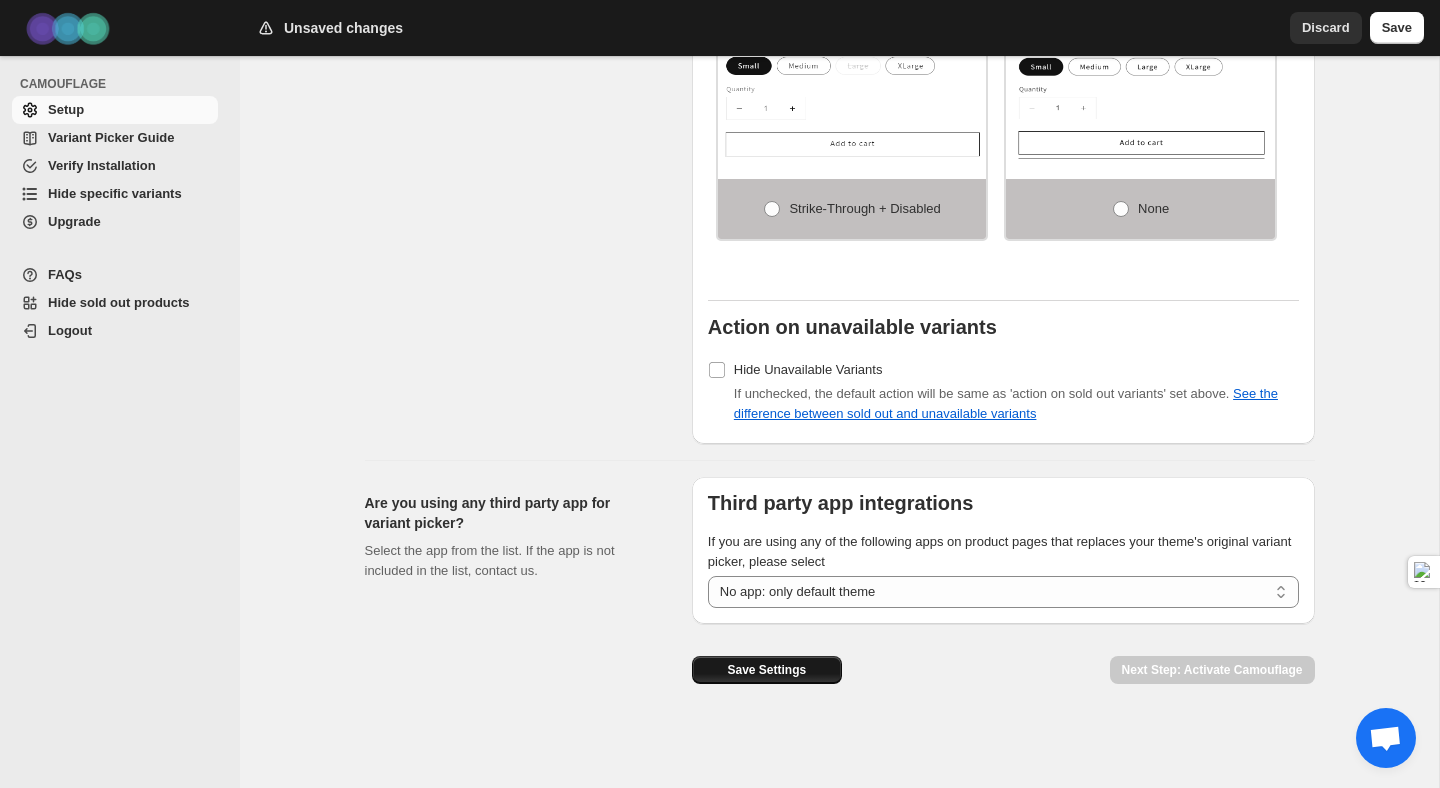 click on "Save Settings" at bounding box center (767, 670) 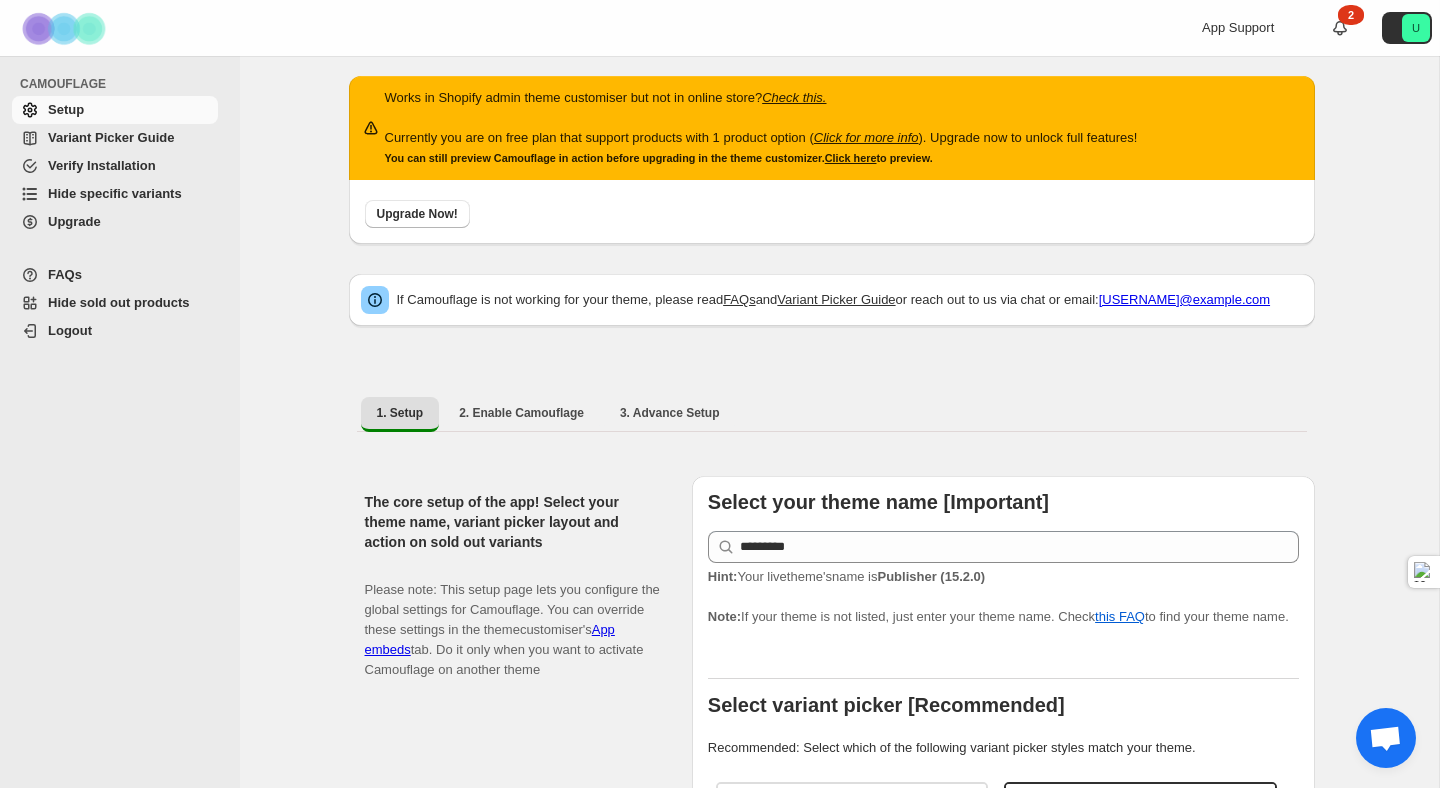 scroll, scrollTop: 0, scrollLeft: 0, axis: both 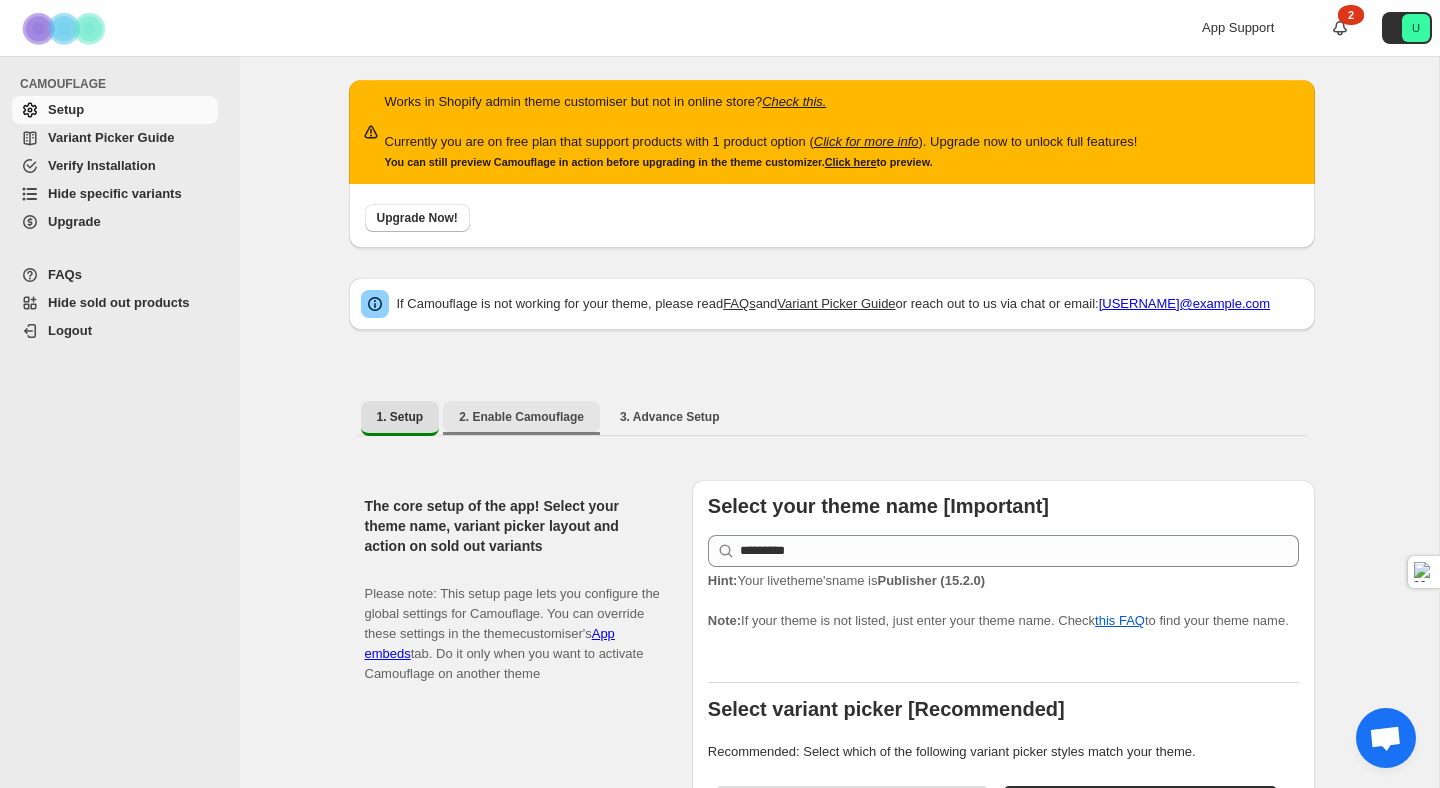 click on "2. Enable Camouflage" at bounding box center [521, 417] 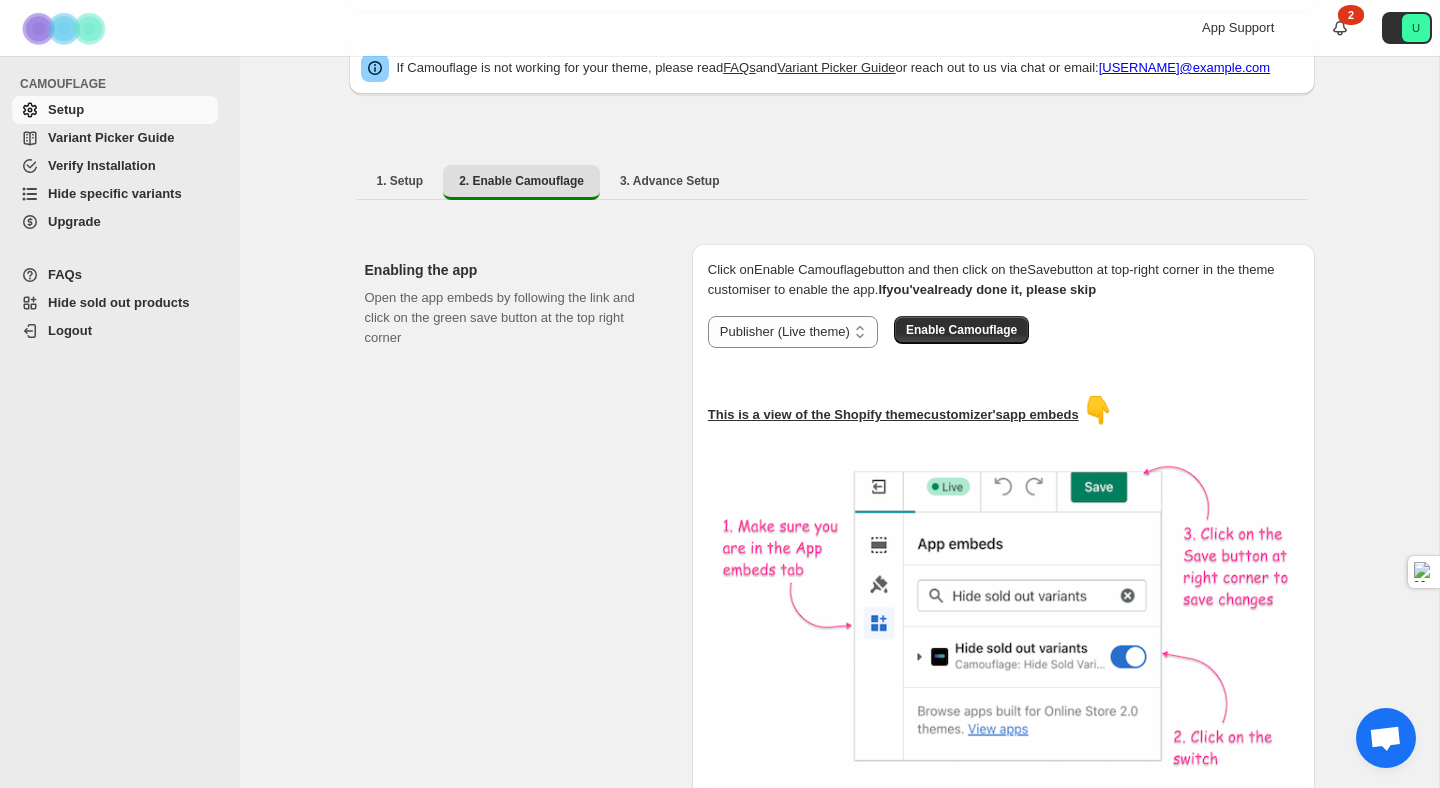 scroll, scrollTop: 234, scrollLeft: 0, axis: vertical 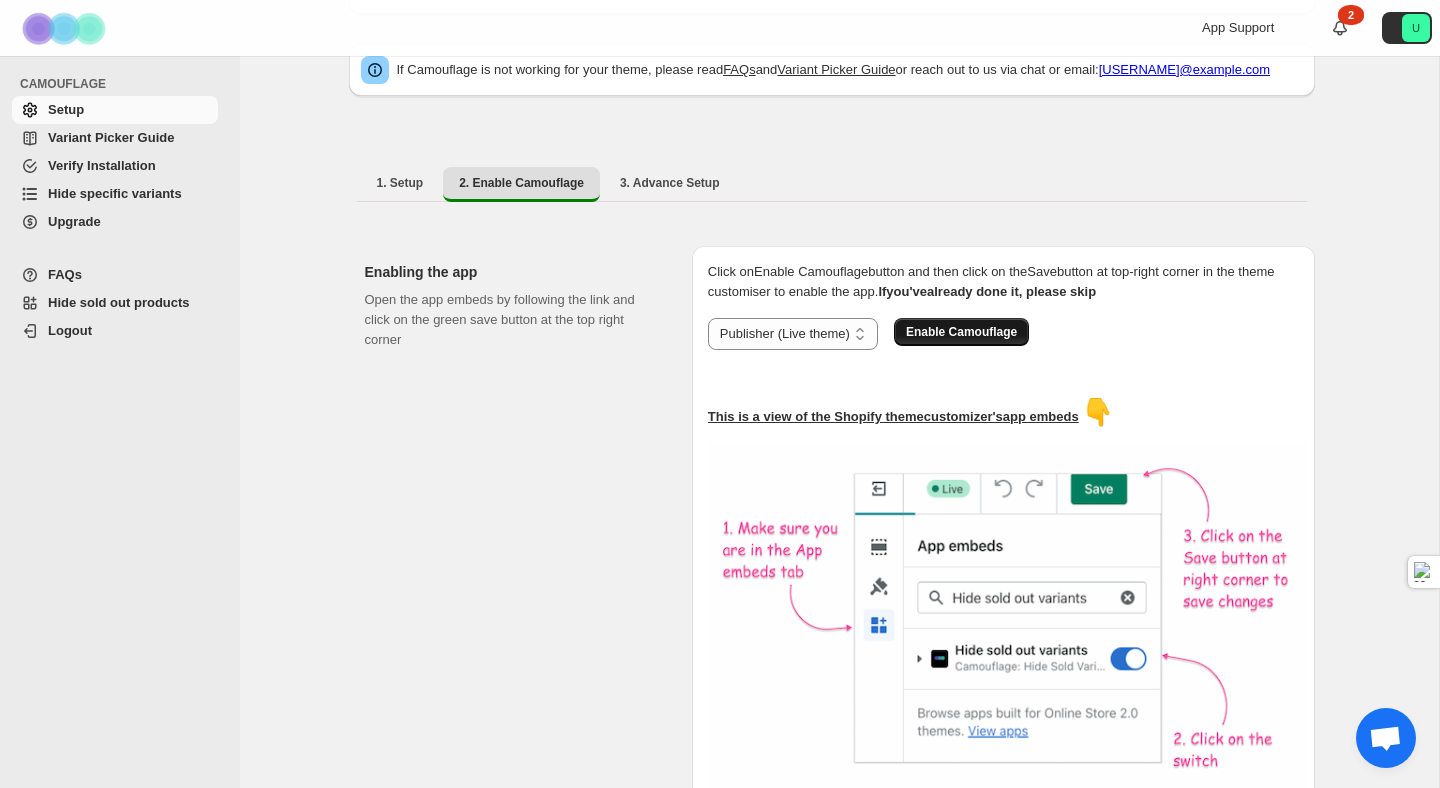 click on "Enable Camouflage" at bounding box center [961, 332] 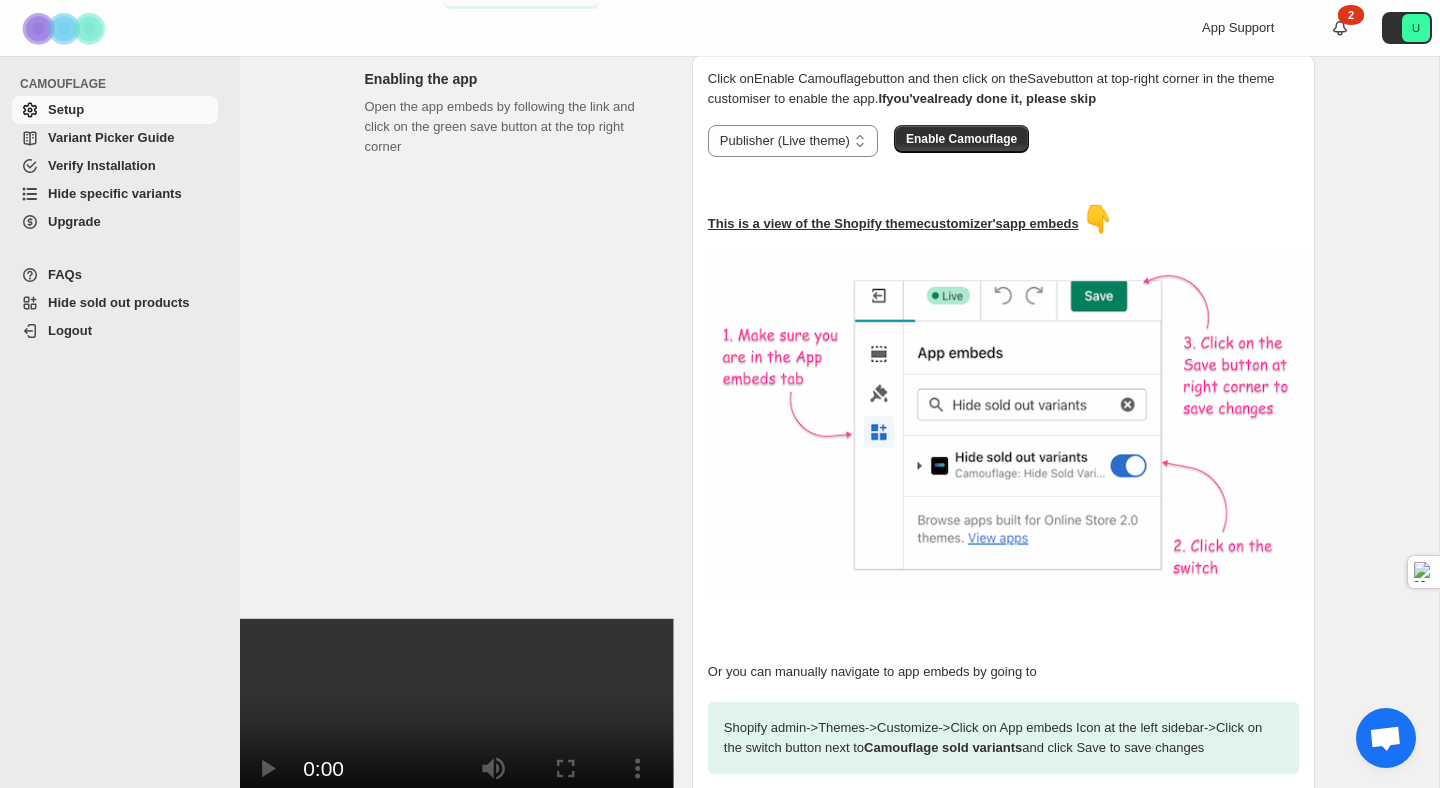 scroll, scrollTop: 604, scrollLeft: 0, axis: vertical 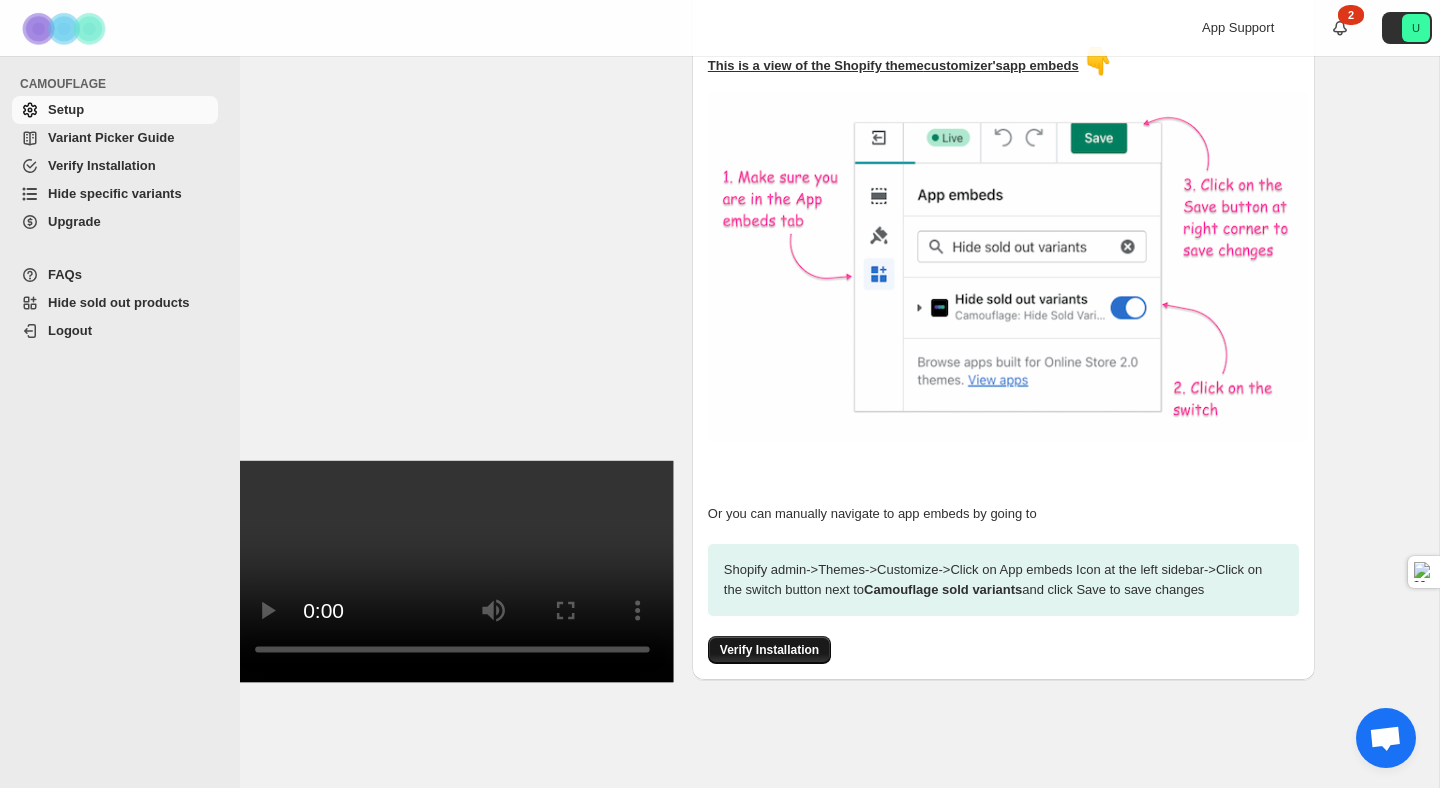 click on "Verify Installation" at bounding box center [769, 650] 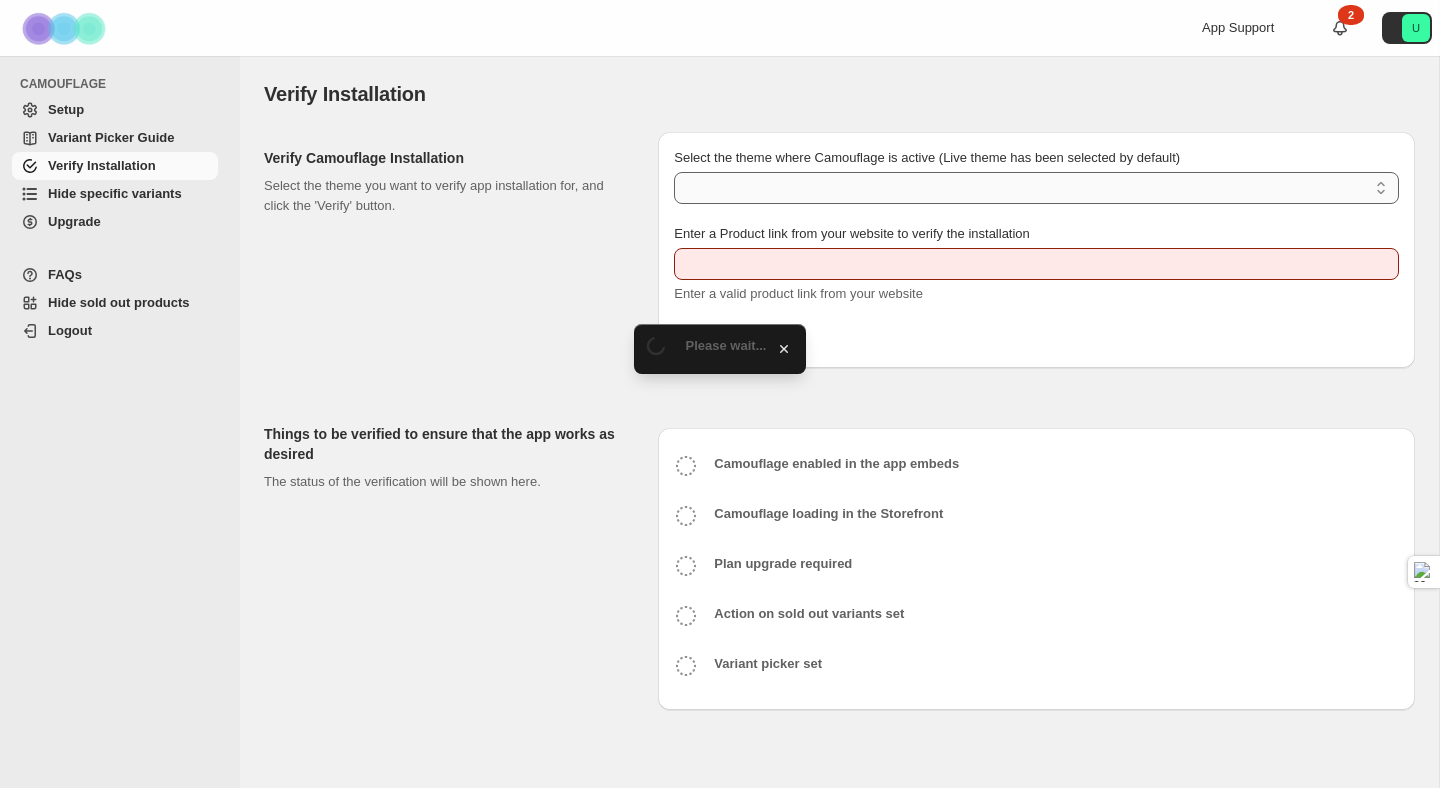 scroll, scrollTop: 0, scrollLeft: 0, axis: both 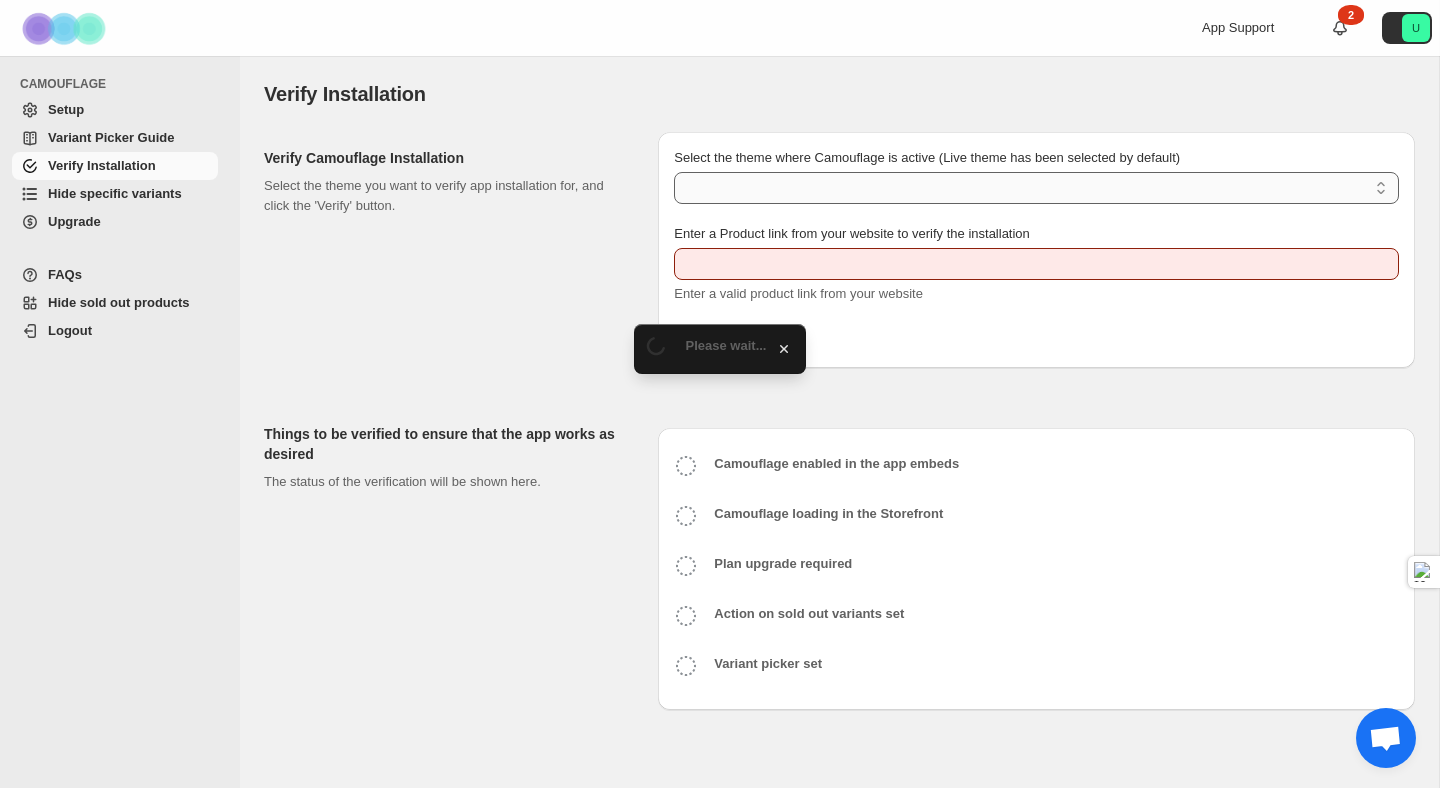type on "**********" 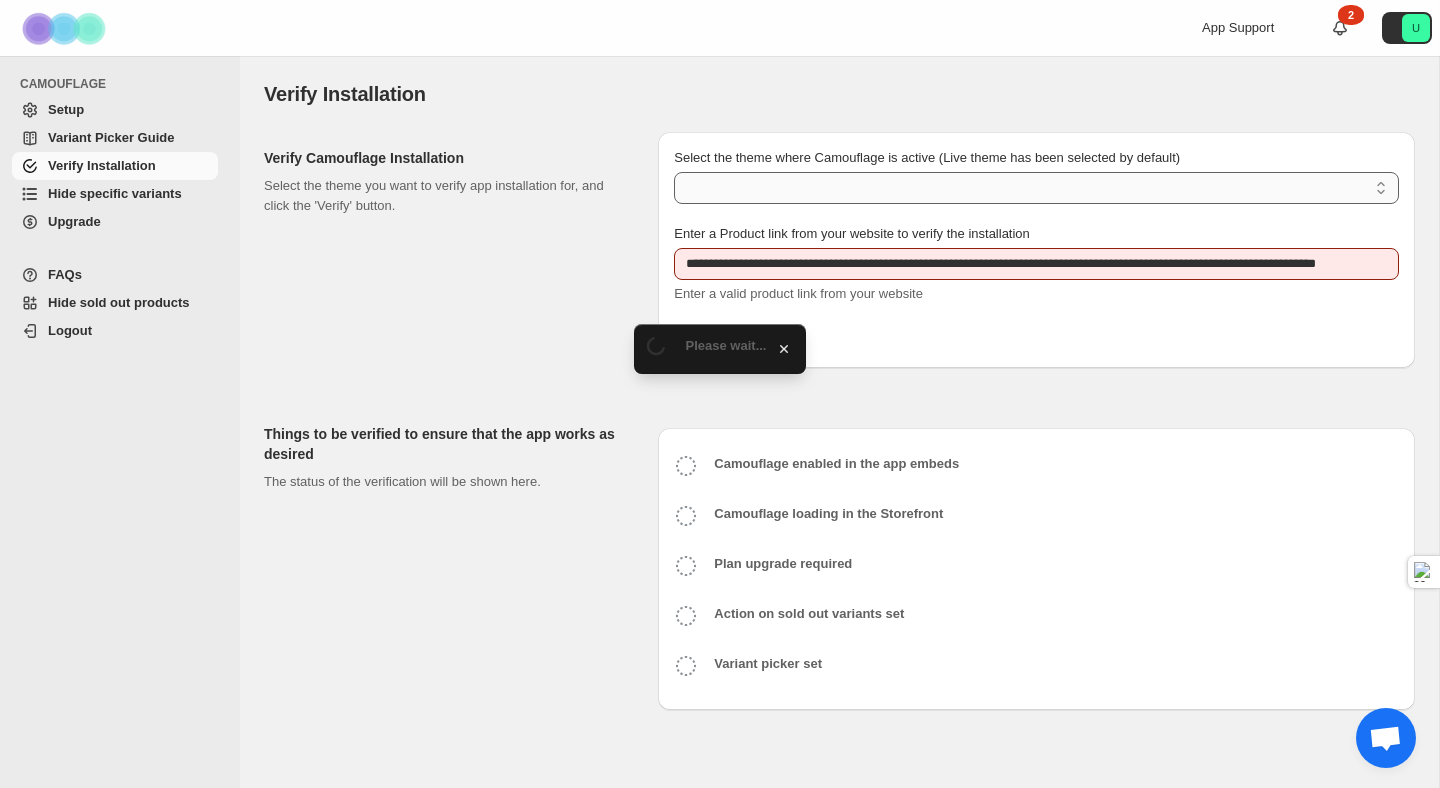 click on "Select the theme where Camouflage is active (Live theme has been selected by default)" at bounding box center [1036, 188] 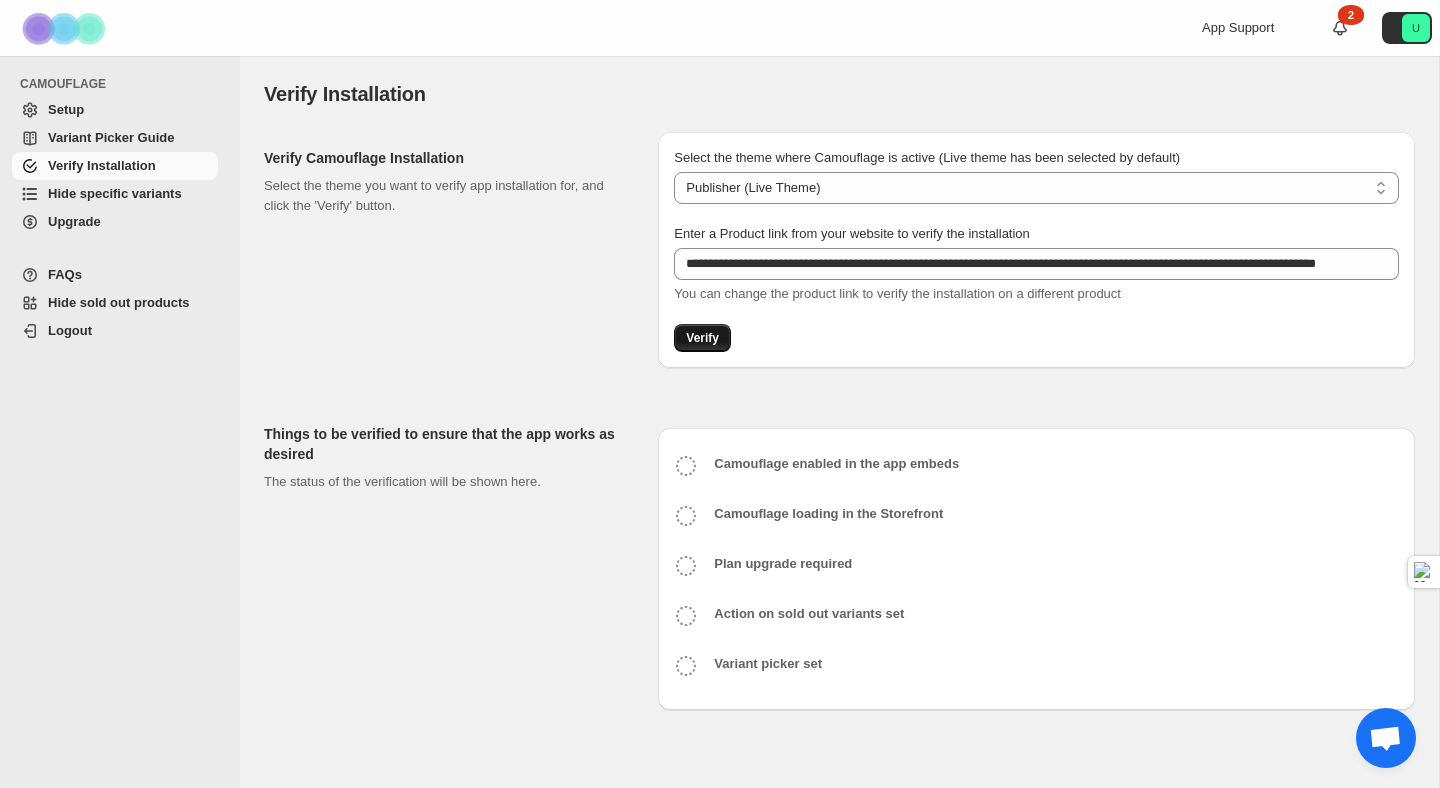 click on "Verify" at bounding box center (702, 338) 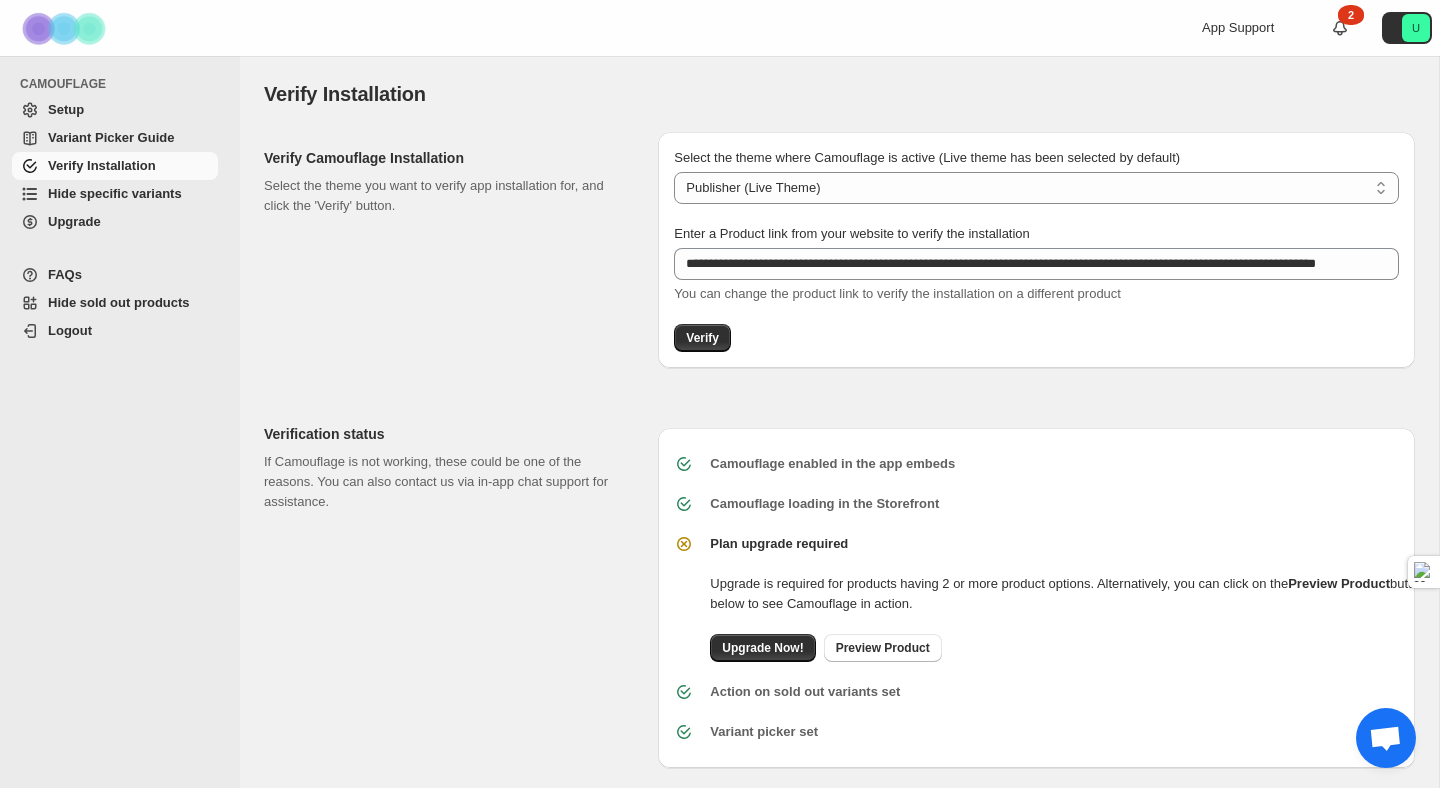 scroll, scrollTop: 20, scrollLeft: 0, axis: vertical 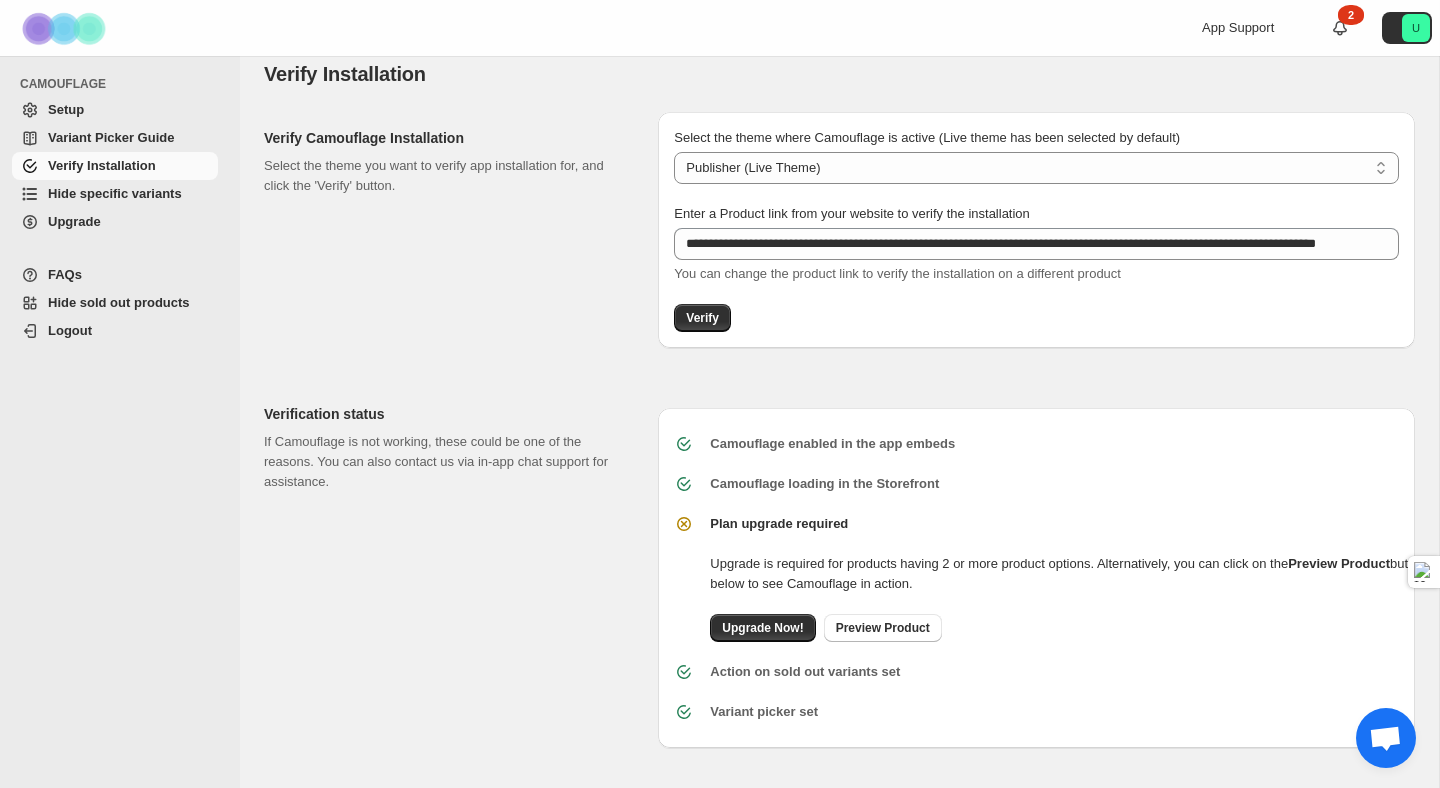drag, startPoint x: 865, startPoint y: 558, endPoint x: 992, endPoint y: 575, distance: 128.13274 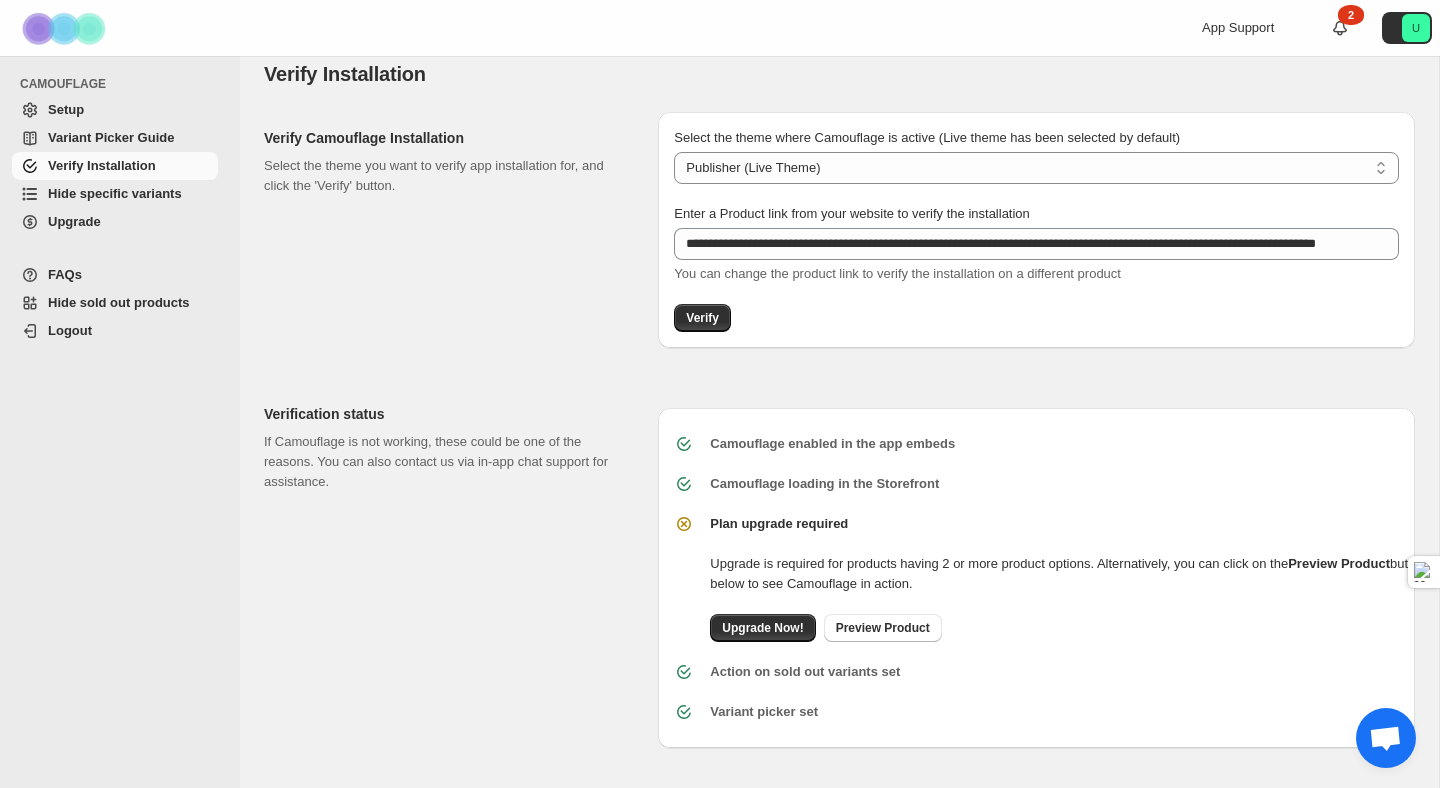 click on "Action on sold out variants set" at bounding box center (805, 671) 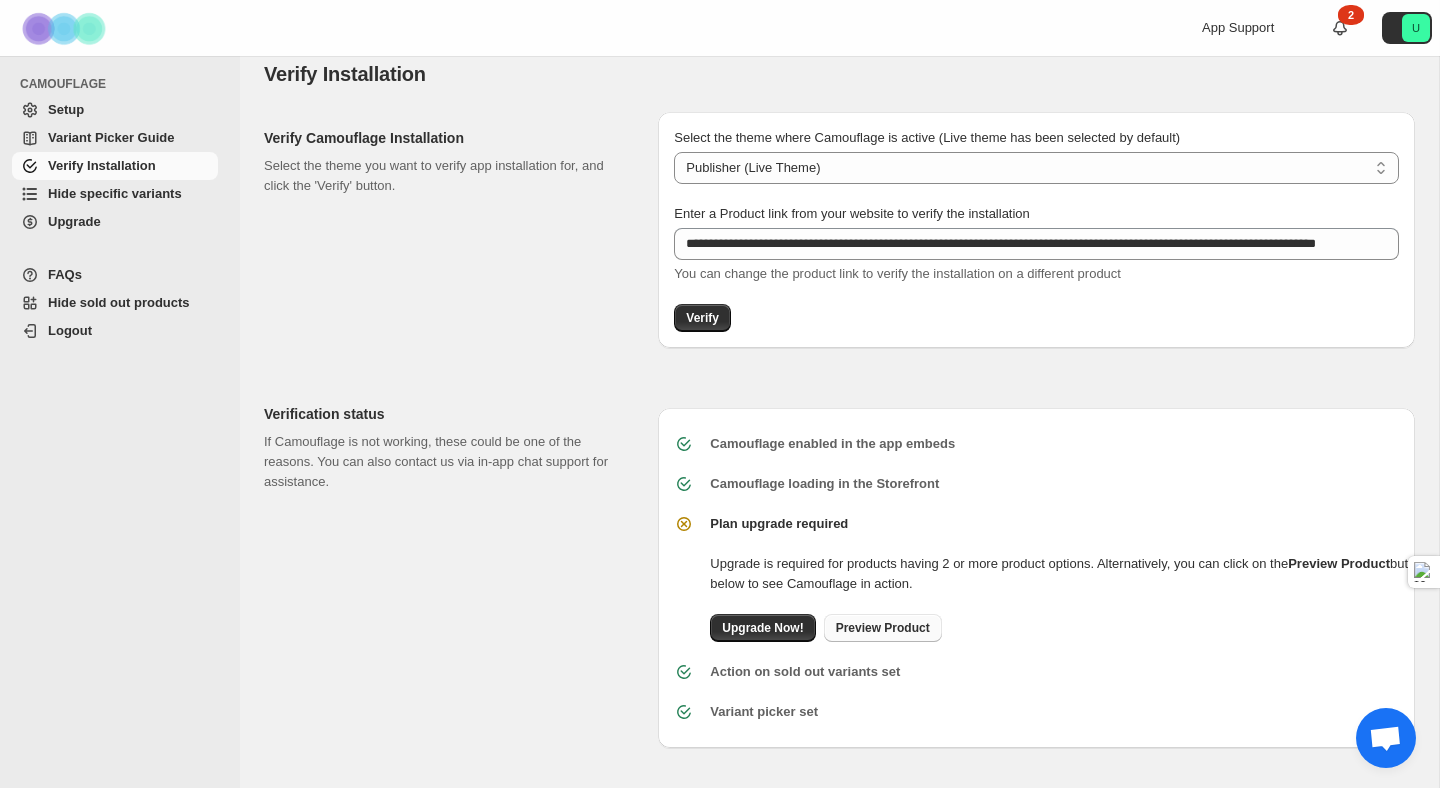 click on "Preview Product" at bounding box center (883, 628) 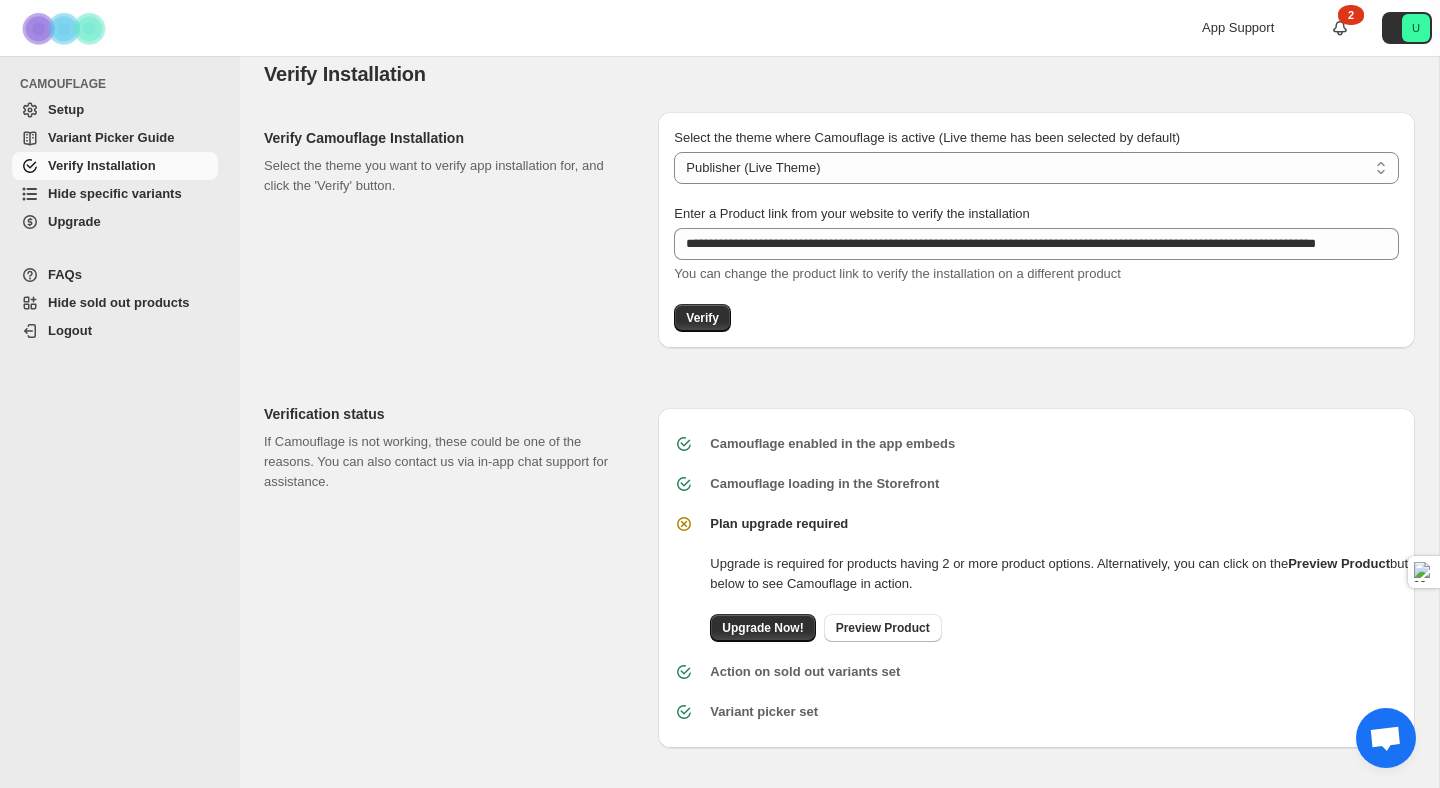click on "Action on sold out variants set" at bounding box center (805, 671) 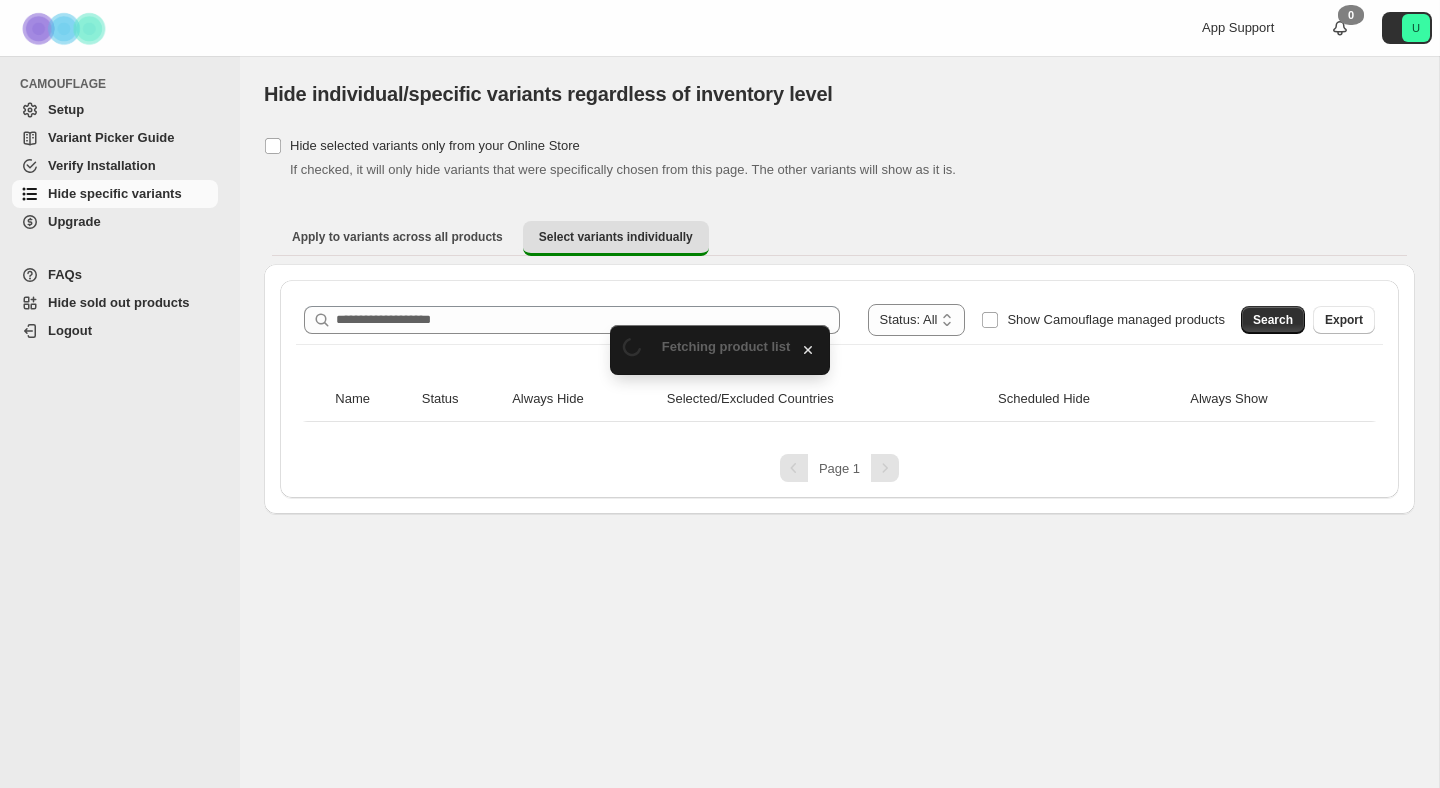 scroll, scrollTop: 0, scrollLeft: 0, axis: both 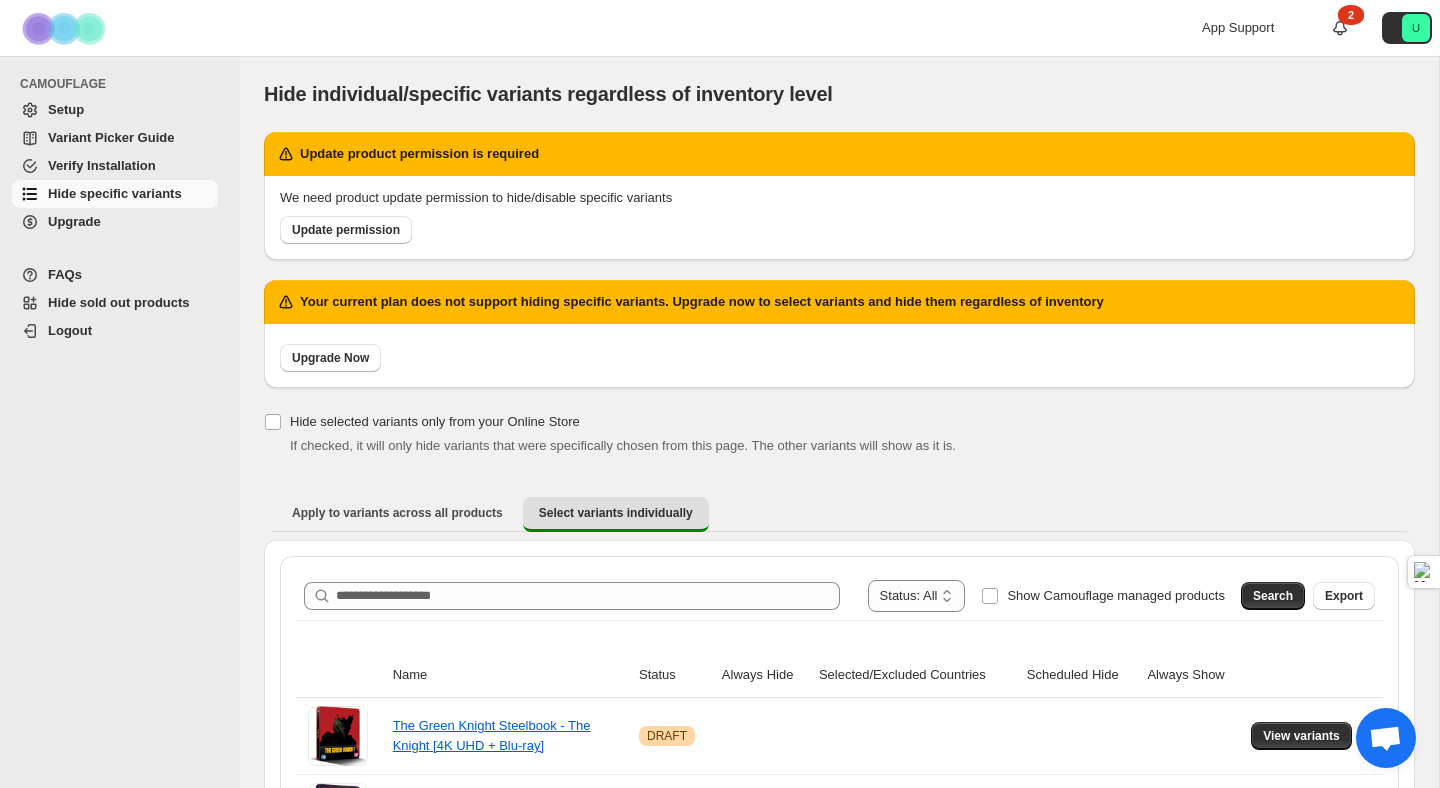 click on "Setup" at bounding box center [66, 109] 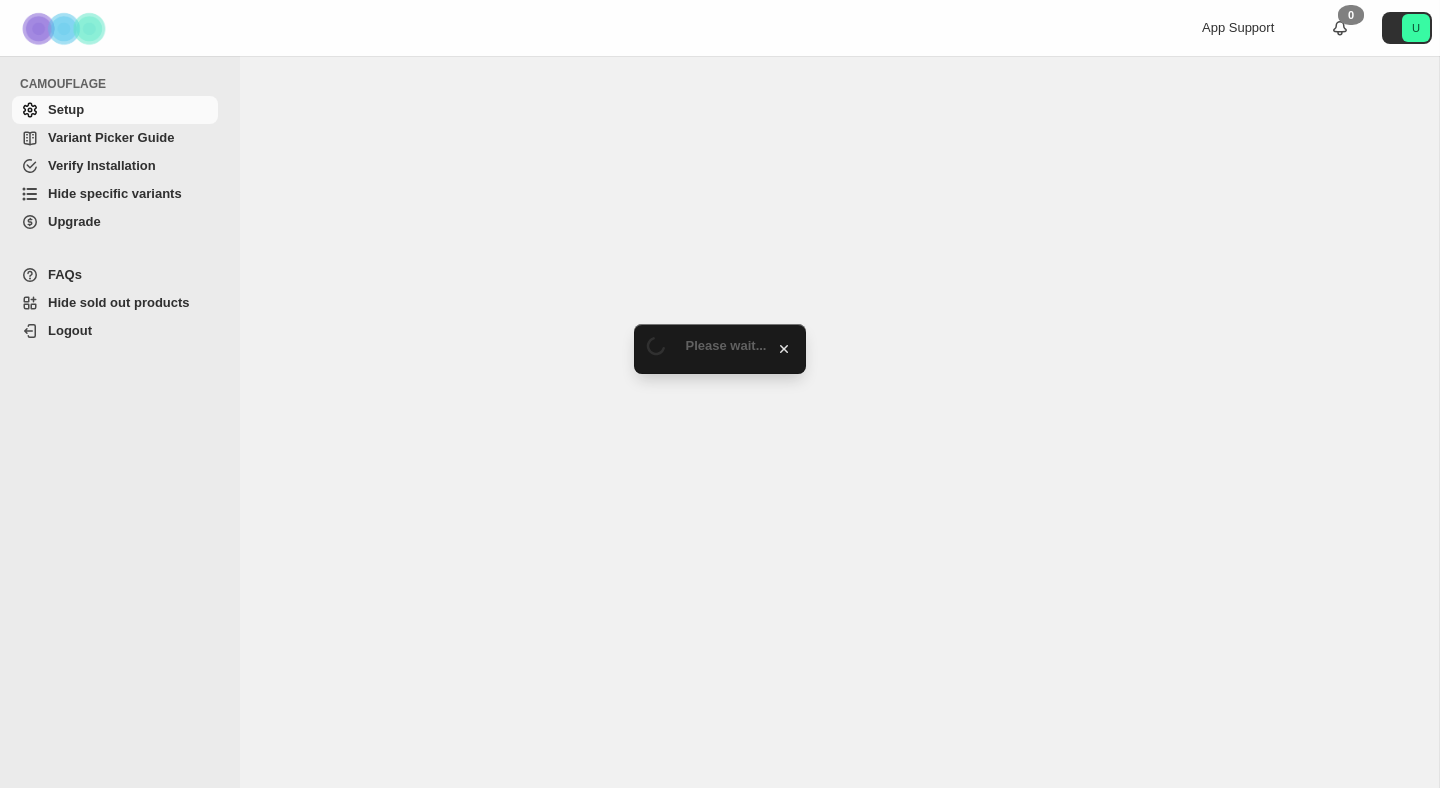 scroll, scrollTop: 0, scrollLeft: 0, axis: both 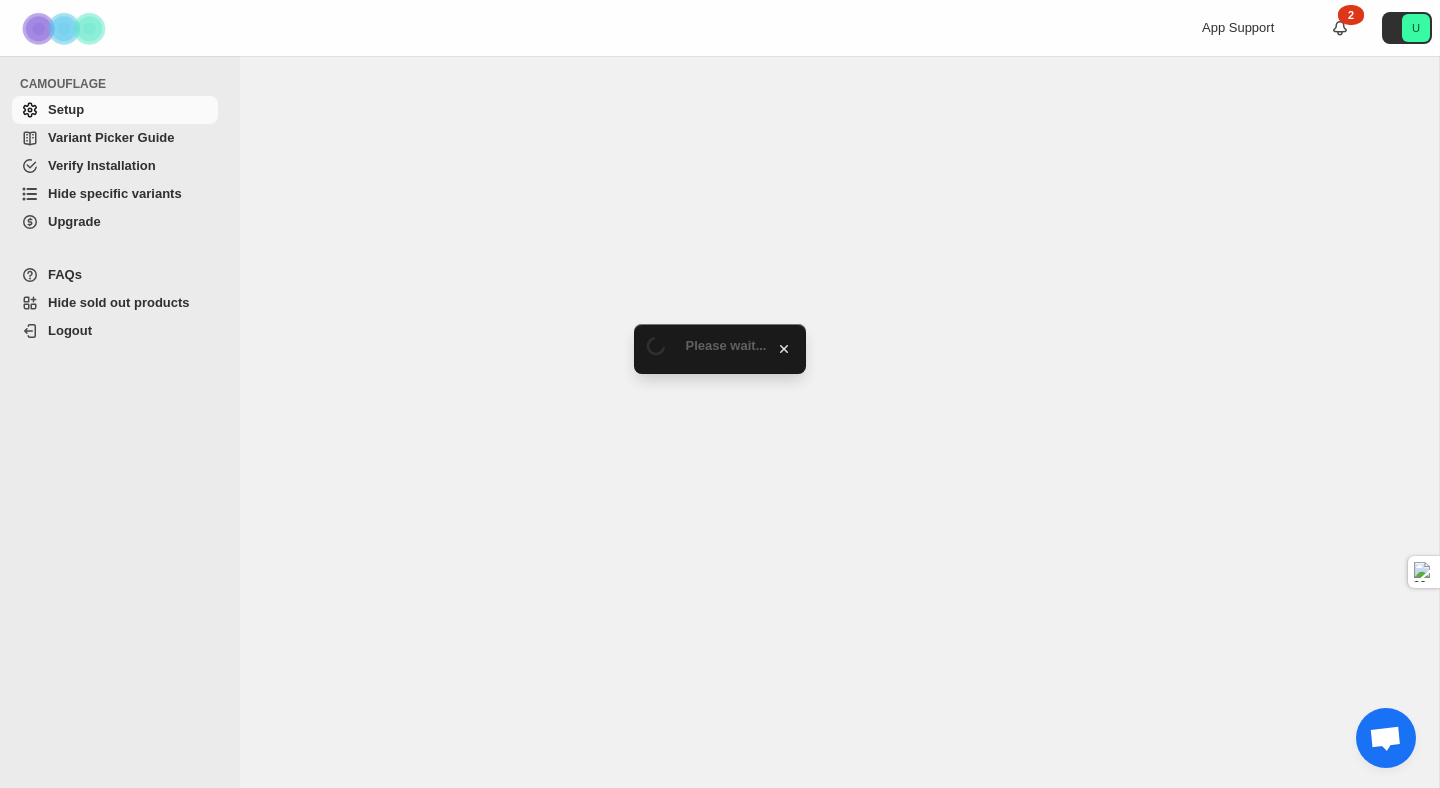 select on "******" 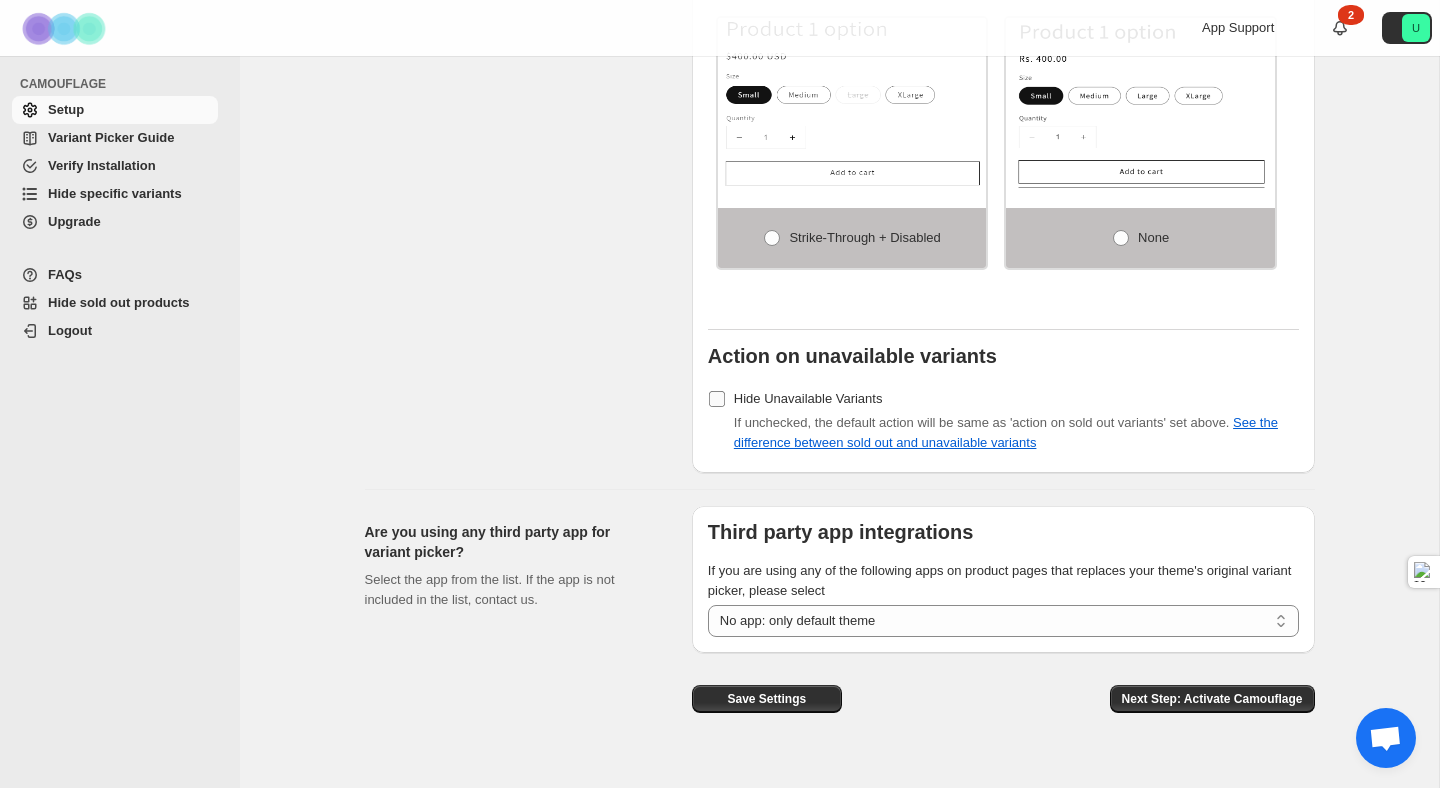 scroll, scrollTop: 1727, scrollLeft: 0, axis: vertical 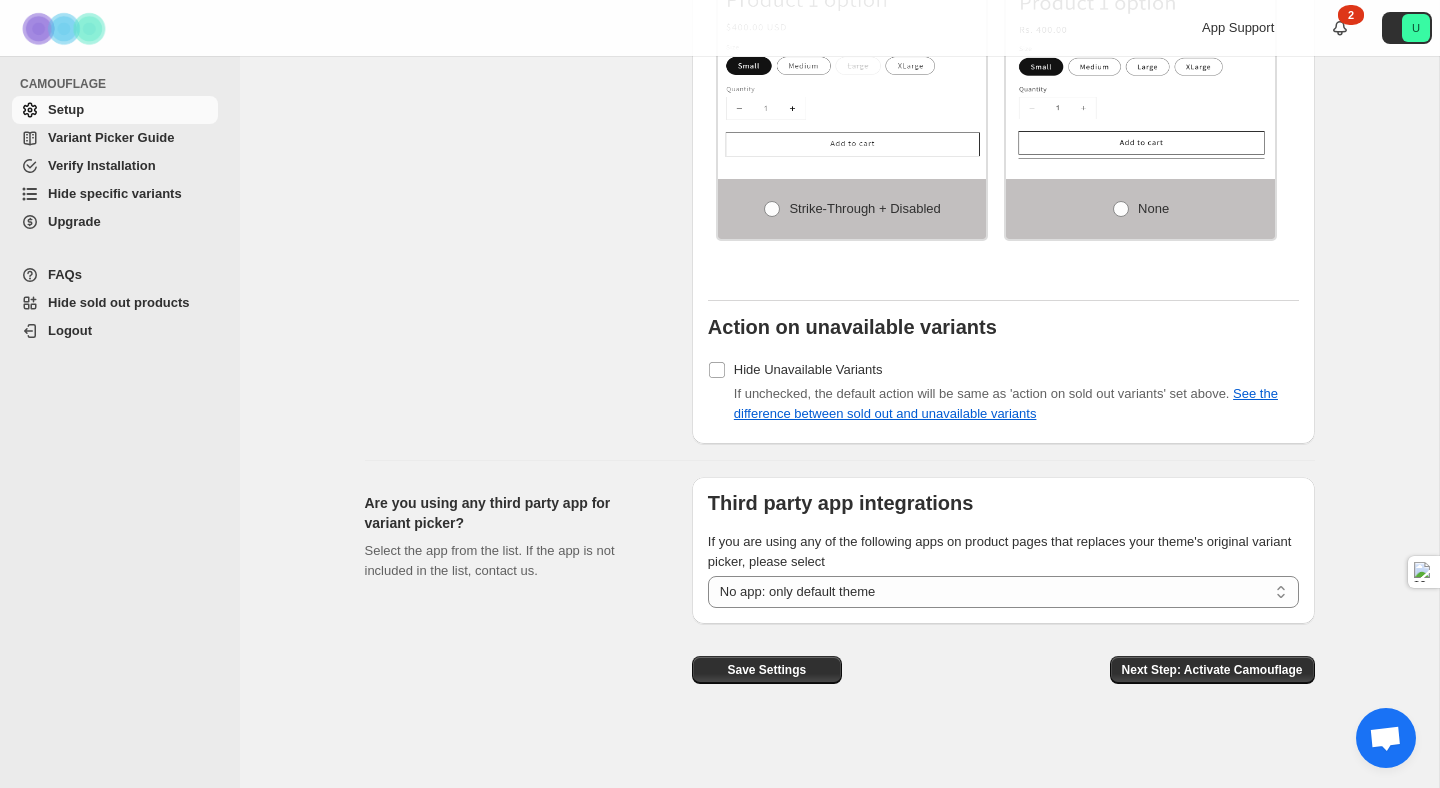 click on "Hide specific variants" at bounding box center [115, 193] 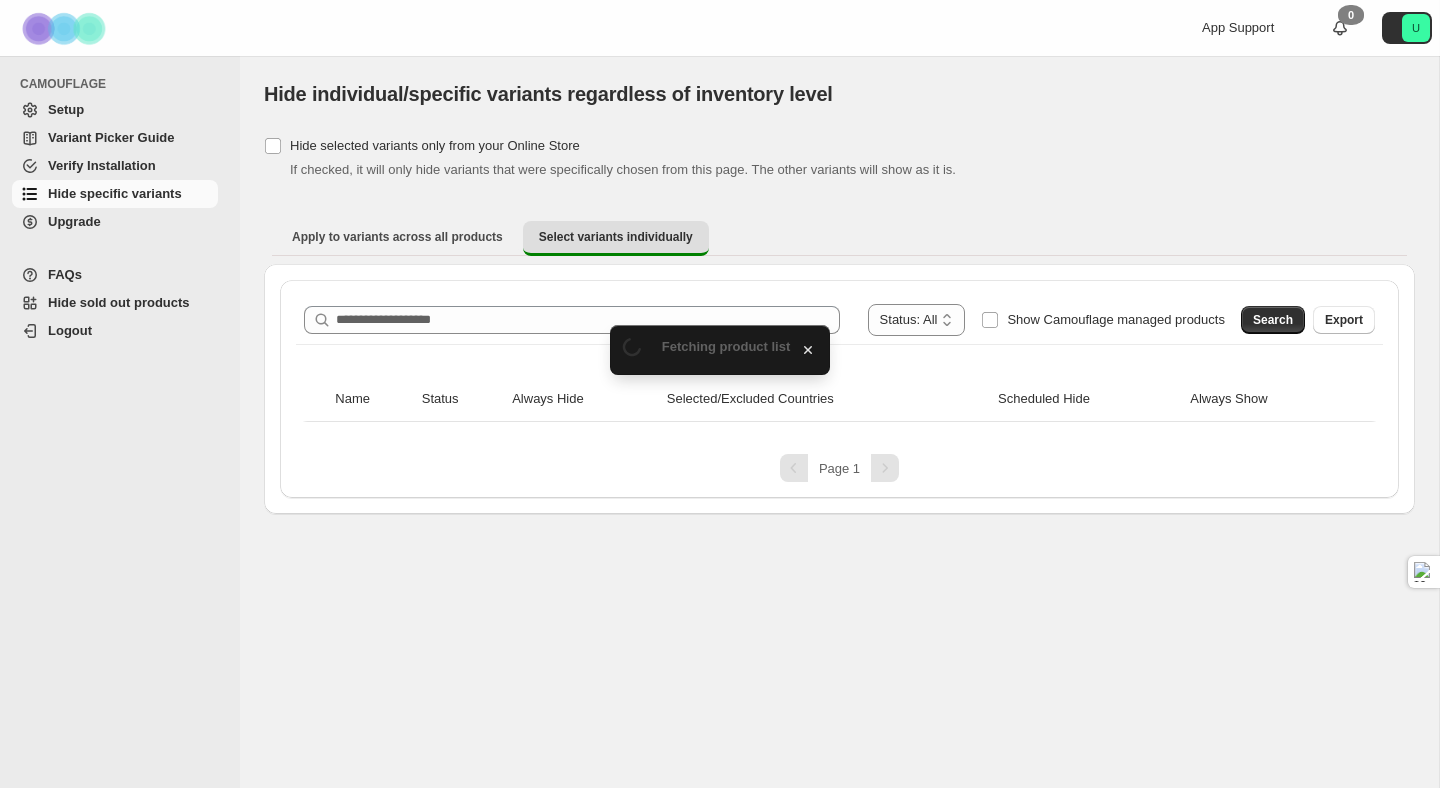 scroll, scrollTop: 0, scrollLeft: 0, axis: both 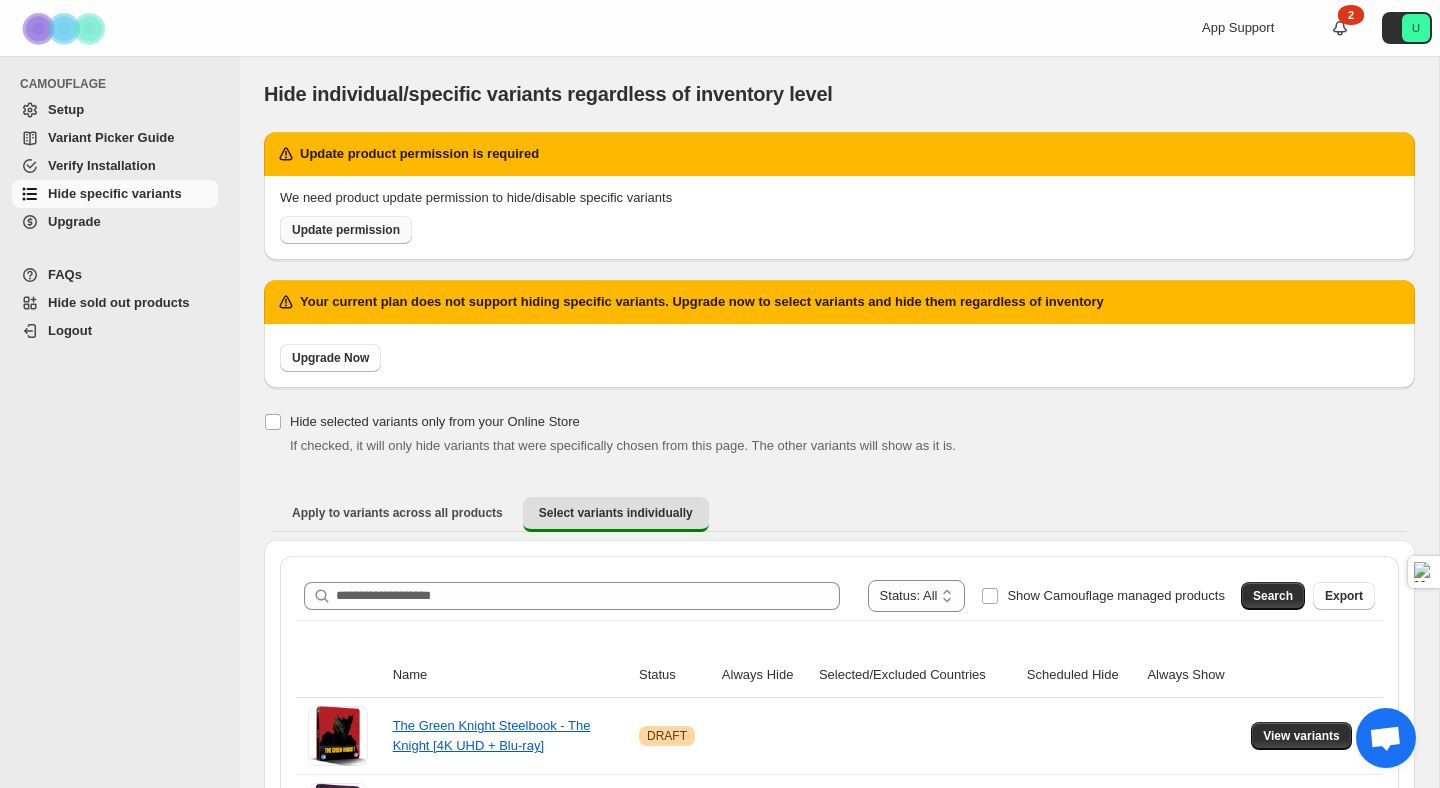 click on "Update permission" at bounding box center [346, 230] 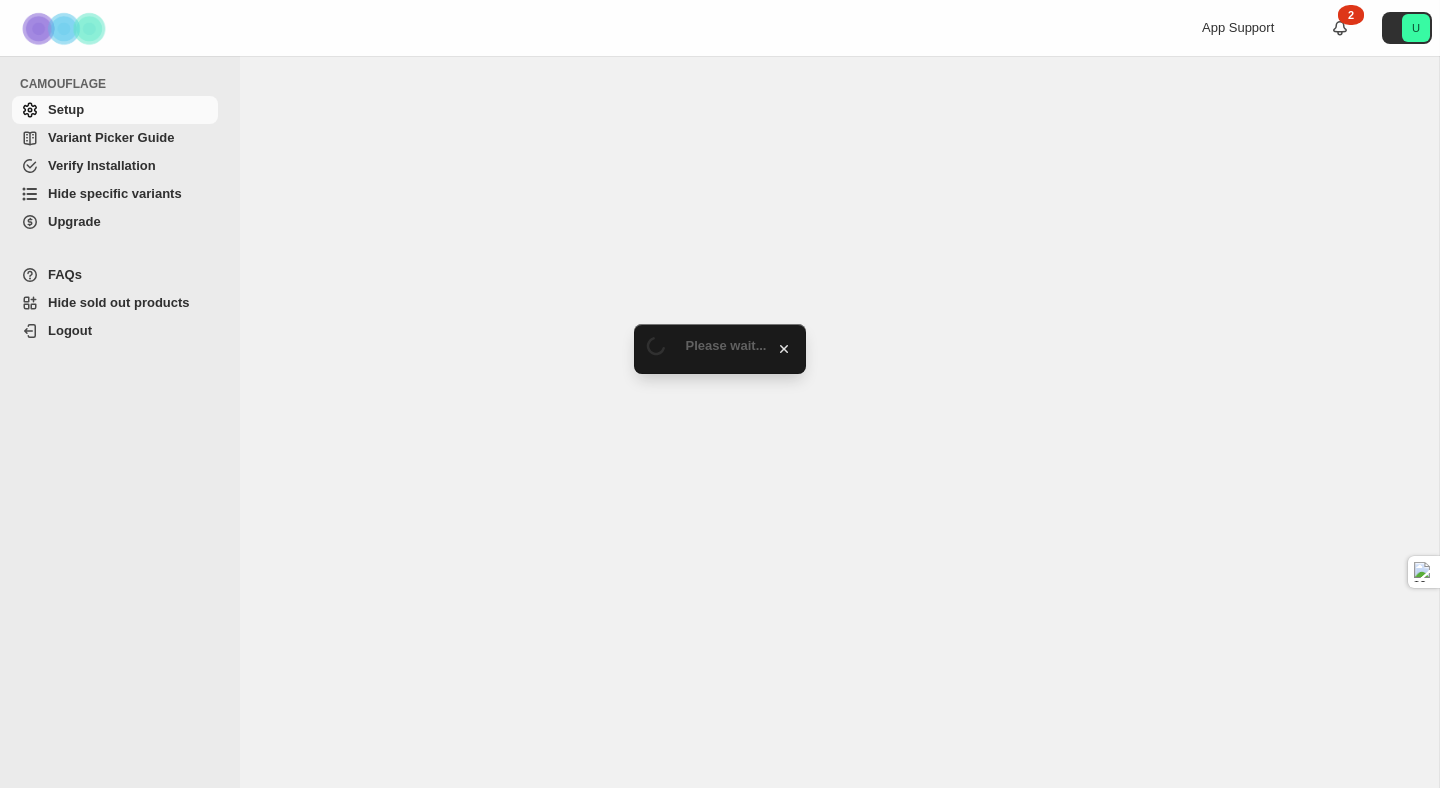scroll, scrollTop: 0, scrollLeft: 0, axis: both 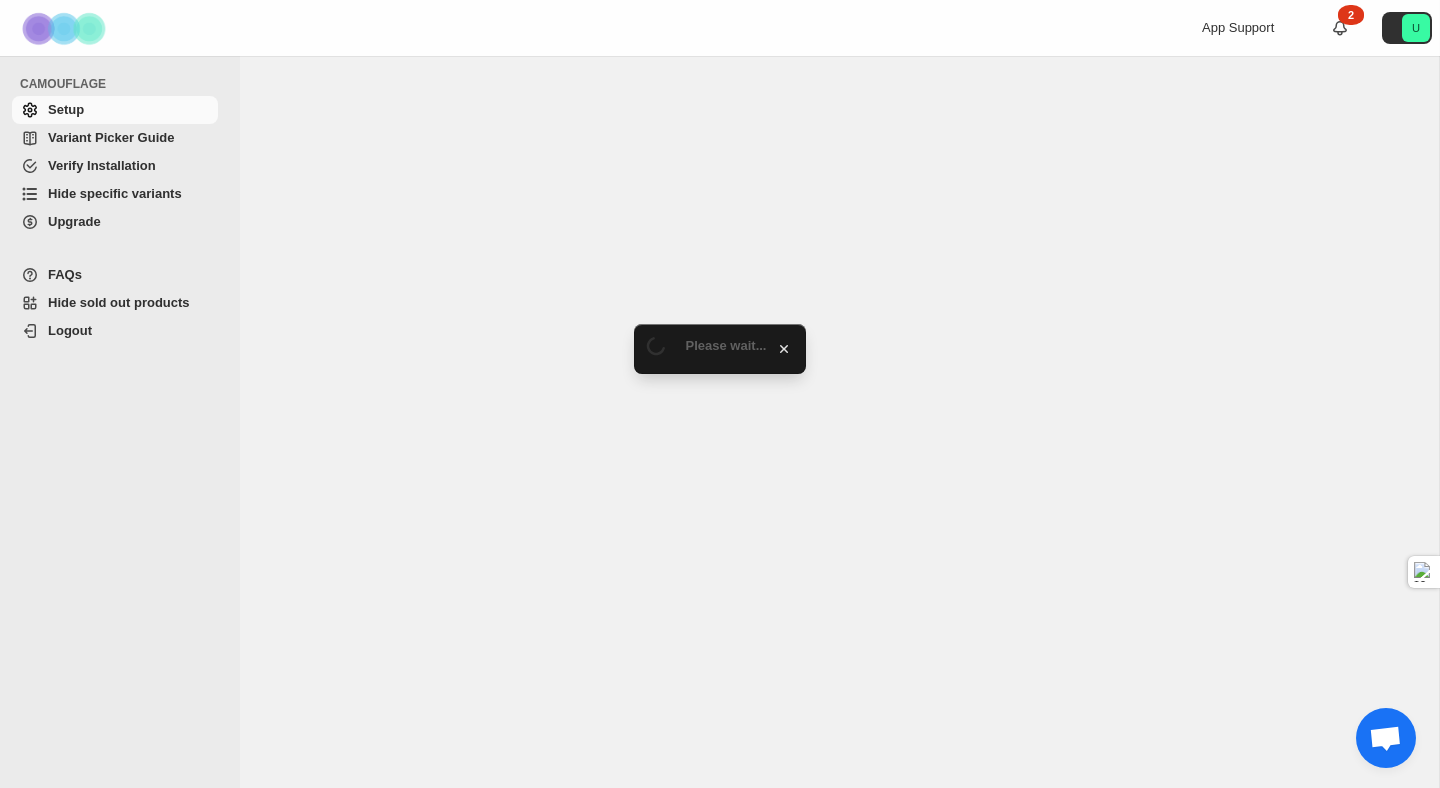 select on "******" 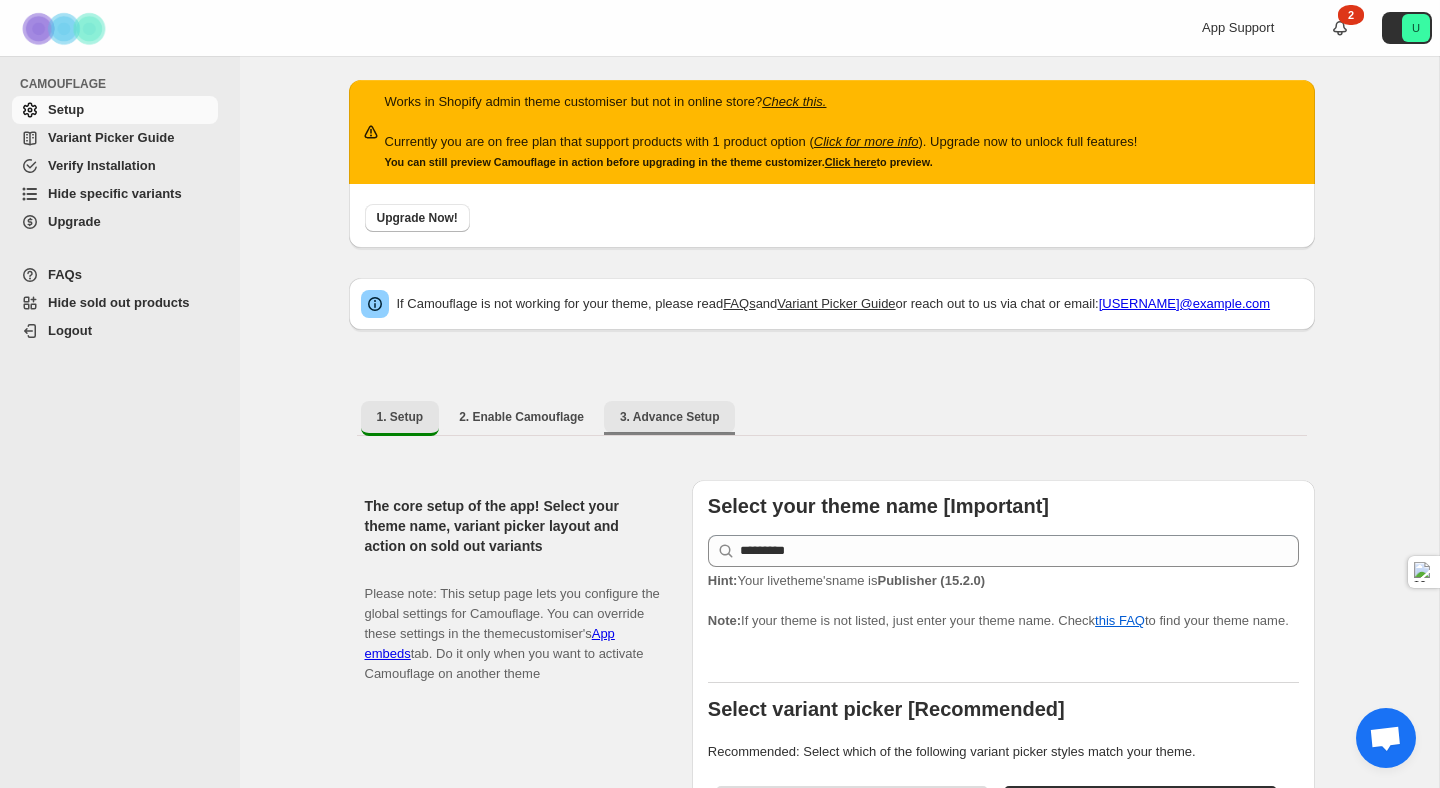 click on "3. Advance Setup" at bounding box center (670, 417) 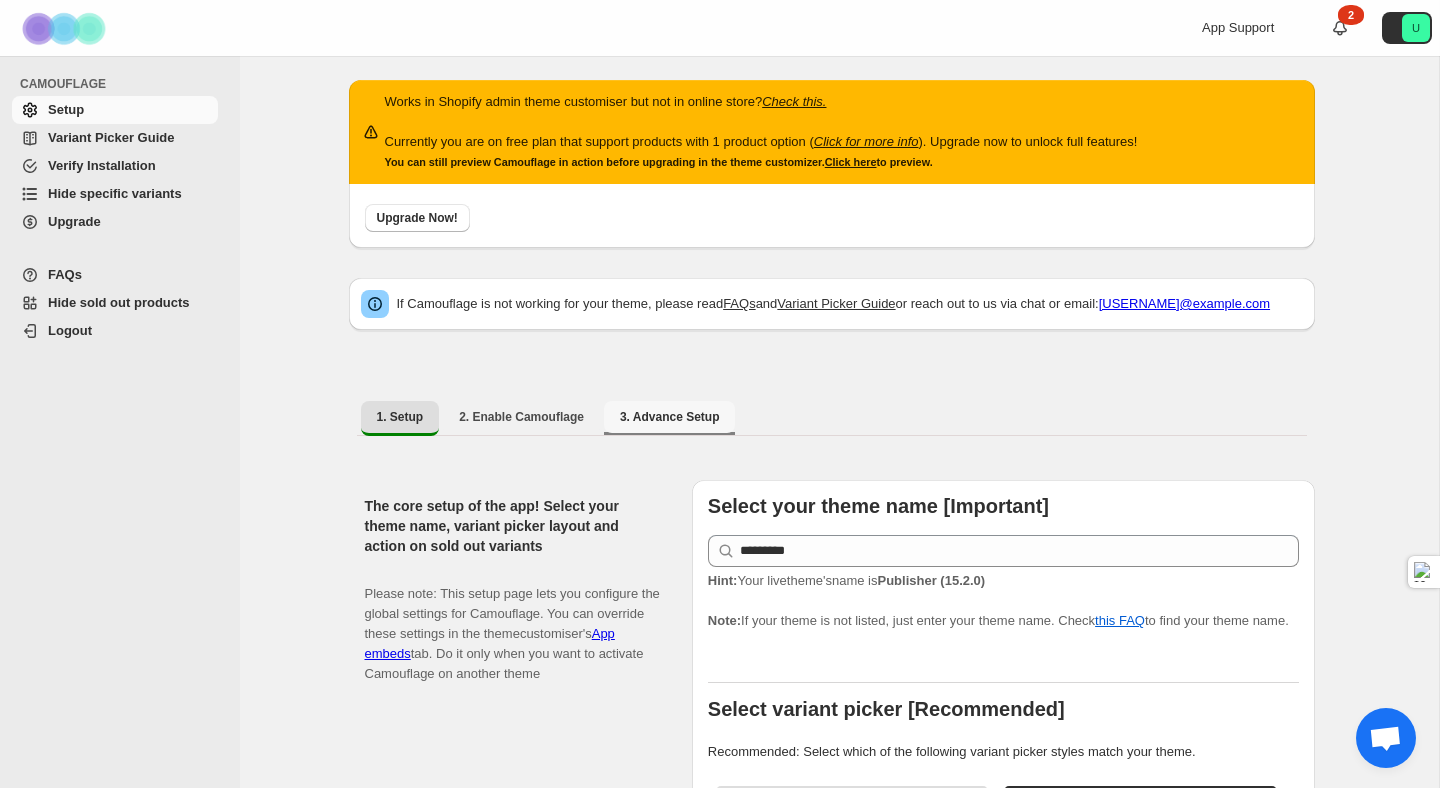 select on "******" 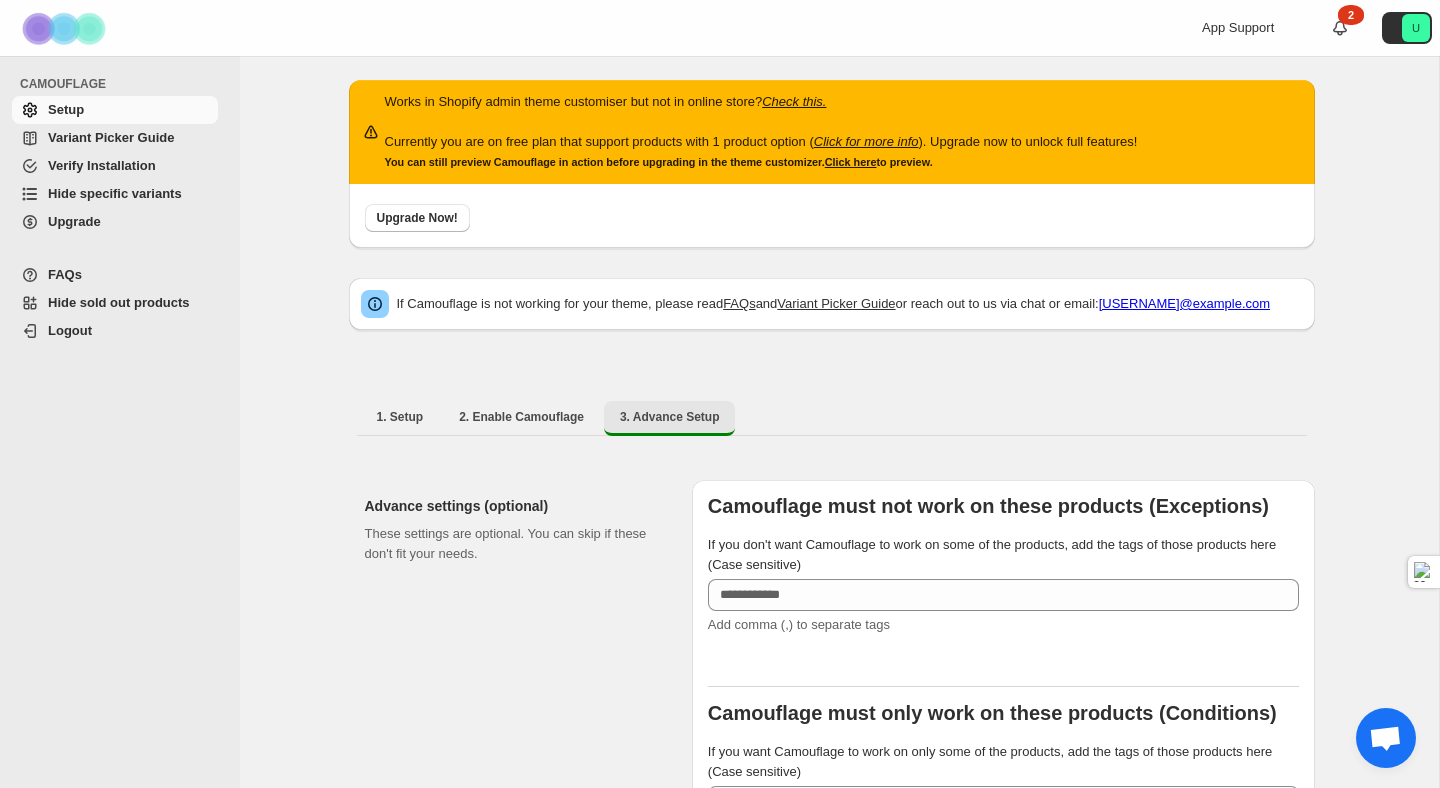 scroll, scrollTop: 305, scrollLeft: 0, axis: vertical 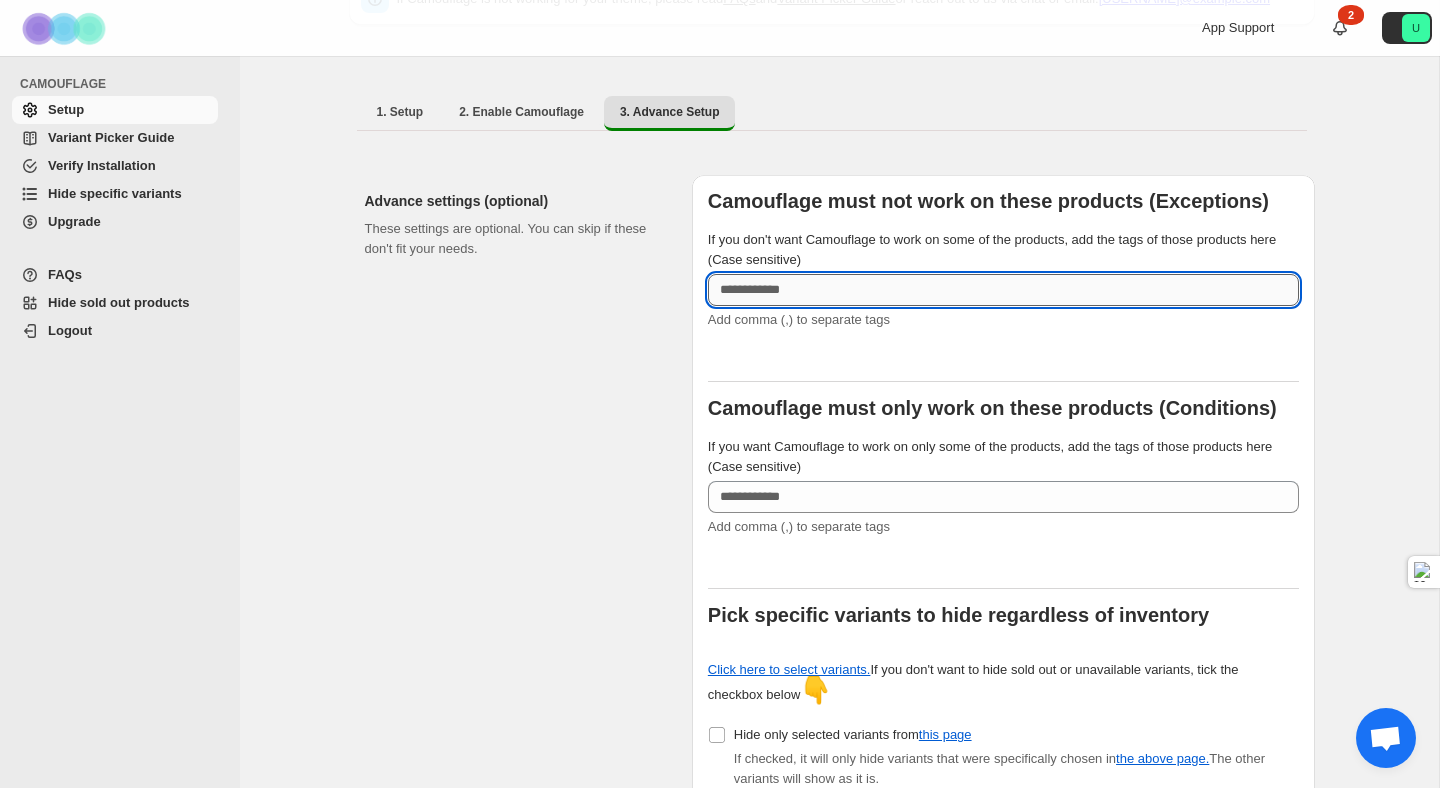 click on "If you don't want Camouflage to work on some of the products, add the tags of those products here (Case sensitive)" at bounding box center (1003, 290) 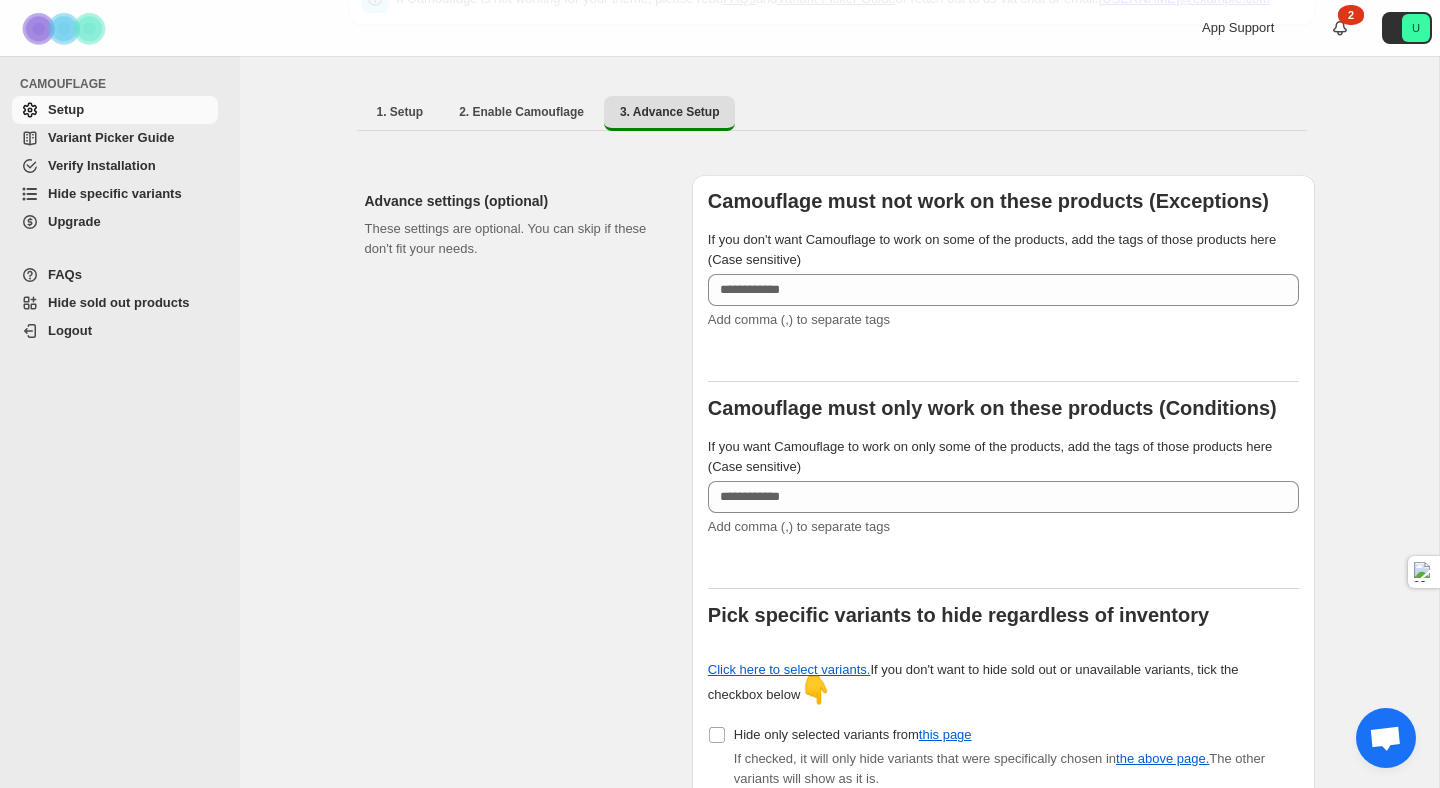 click on "Advance settings (optional) These settings are optional. You can skip if these don't fit your needs." at bounding box center (520, 1436) 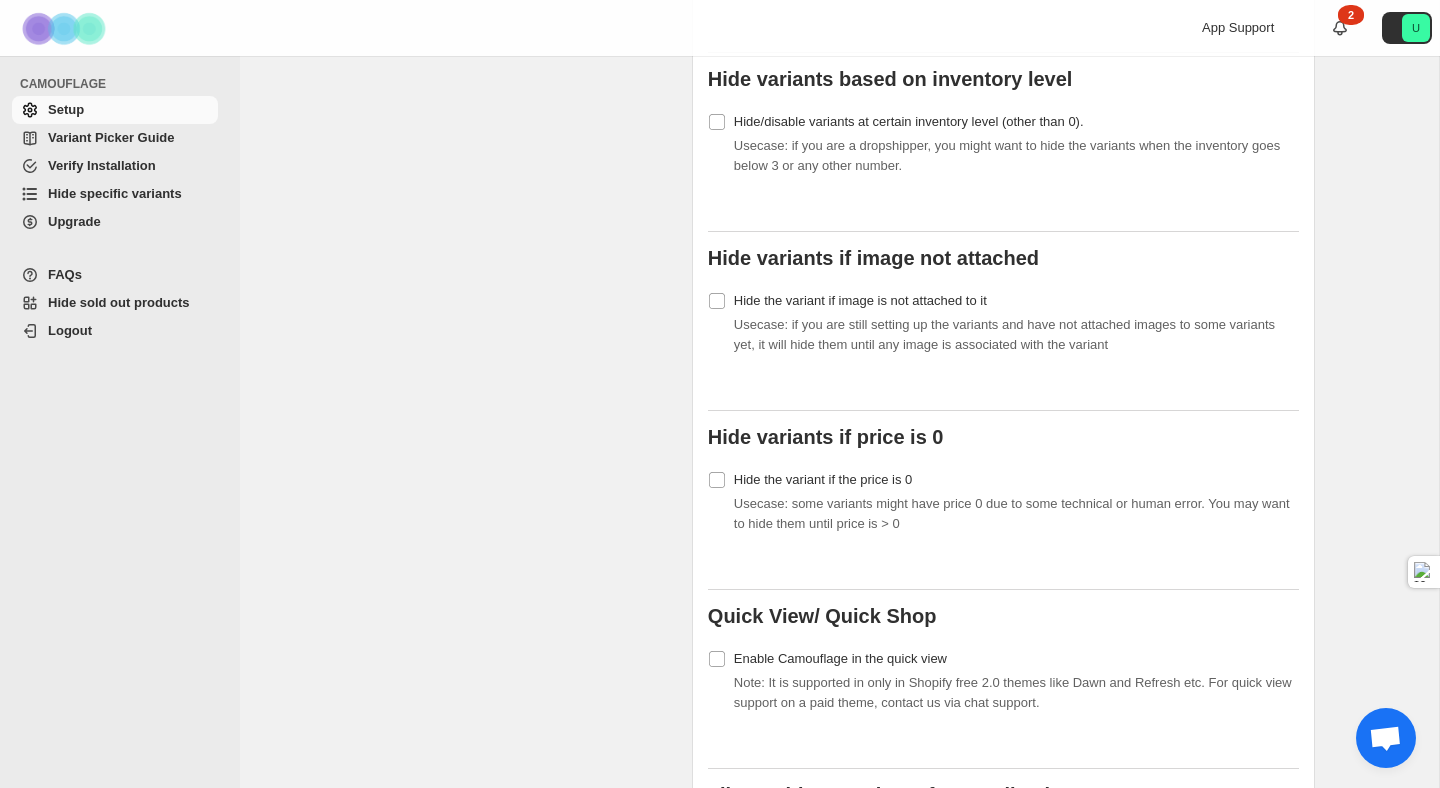 scroll, scrollTop: 1078, scrollLeft: 0, axis: vertical 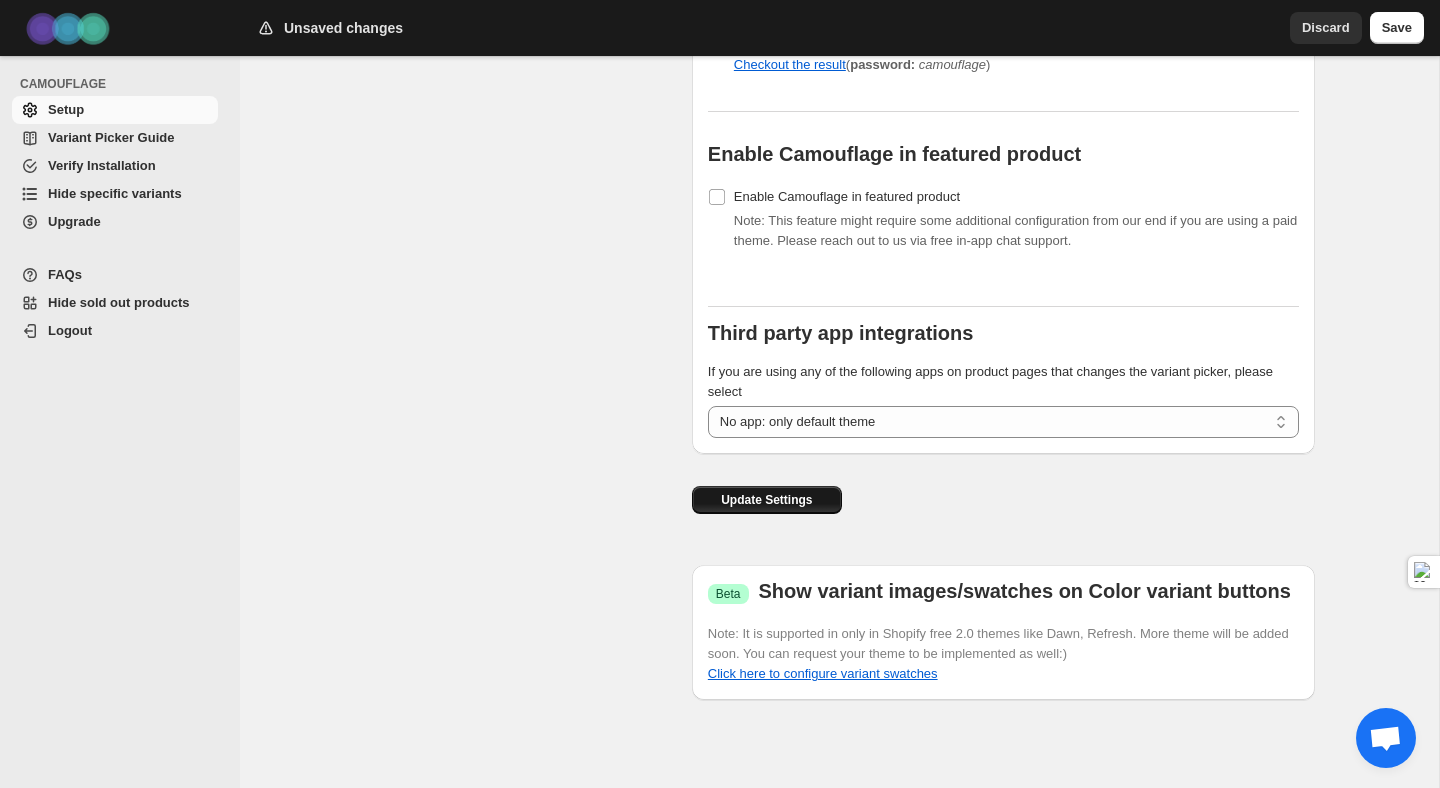 click on "Update Settings" at bounding box center (766, 500) 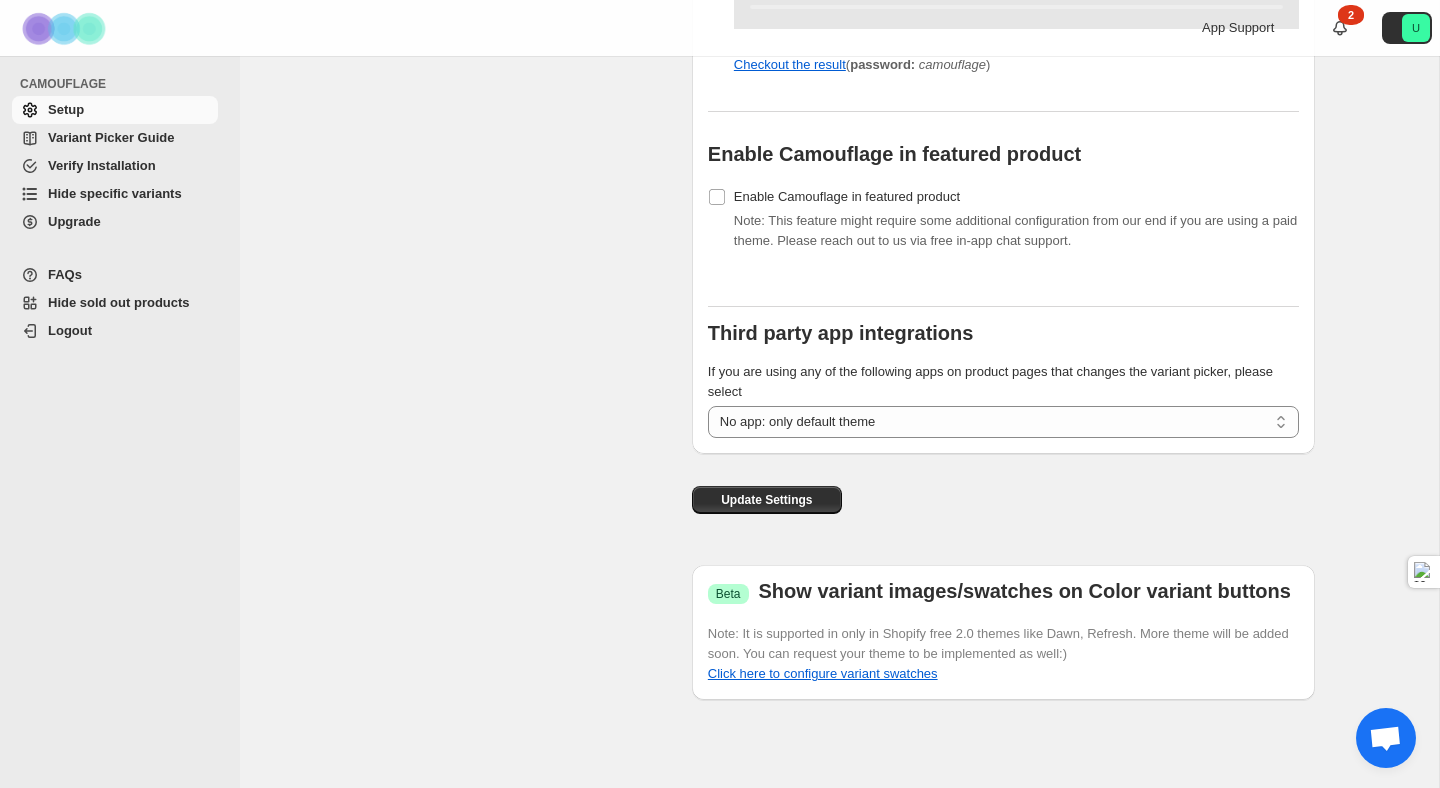 click on "Hide sold out products" at bounding box center (119, 302) 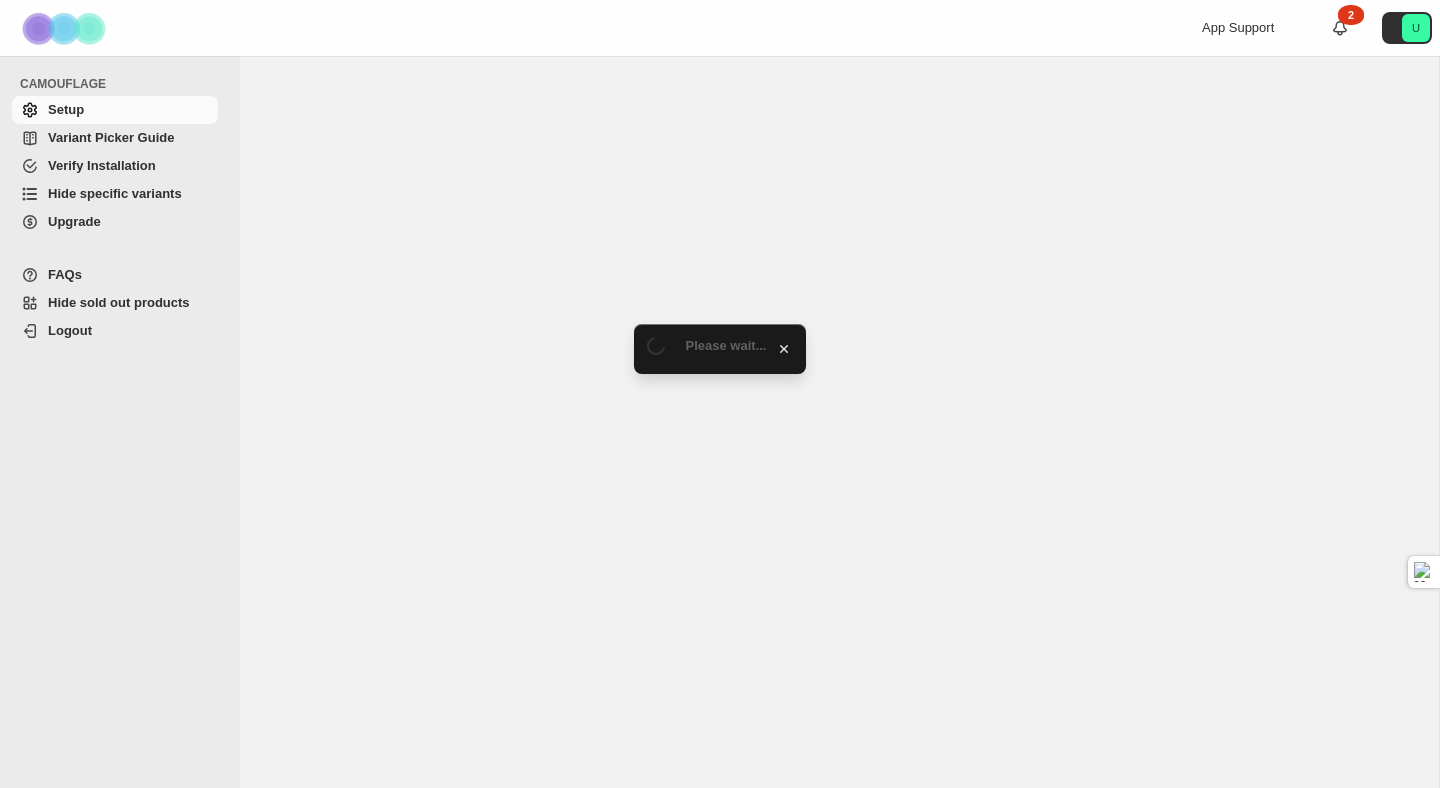 select on "******" 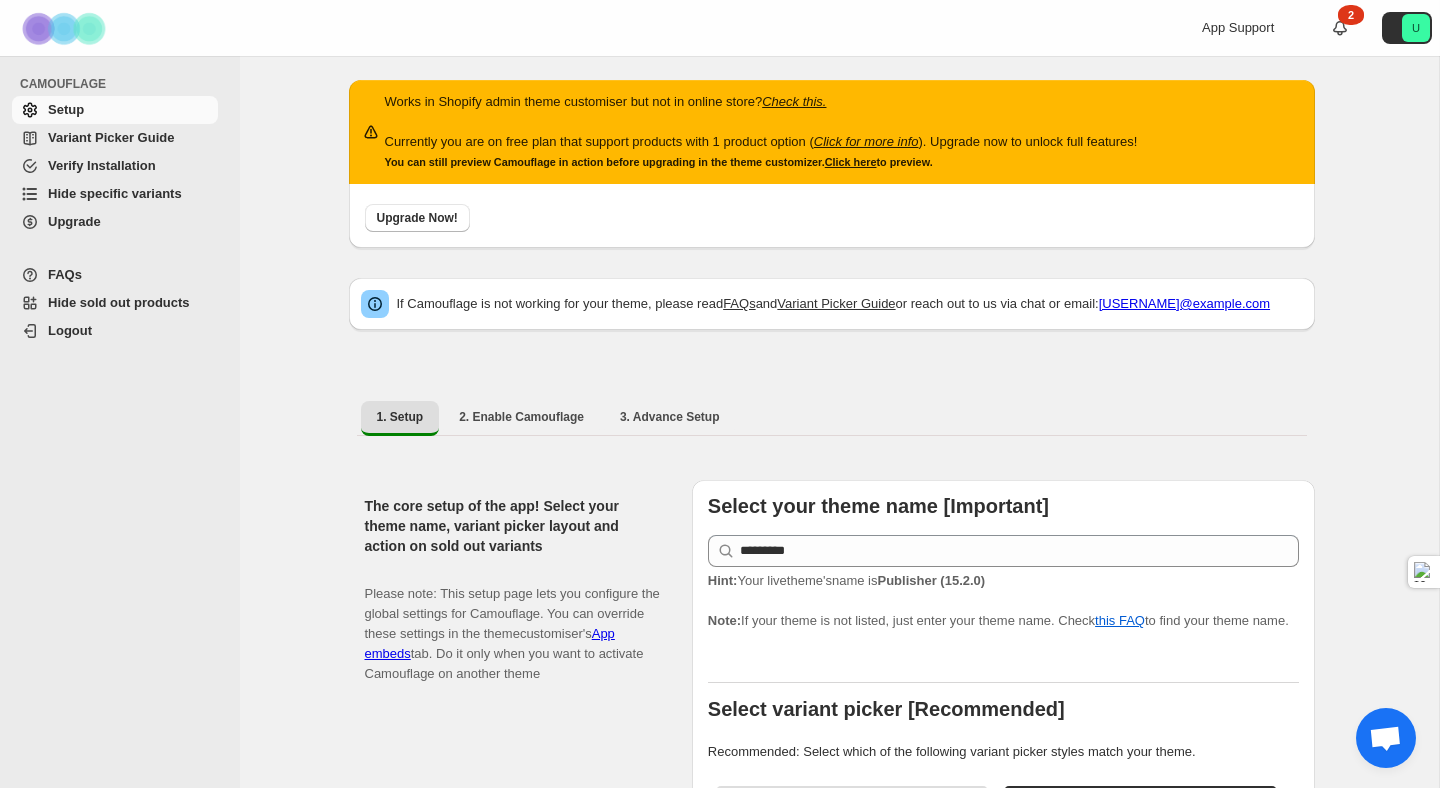 scroll, scrollTop: 0, scrollLeft: 0, axis: both 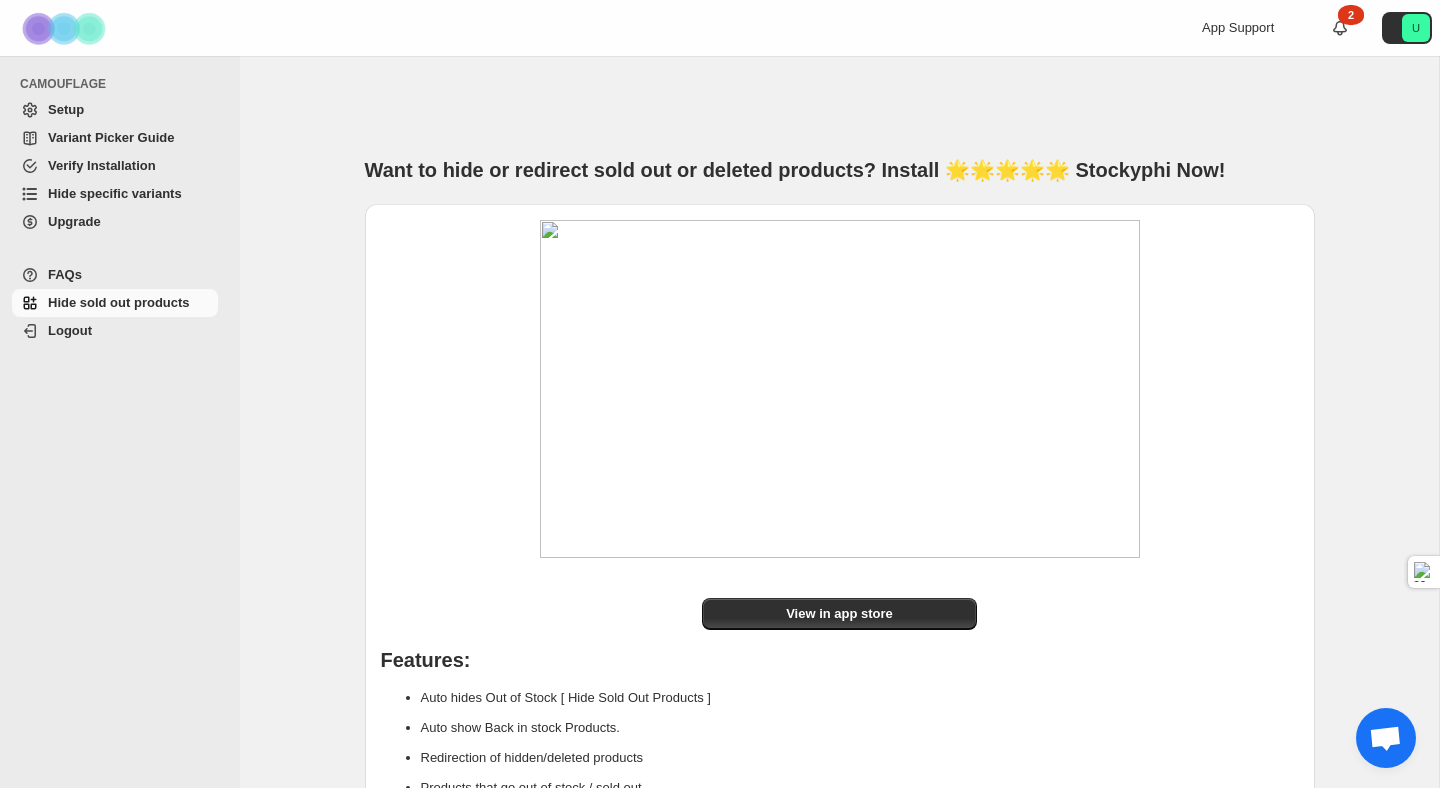 click on "Want to hide or redirect sold out or deleted products? Install 🌟🌟🌟🌟🌟 Stockyphi Now!" at bounding box center (840, 170) 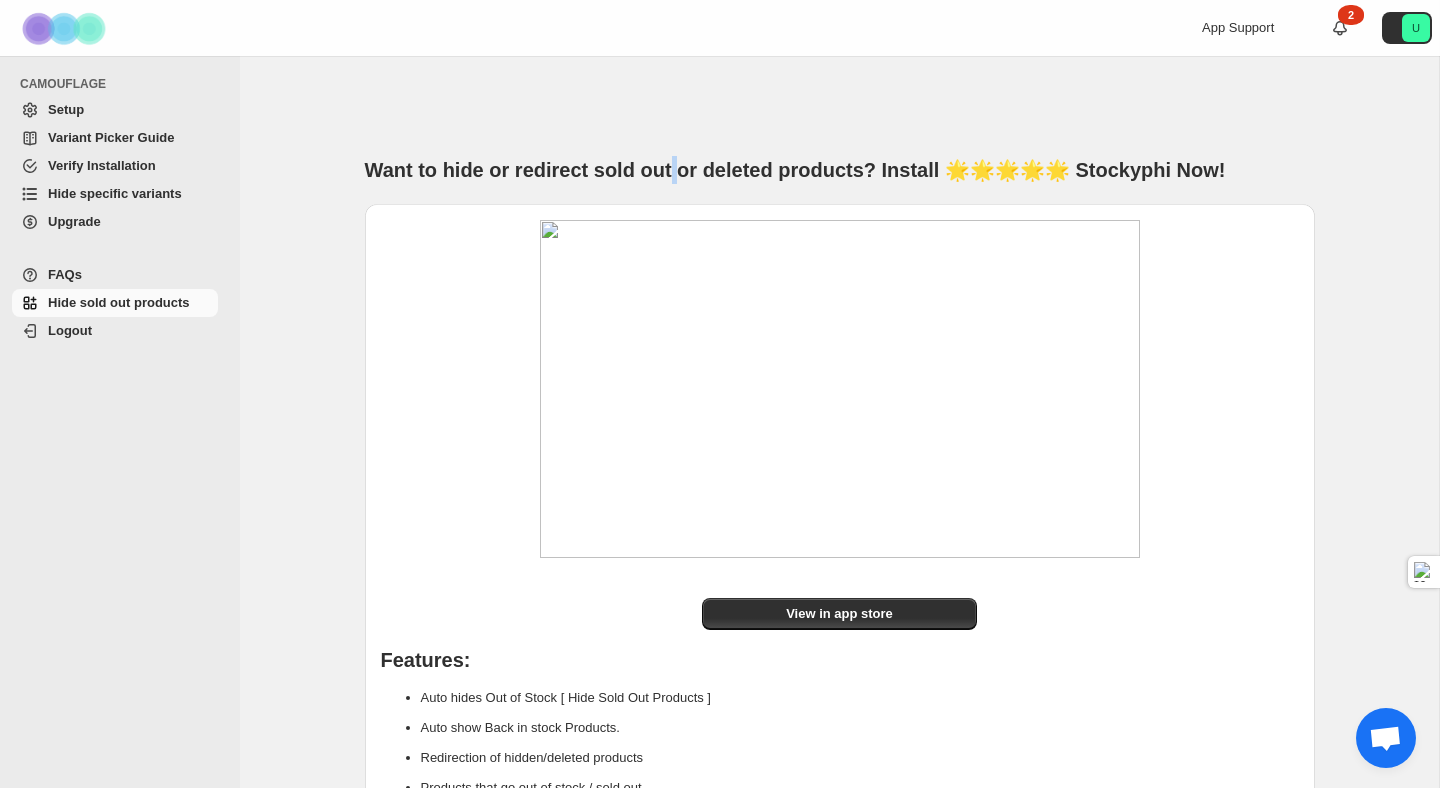 click on "Want to hide or redirect sold out or deleted products? Install 🌟🌟🌟🌟🌟 Stockyphi Now!" at bounding box center (840, 170) 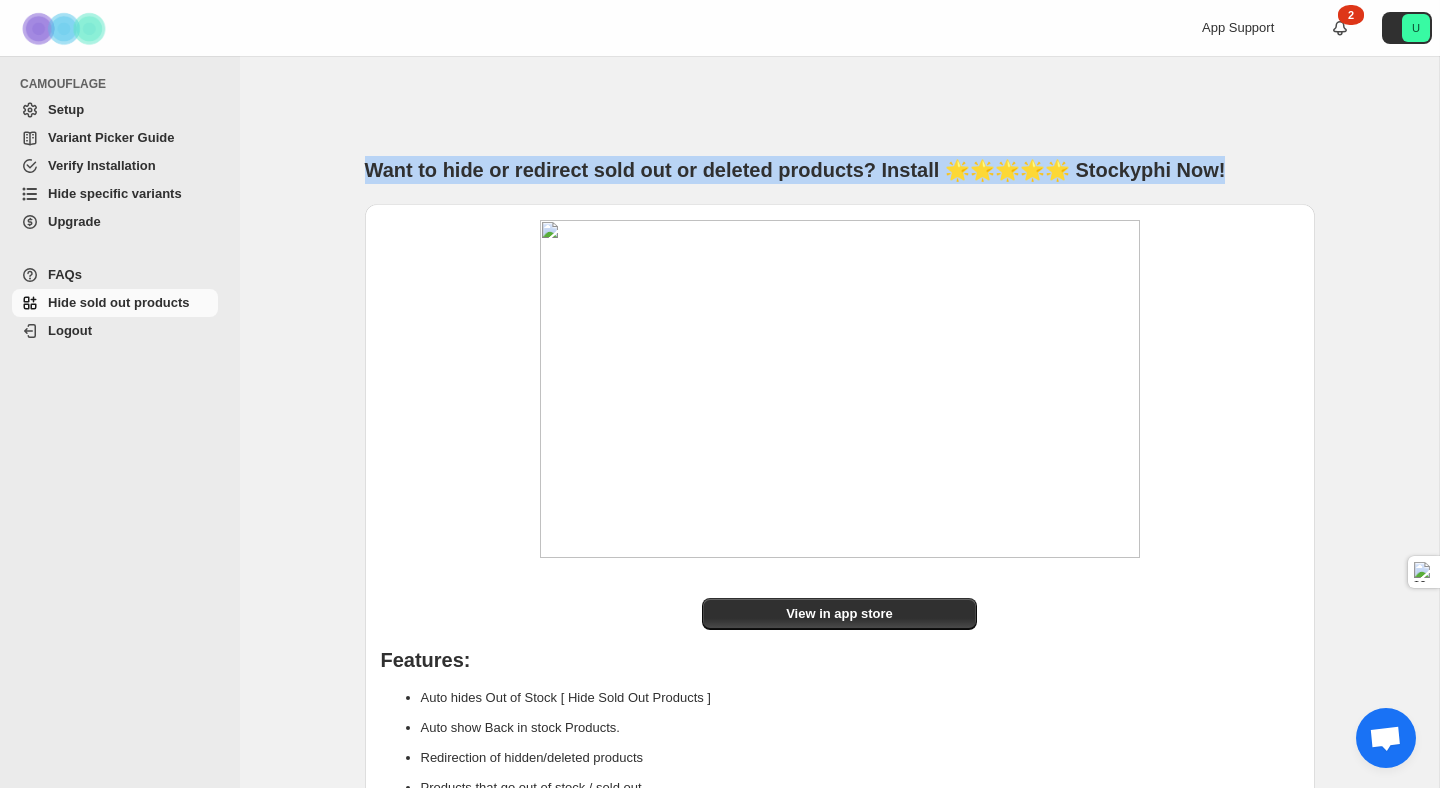 click on "Want to hide or redirect sold out or deleted products? Install 🌟🌟🌟🌟🌟 Stockyphi Now!" at bounding box center (840, 170) 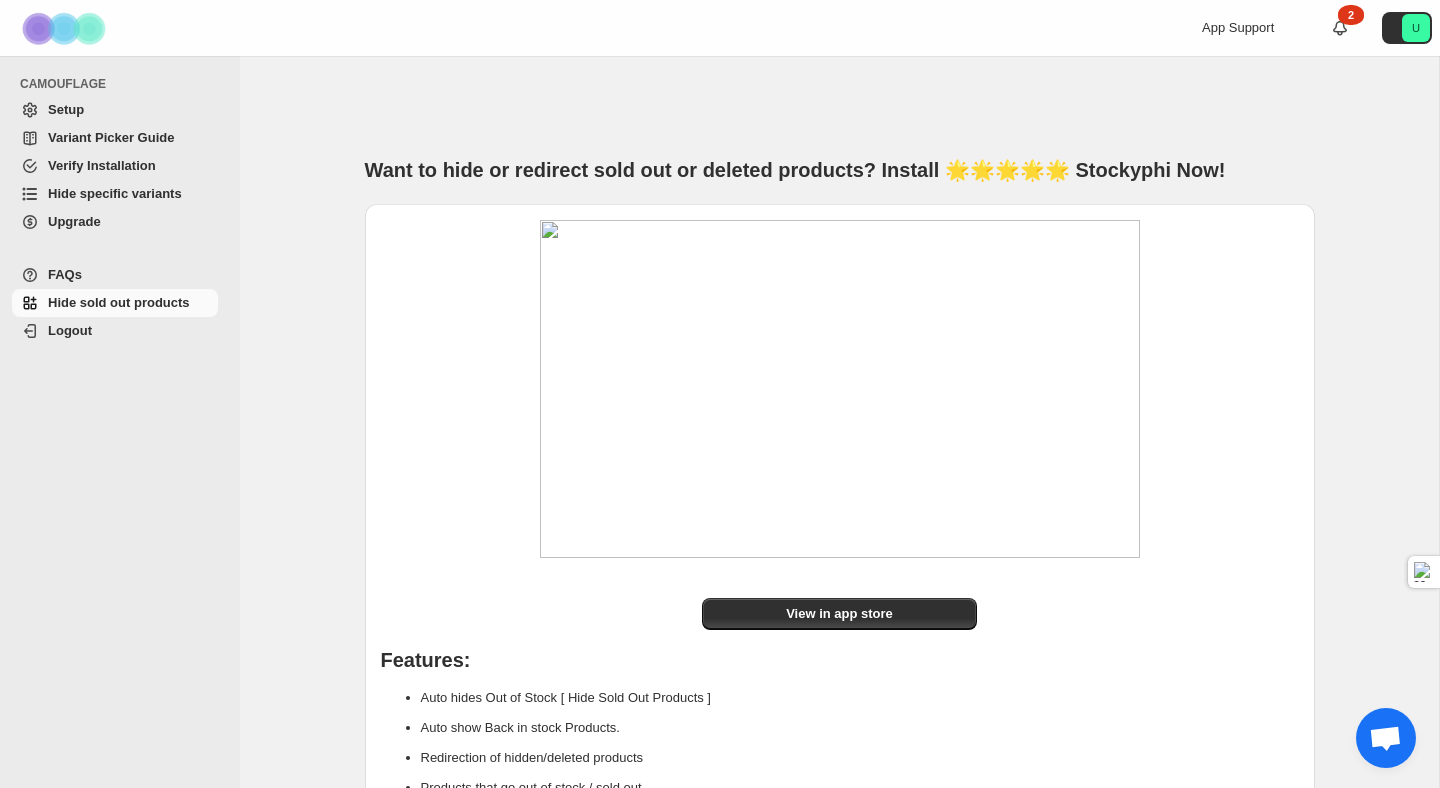 click on "Want to hide or redirect sold out or deleted products? Install 🌟🌟🌟🌟🌟 Stockyphi Now!" at bounding box center (840, 170) 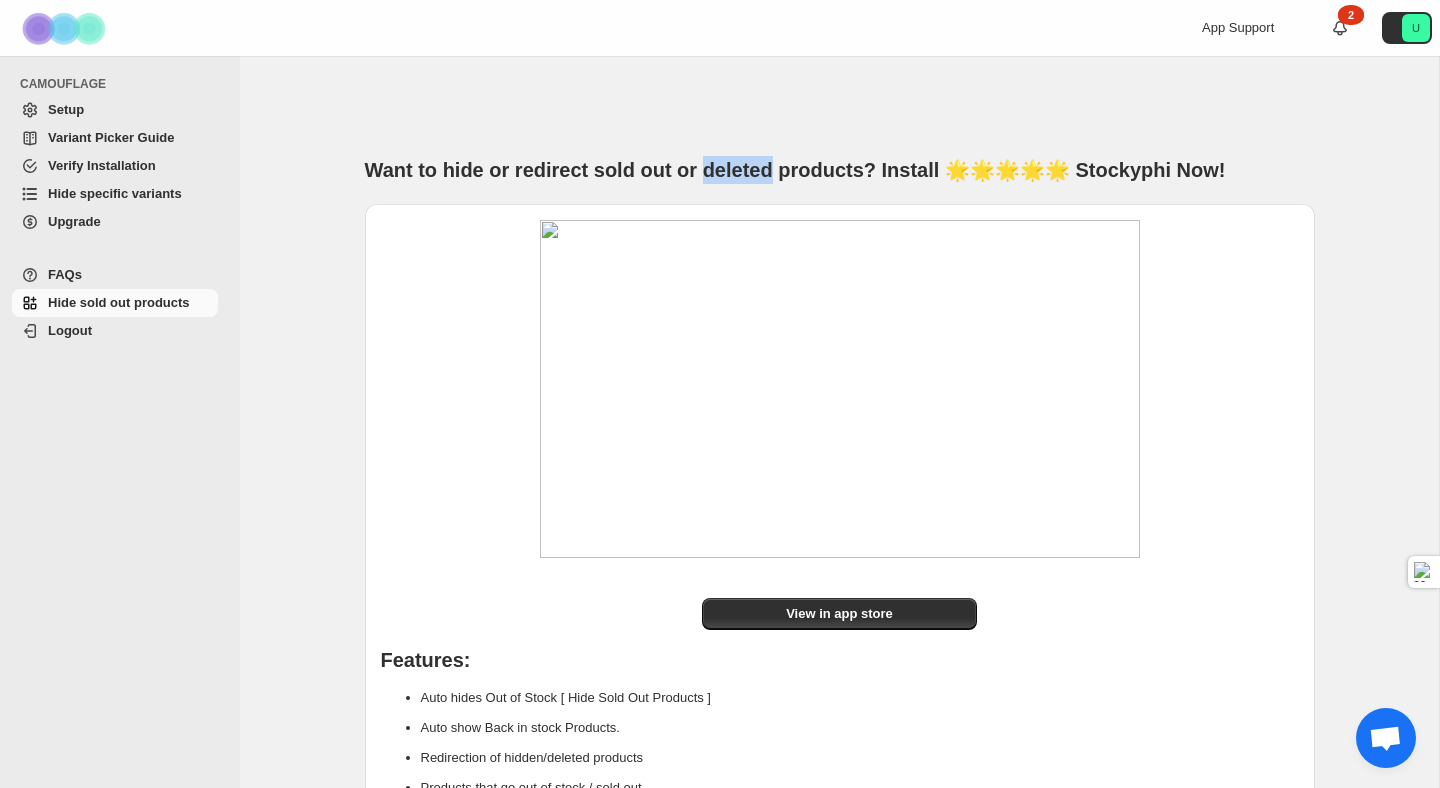 click on "Want to hide or redirect sold out or deleted products? Install 🌟🌟🌟🌟🌟 Stockyphi Now!" at bounding box center (840, 170) 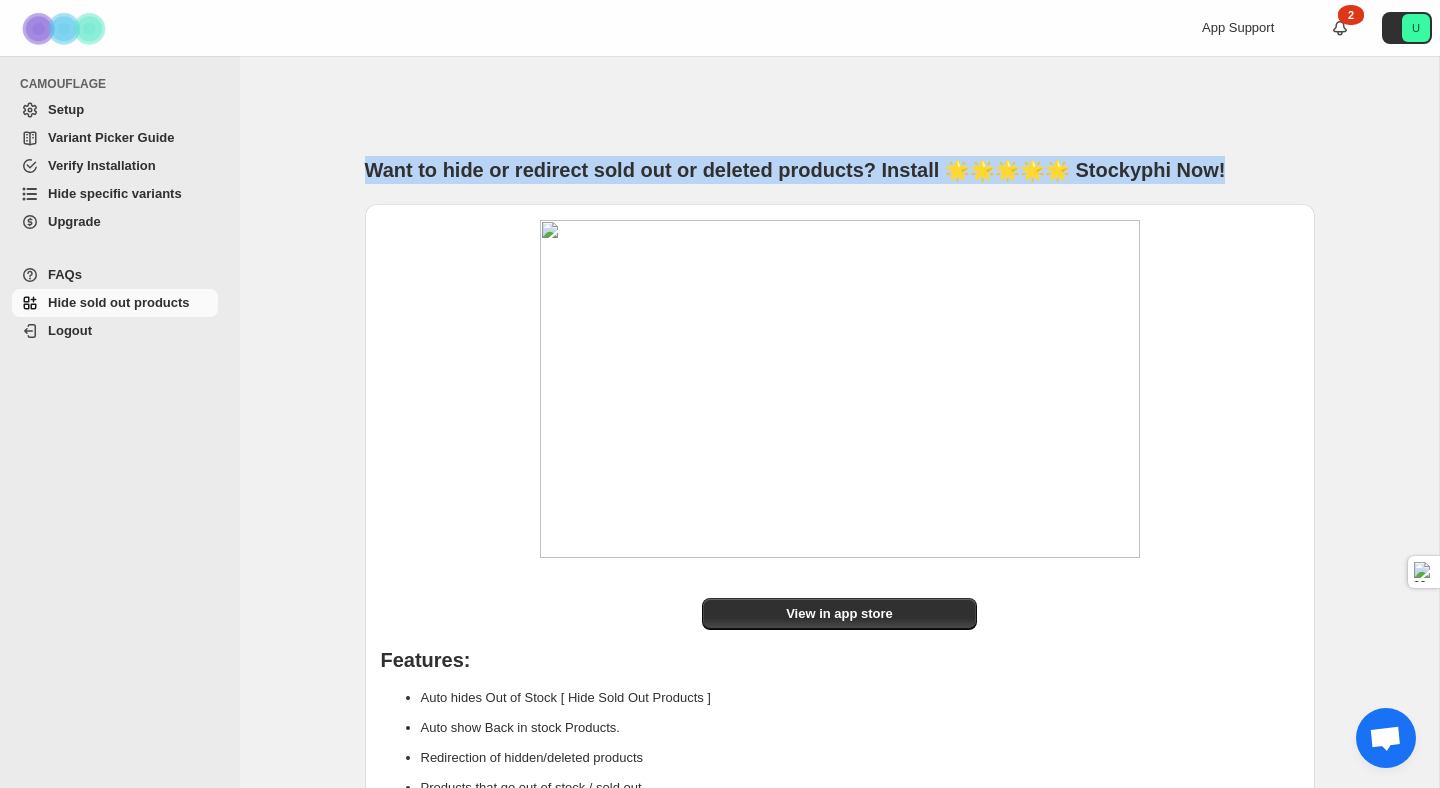 click on "Want to hide or redirect sold out or deleted products? Install 🌟🌟🌟🌟🌟 Stockyphi Now!" at bounding box center [840, 170] 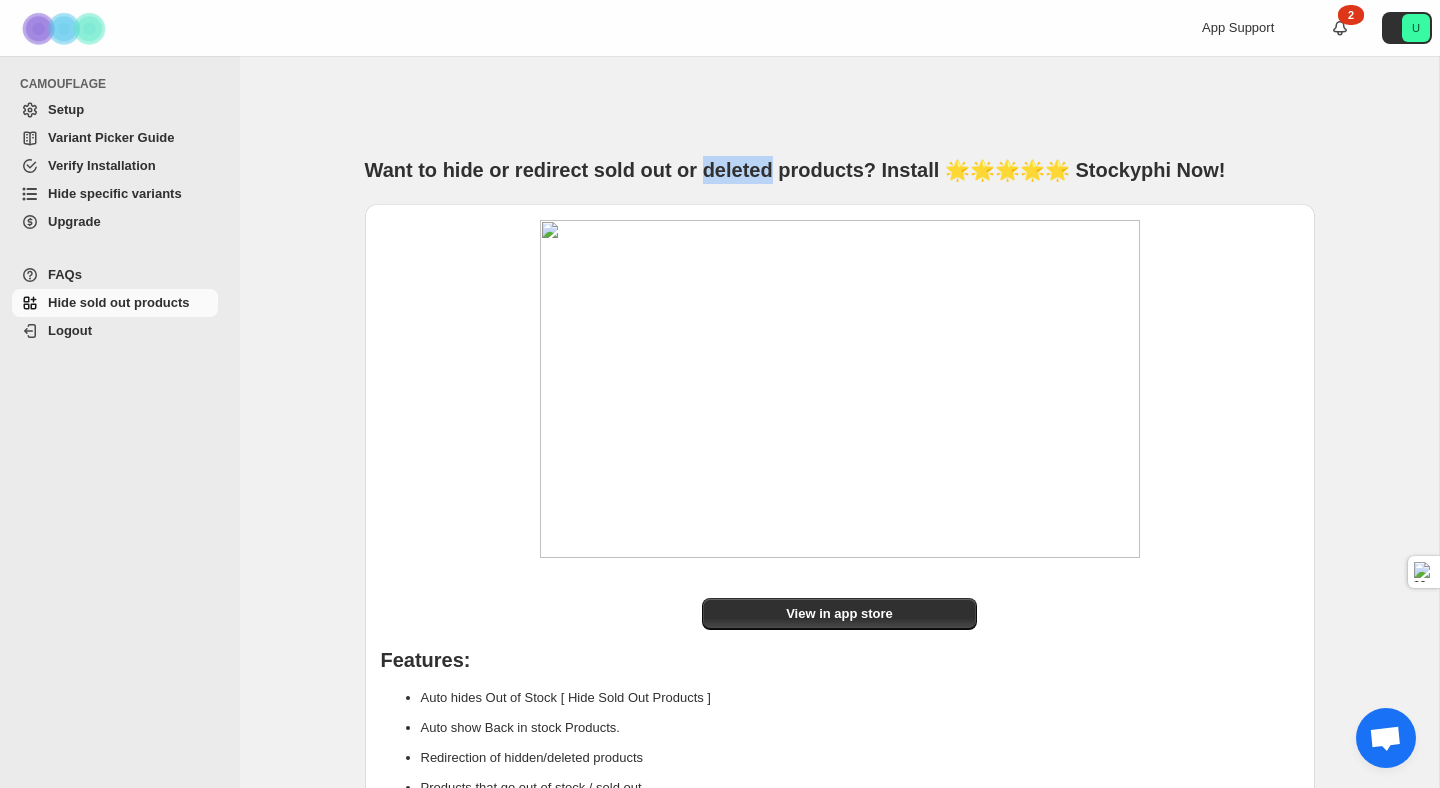 click on "Want to hide or redirect sold out or deleted products? Install 🌟🌟🌟🌟🌟 Stockyphi Now!" at bounding box center (840, 170) 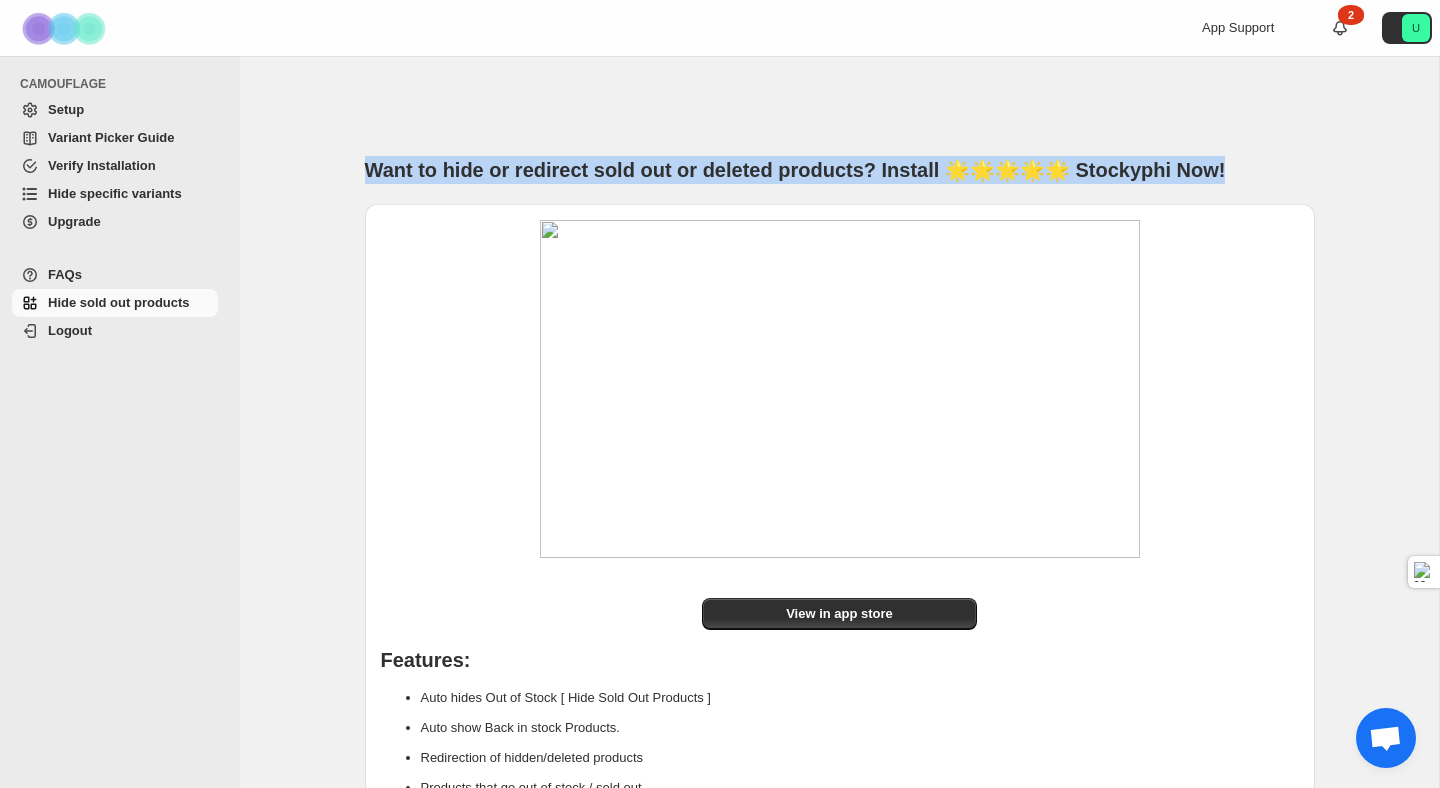 click on "Want to hide or redirect sold out or deleted products? Install 🌟🌟🌟🌟🌟 Stockyphi Now!" at bounding box center [840, 170] 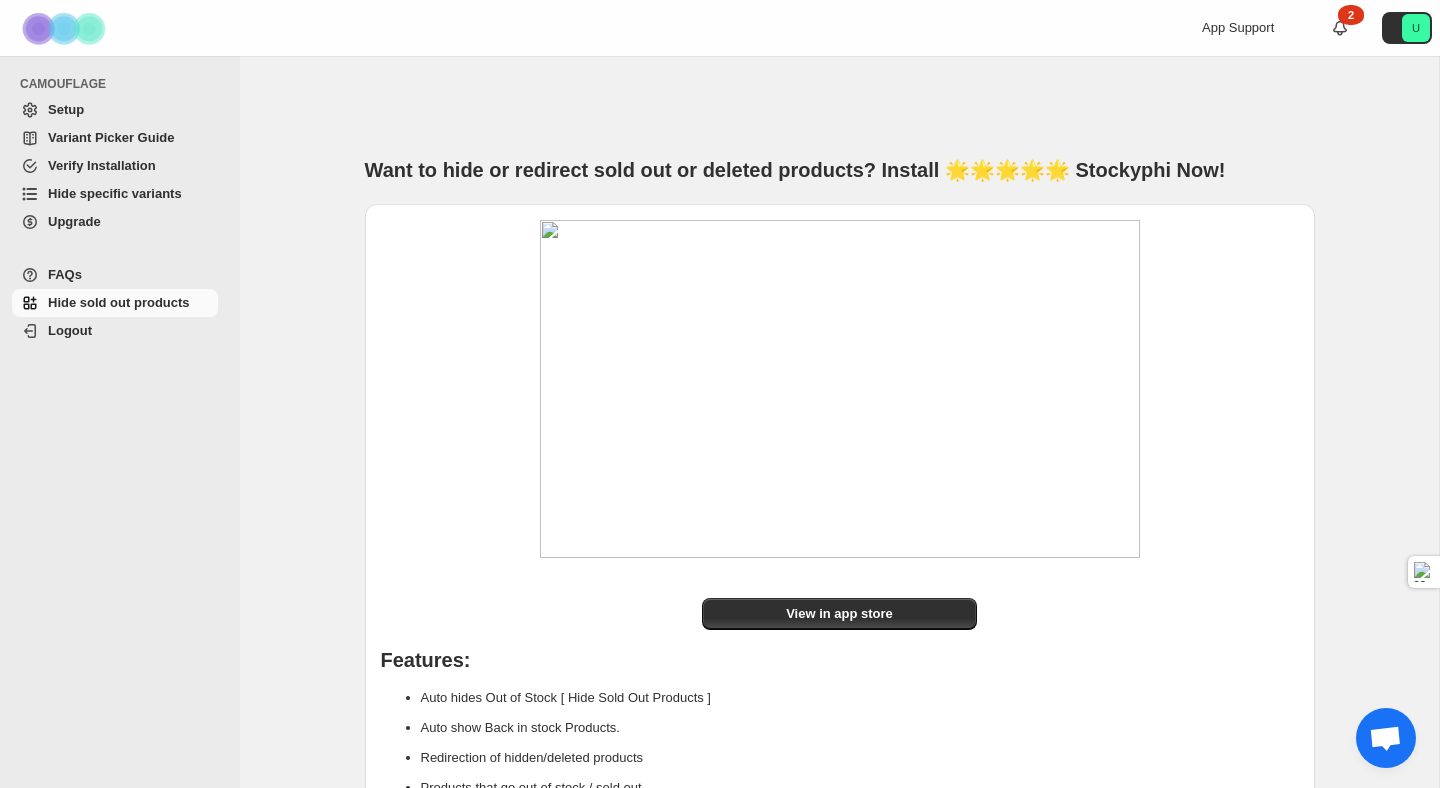 click on "Setup" at bounding box center (115, 110) 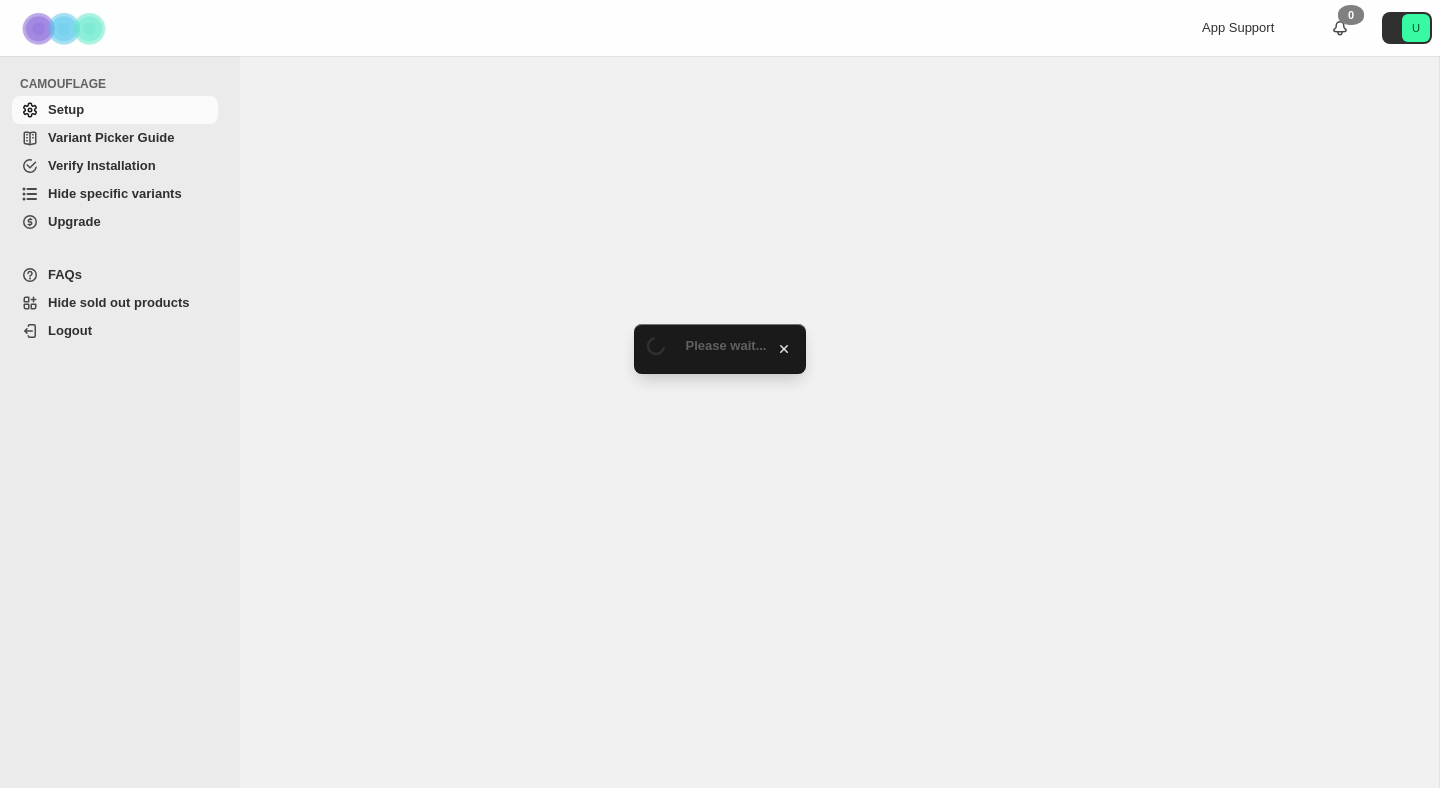 scroll, scrollTop: 0, scrollLeft: 0, axis: both 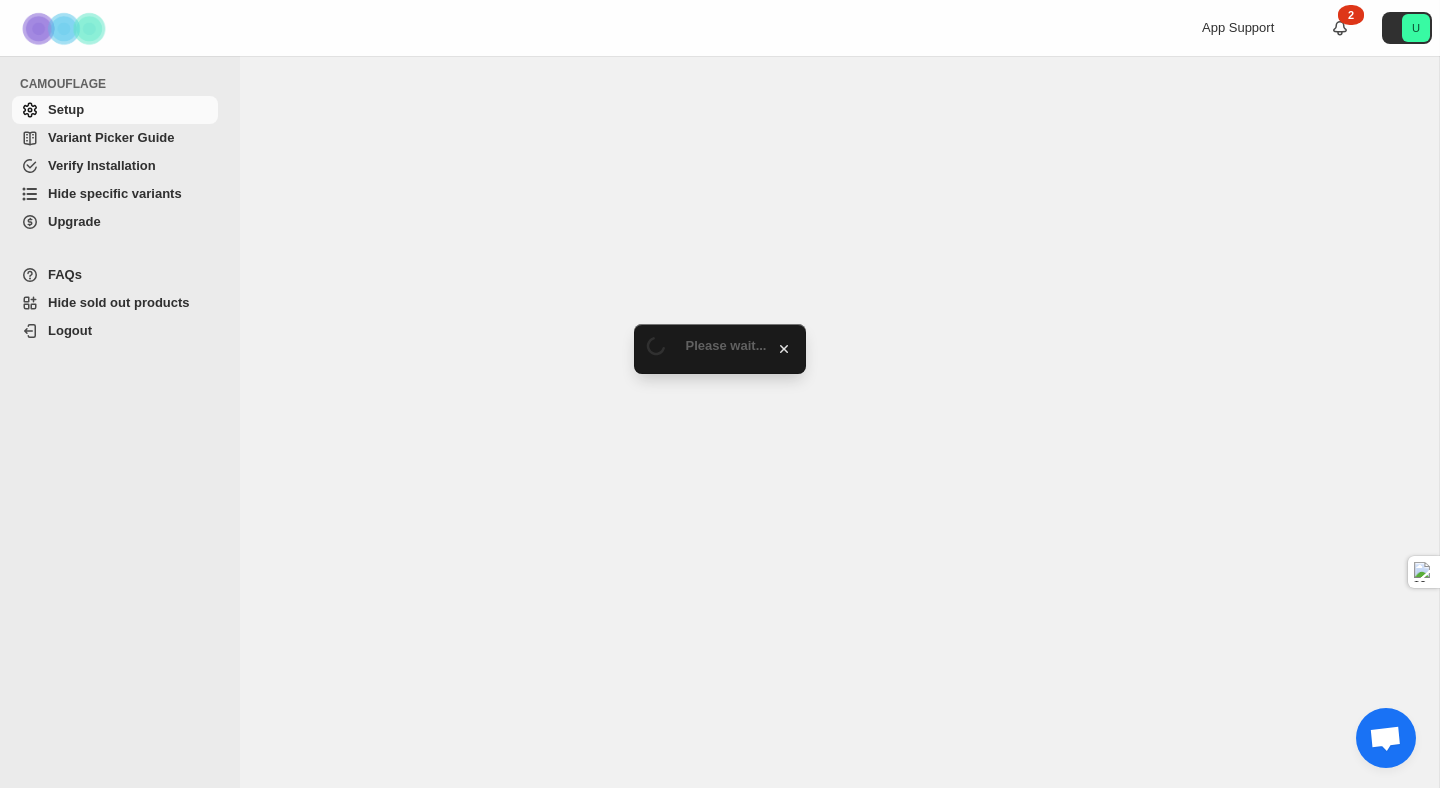 select on "******" 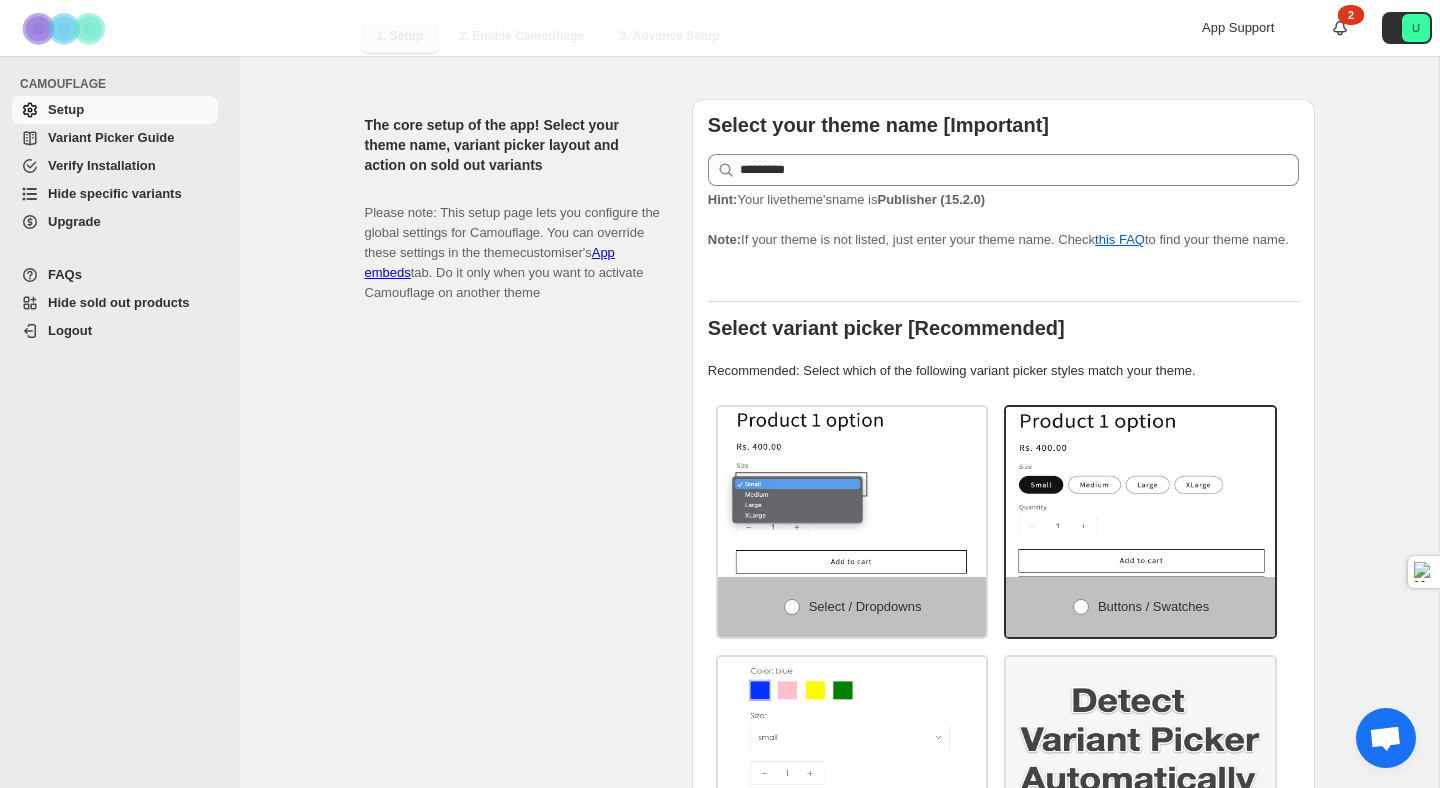 scroll, scrollTop: 383, scrollLeft: 0, axis: vertical 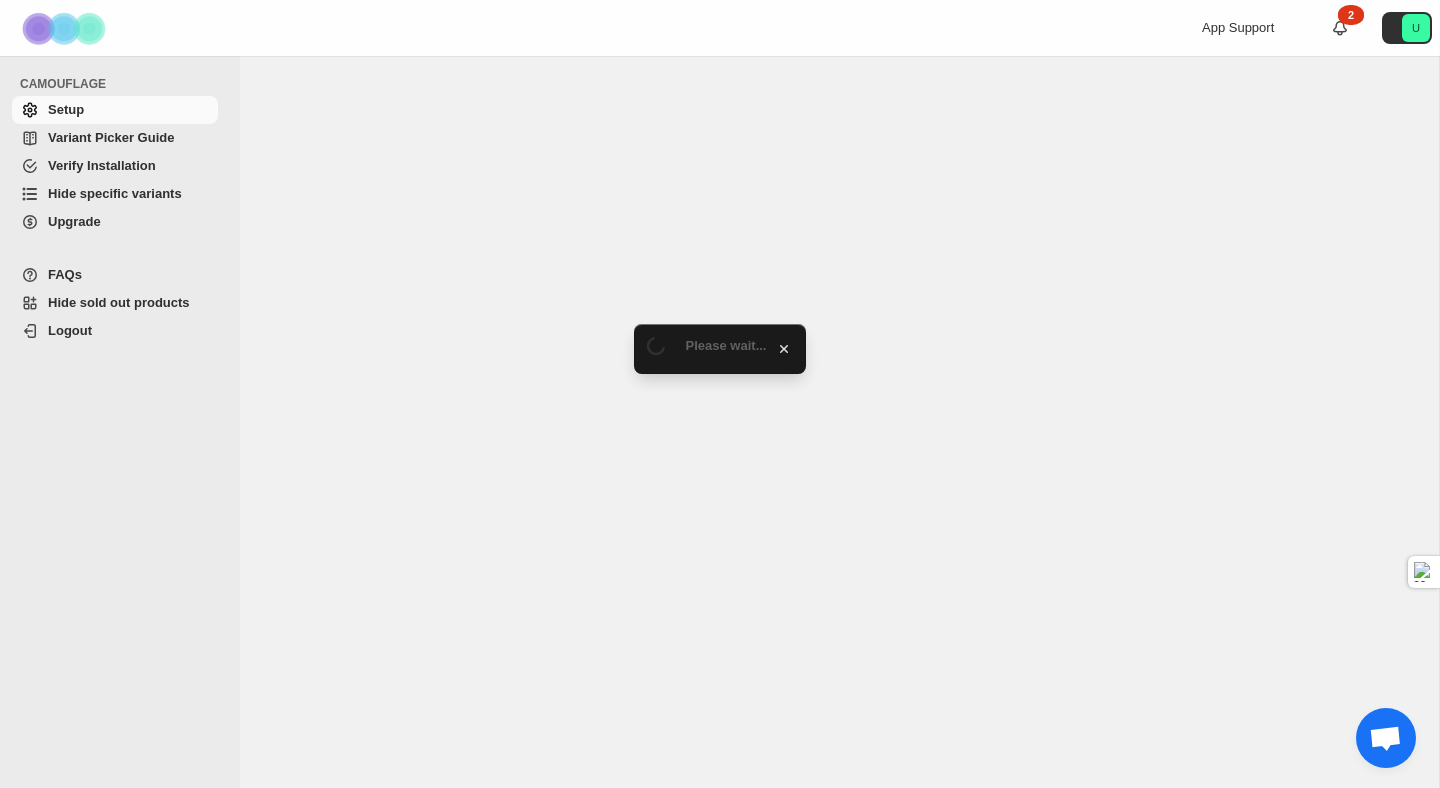 select on "******" 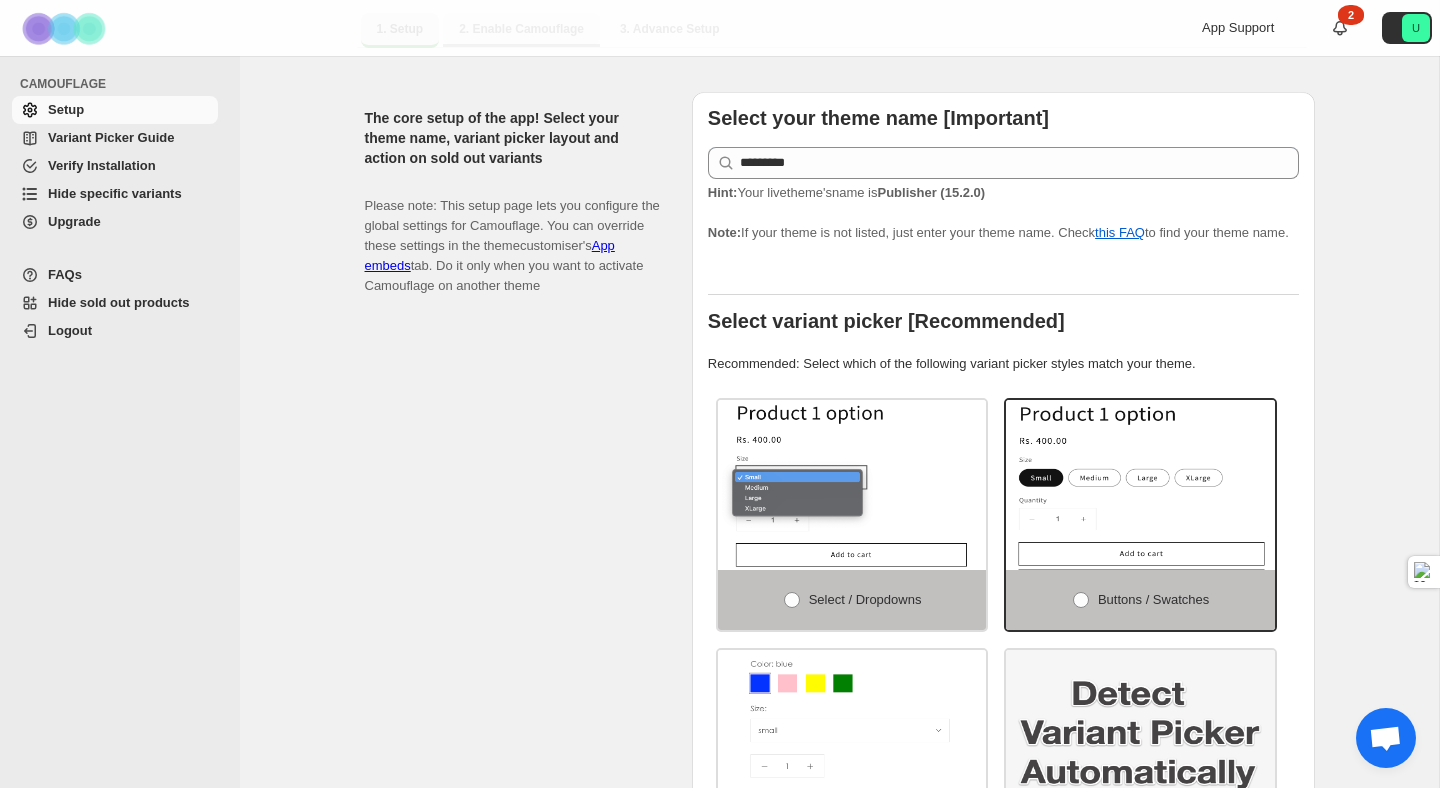 scroll, scrollTop: 113, scrollLeft: 0, axis: vertical 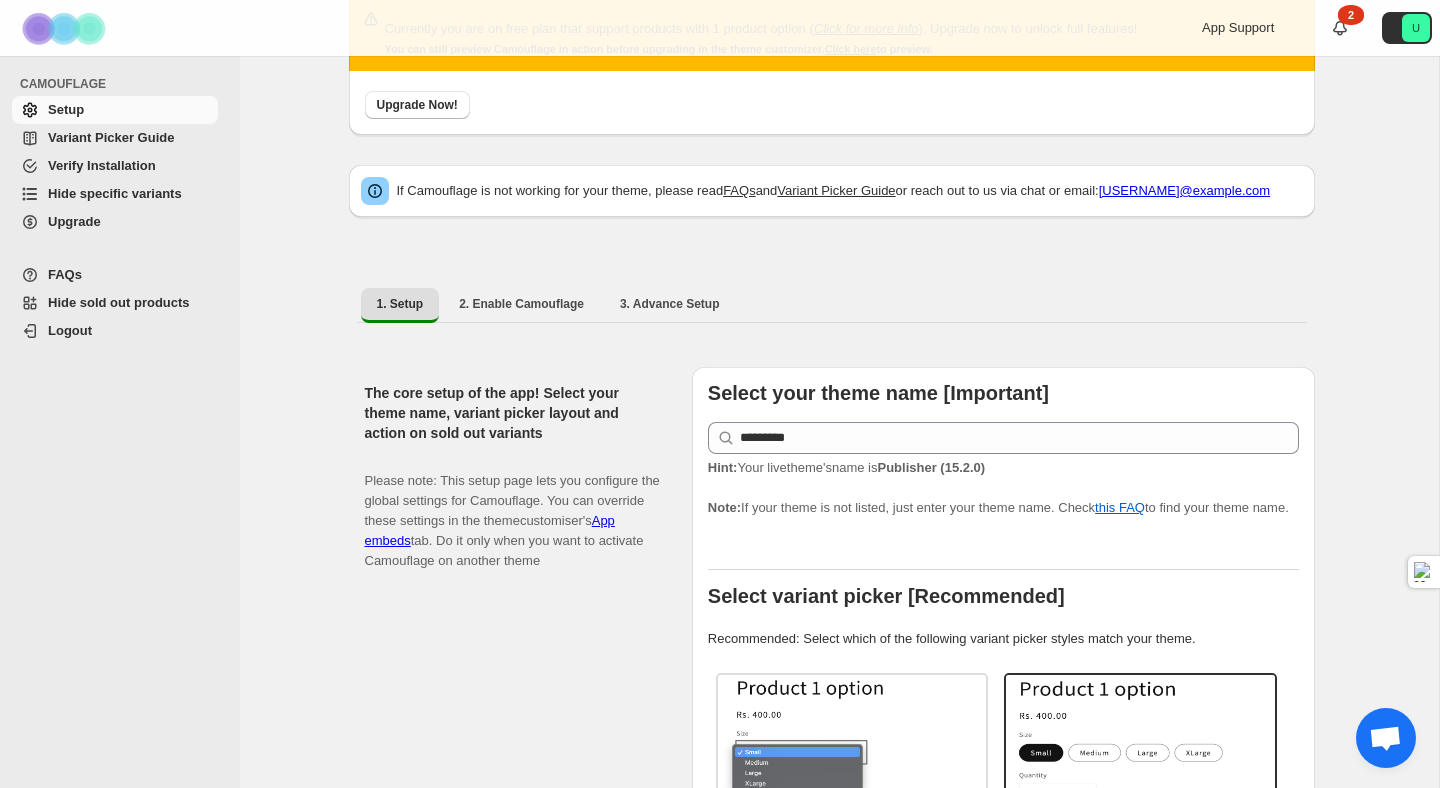 click on "Variant Picker Guide" at bounding box center (111, 137) 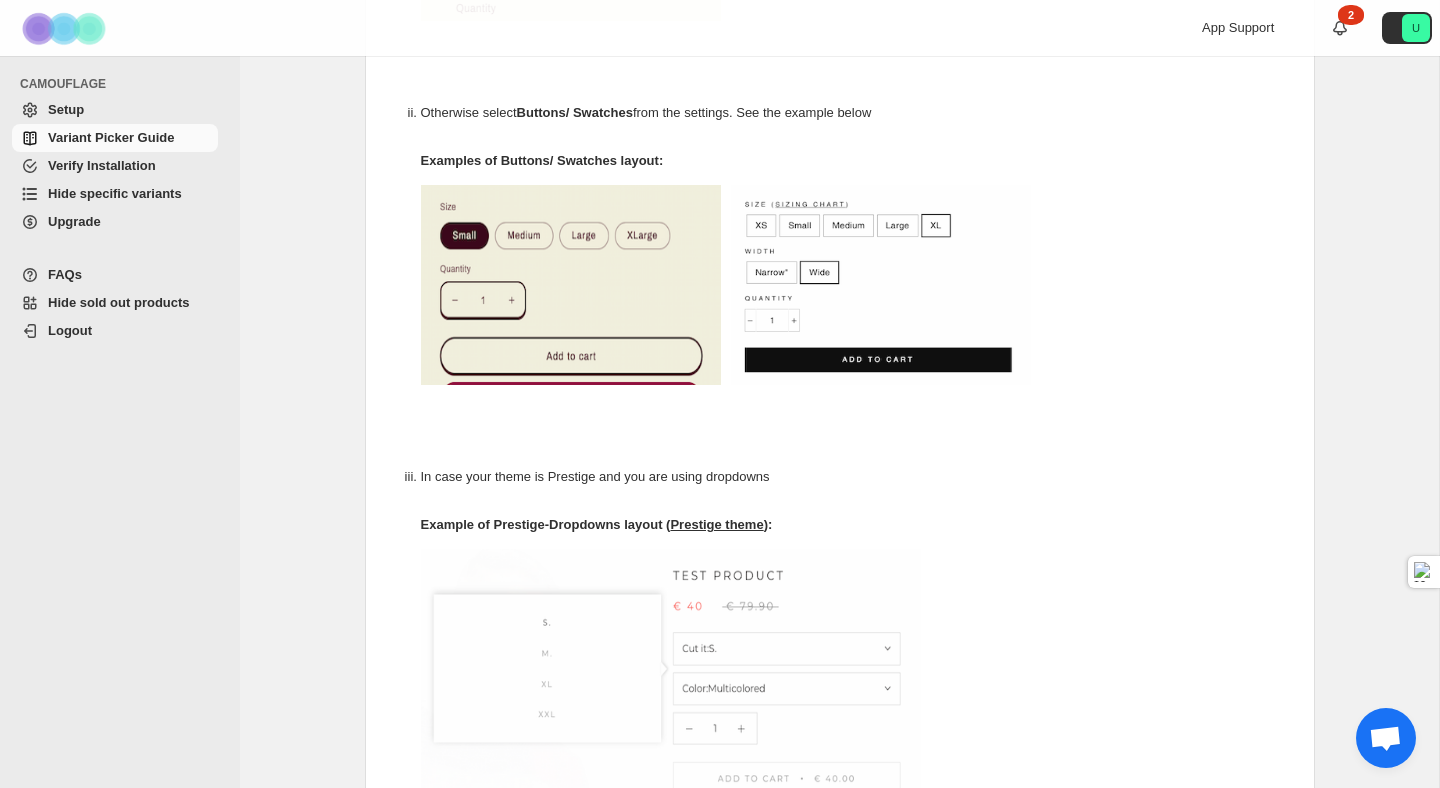 scroll, scrollTop: 1136, scrollLeft: 0, axis: vertical 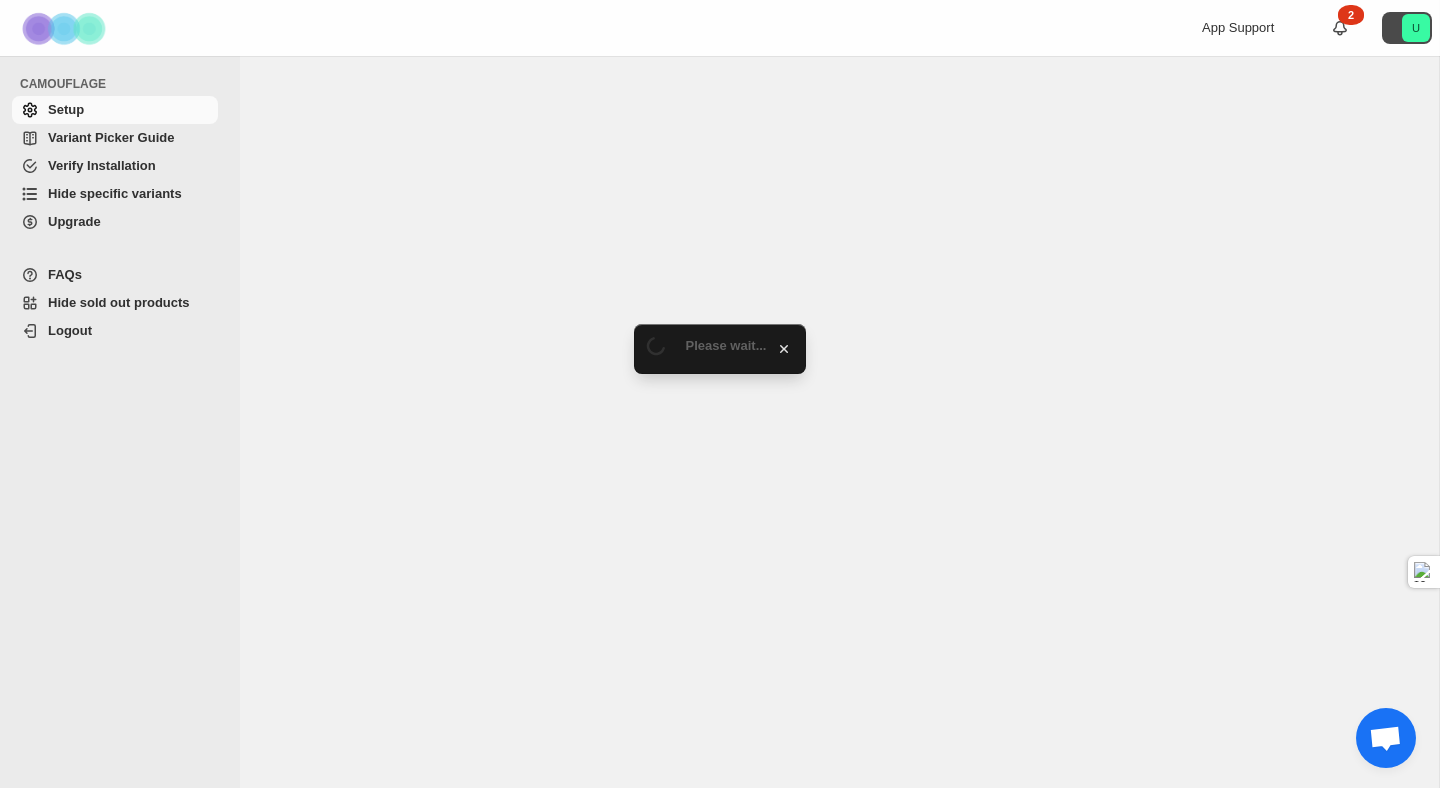 click on "U" 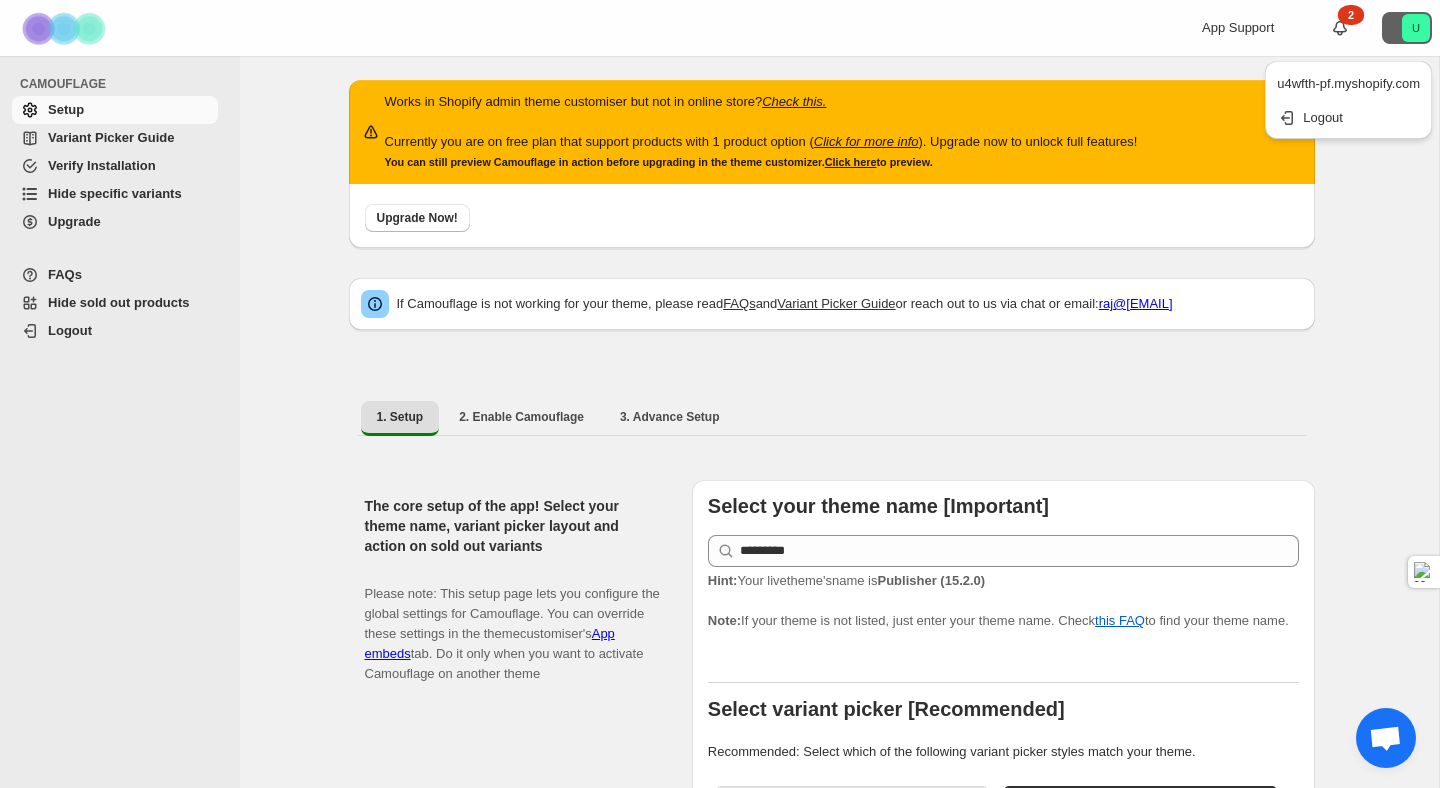 click on "U" 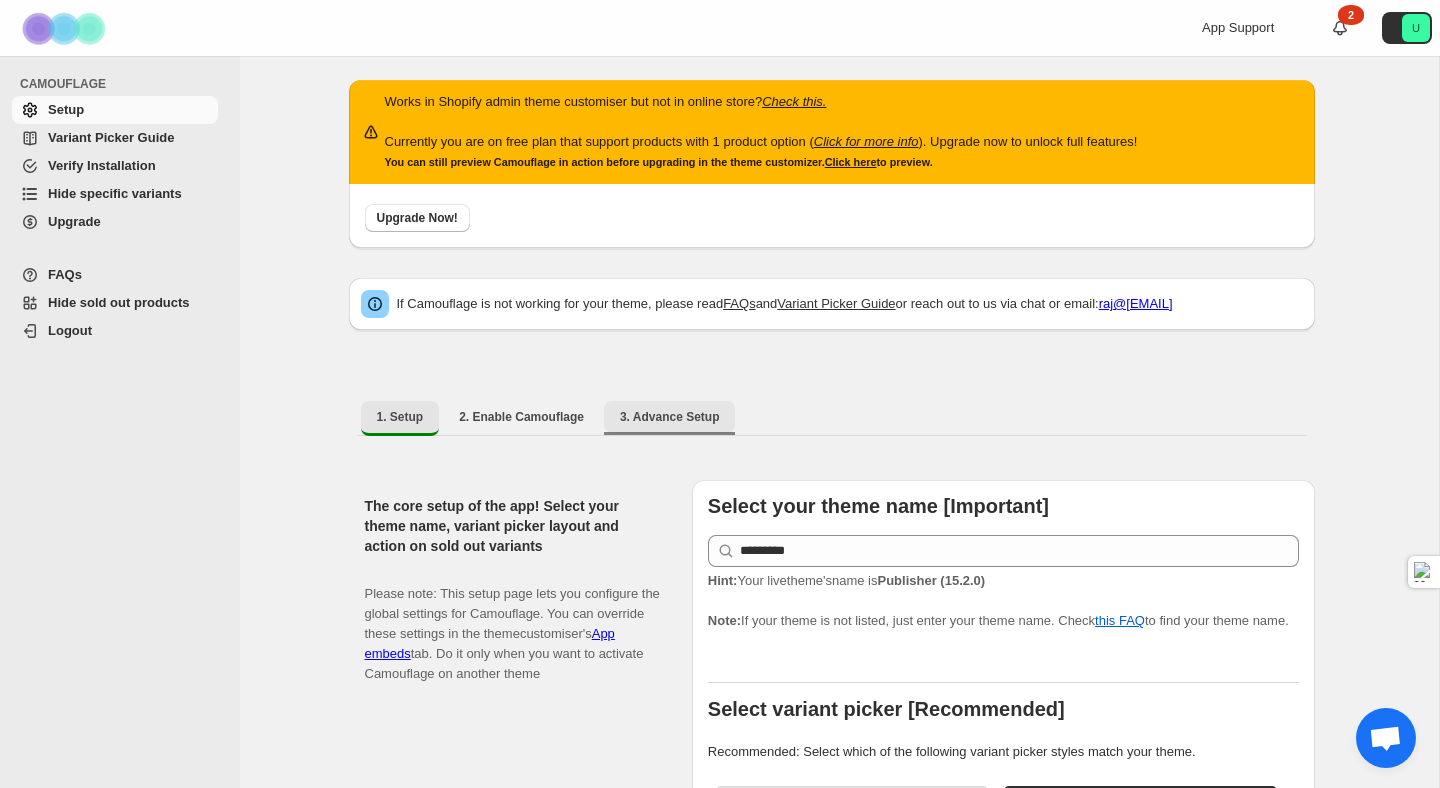 click on "3. Advance Setup" at bounding box center [670, 417] 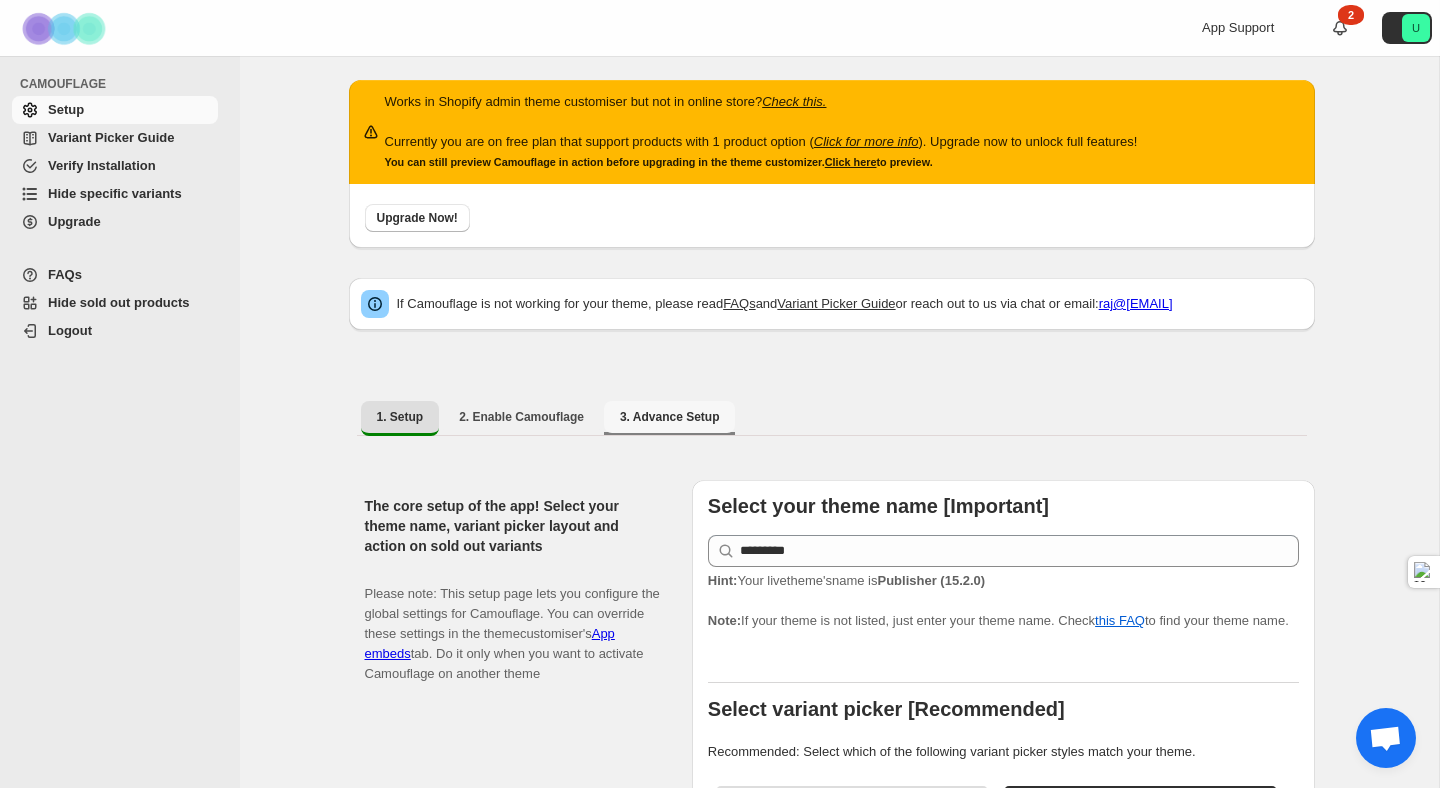 select on "******" 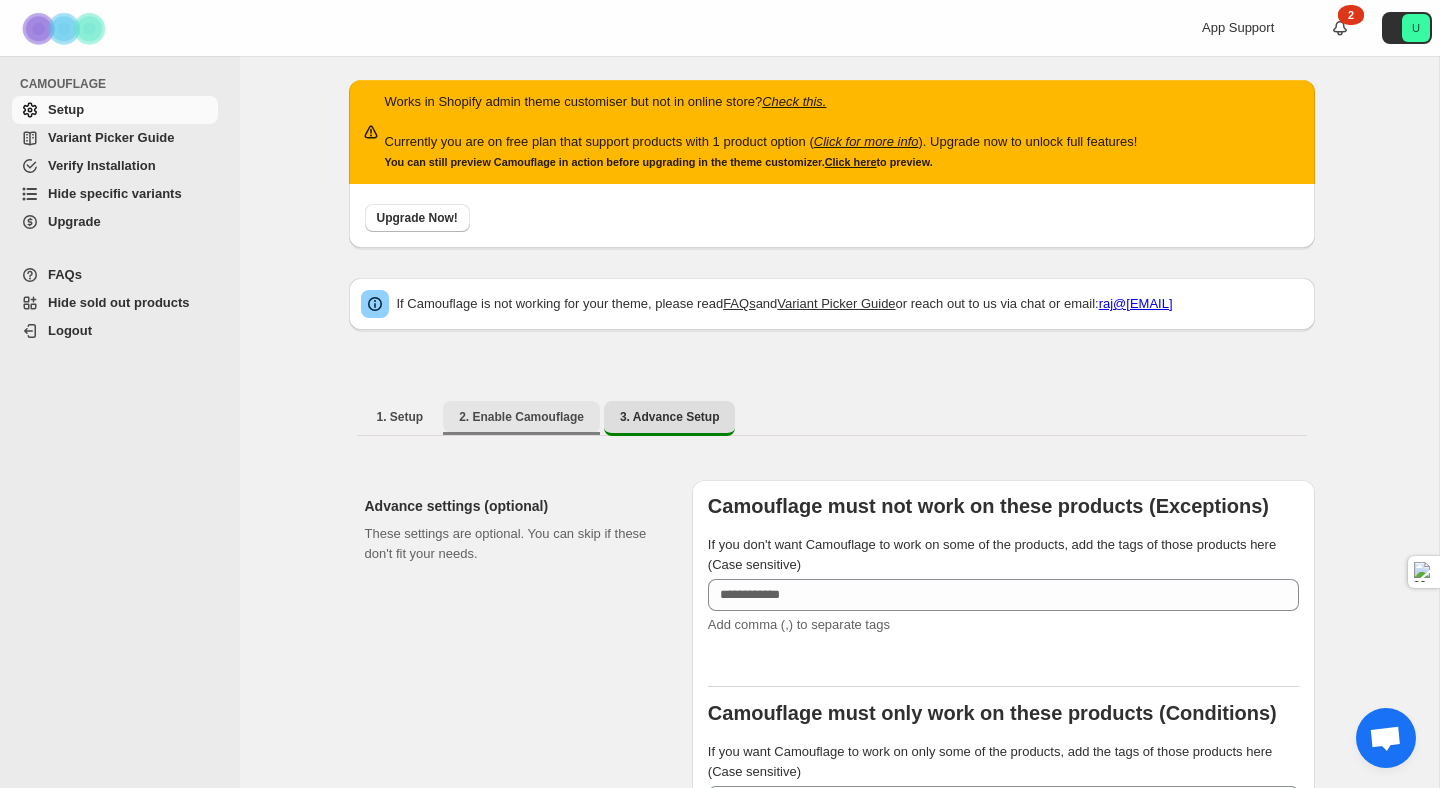 click on "2. Enable Camouflage" at bounding box center [521, 417] 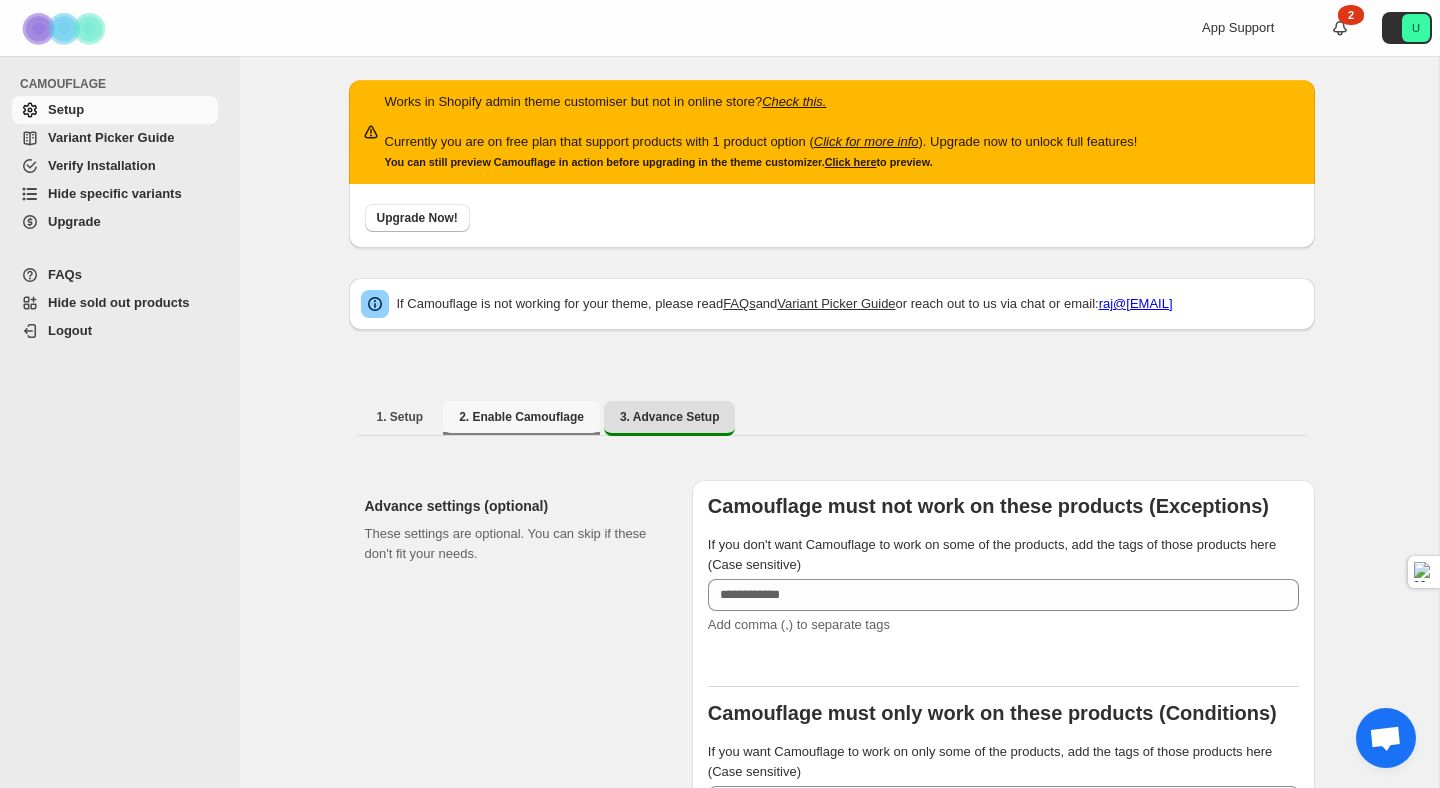 select on "**********" 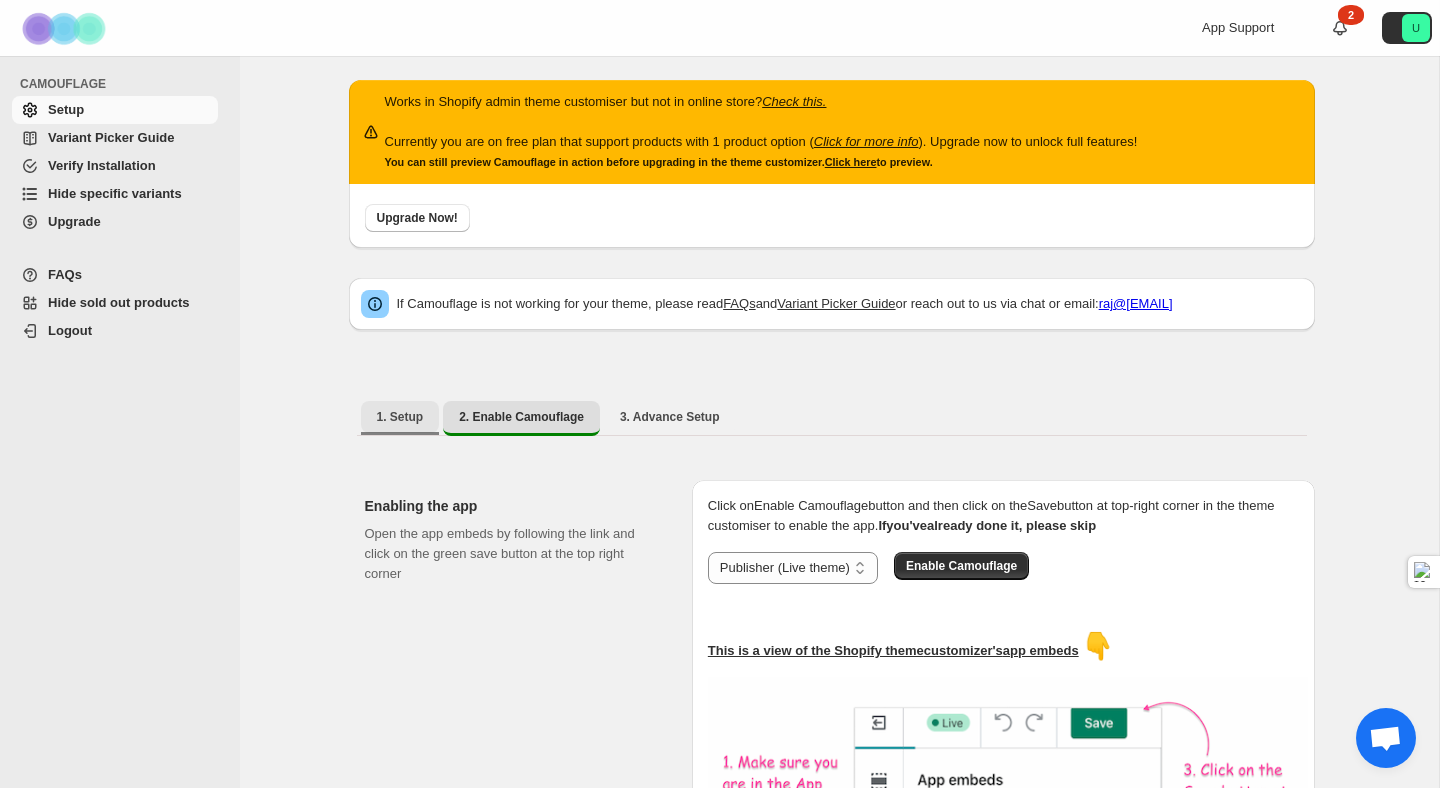click on "1. Setup" at bounding box center [400, 417] 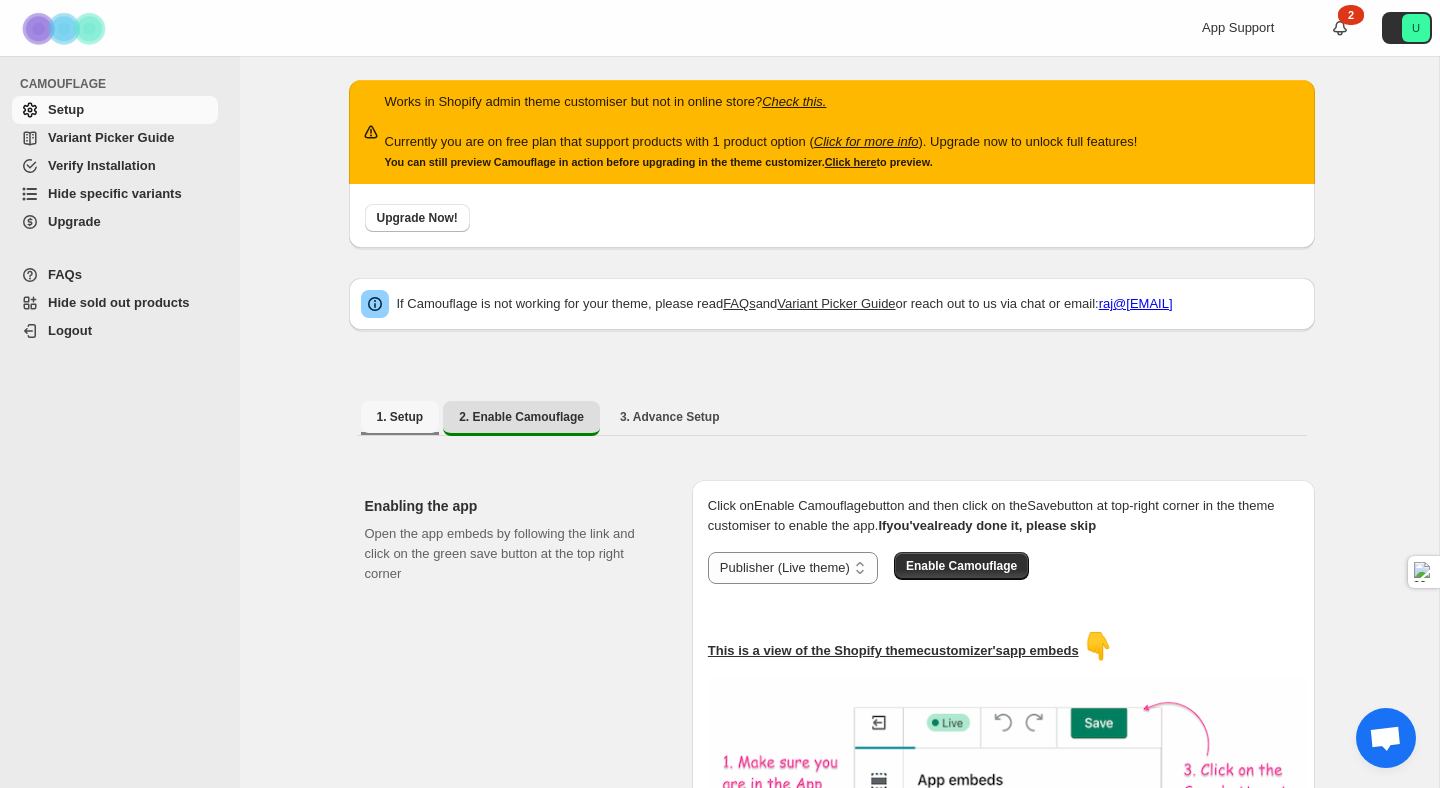 select on "******" 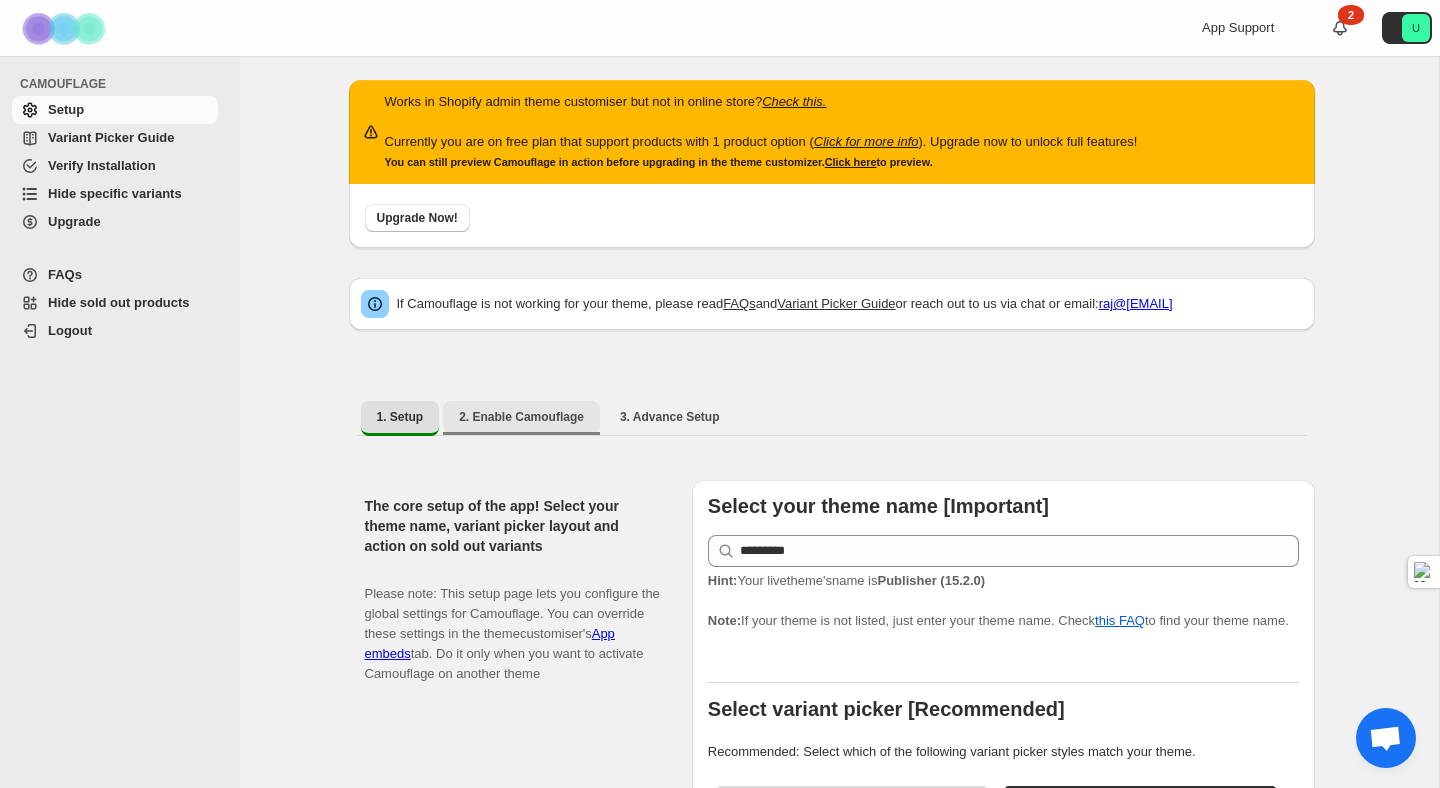 click on "2. Enable Camouflage" at bounding box center (521, 417) 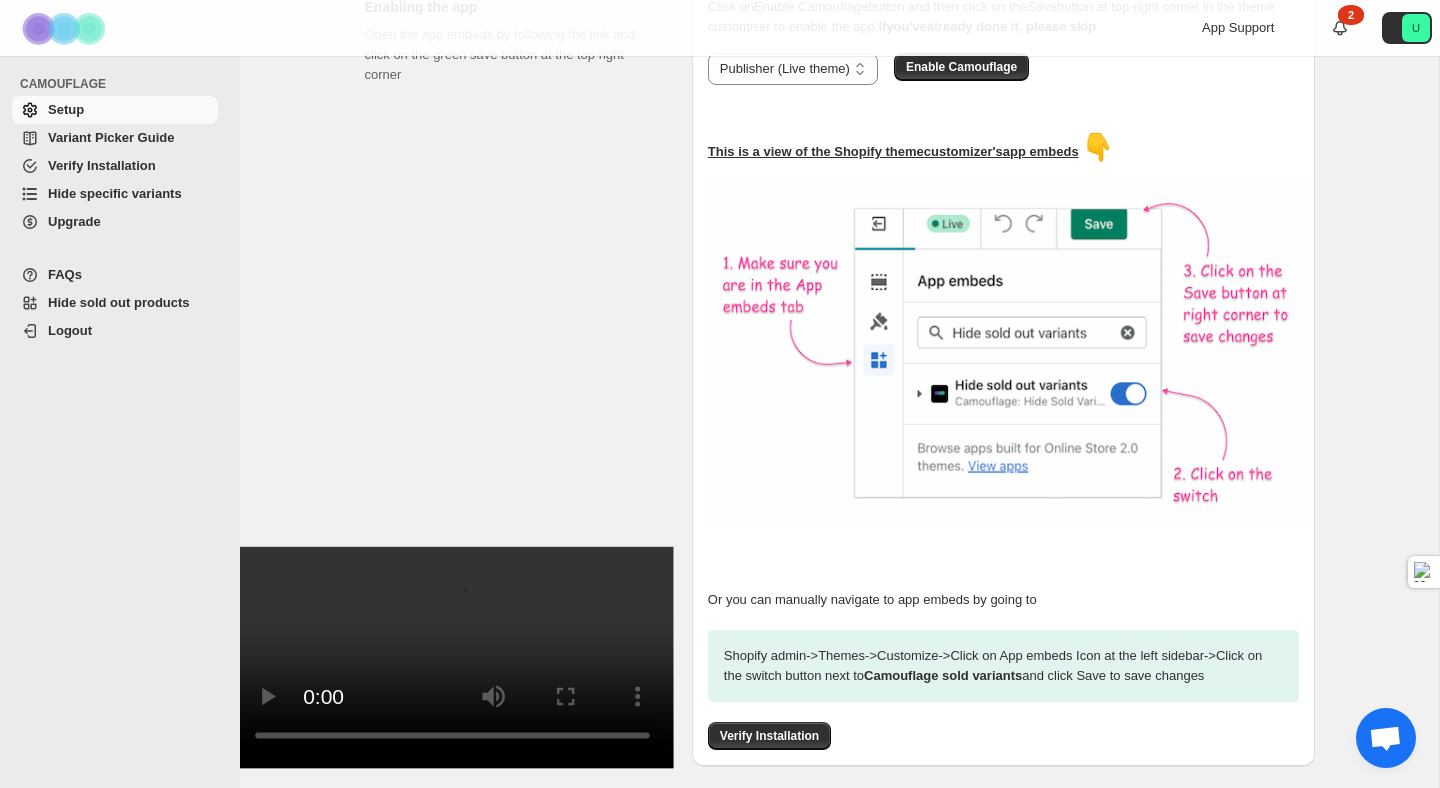 scroll, scrollTop: 604, scrollLeft: 0, axis: vertical 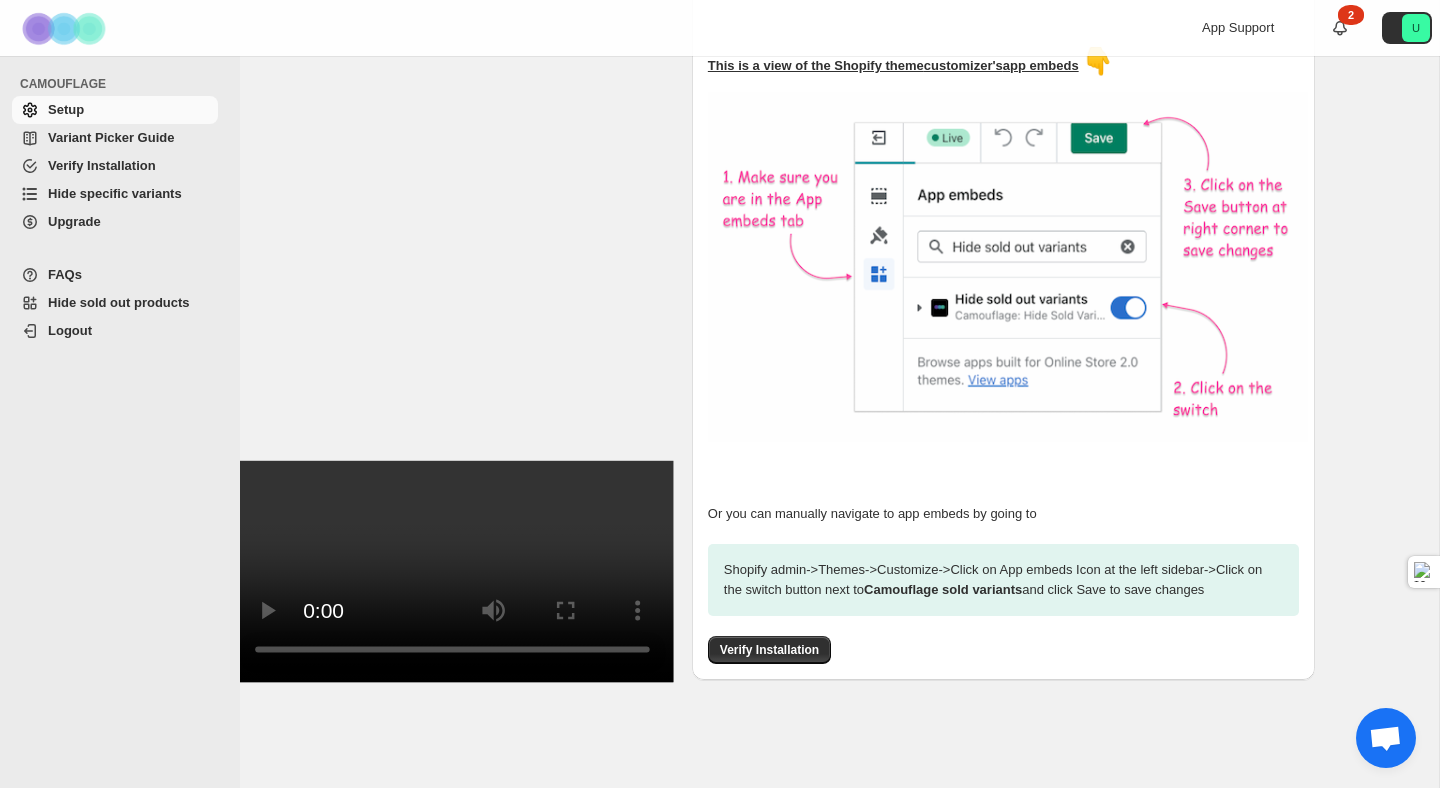 click on "Hide specific variants" at bounding box center (115, 193) 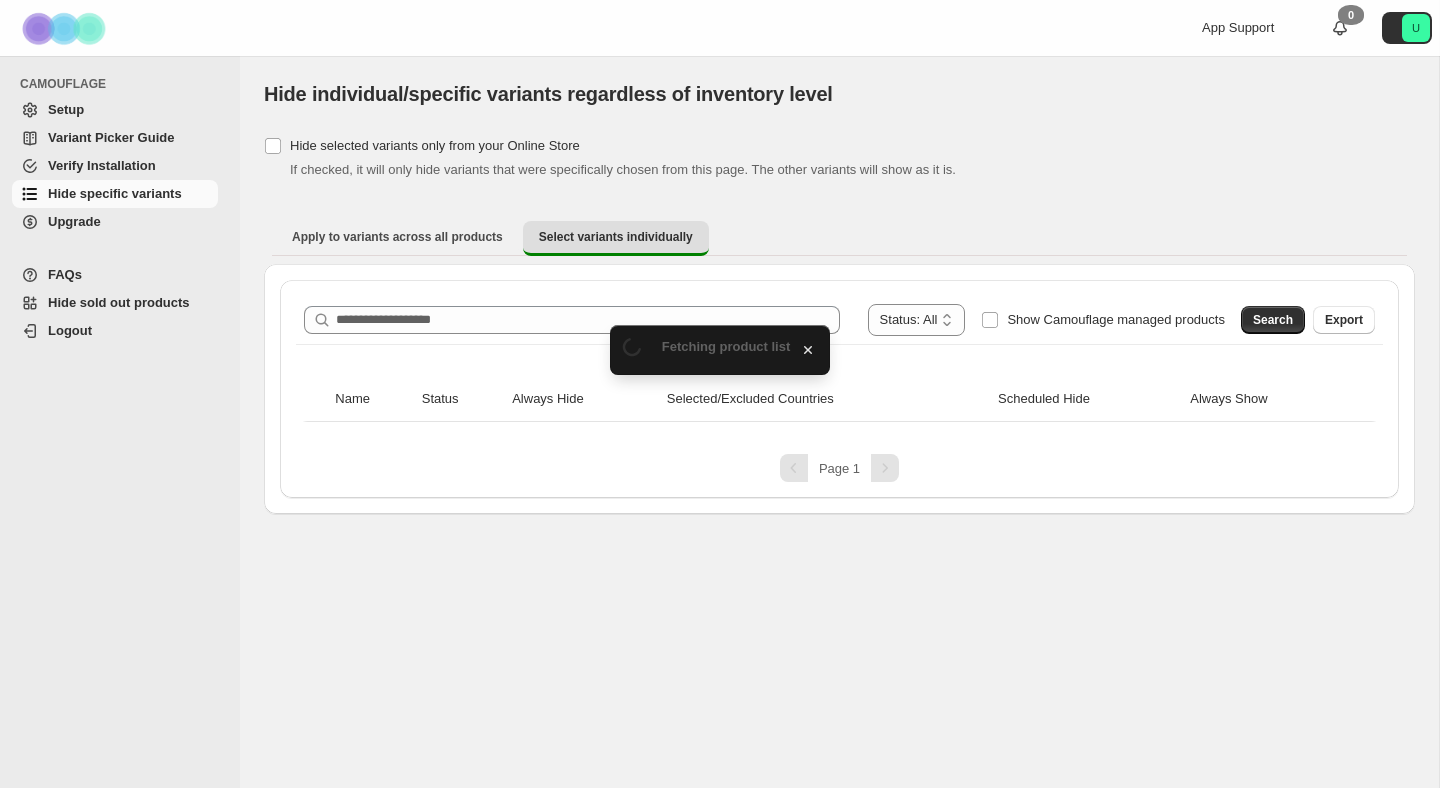 scroll, scrollTop: 0, scrollLeft: 0, axis: both 